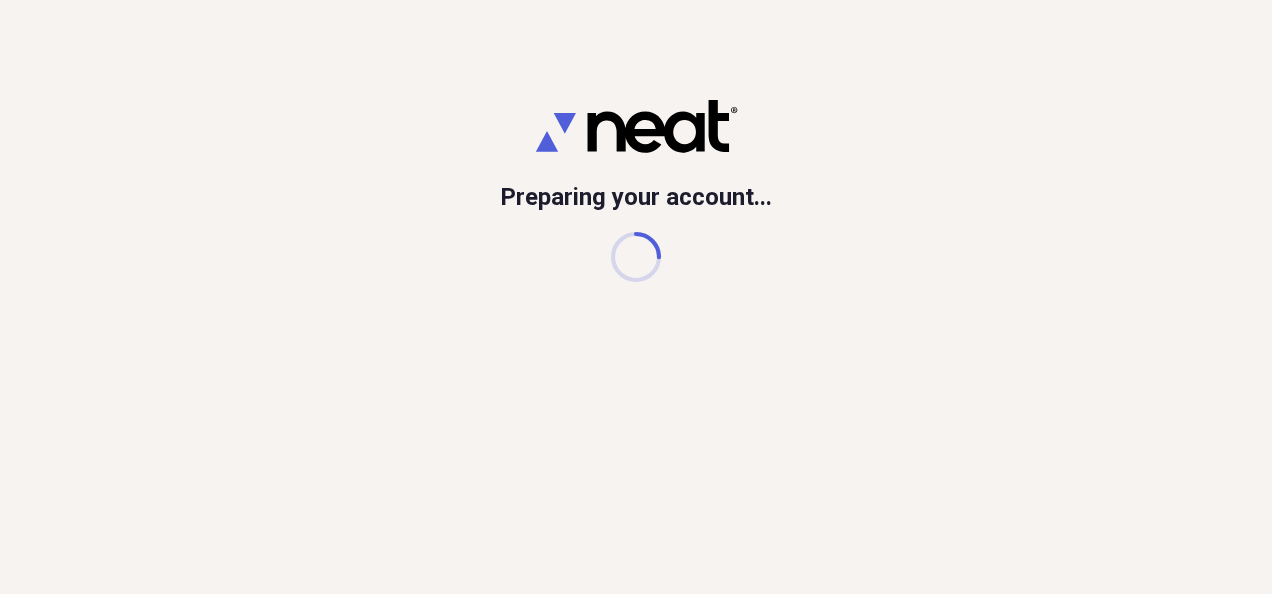 scroll, scrollTop: 0, scrollLeft: 0, axis: both 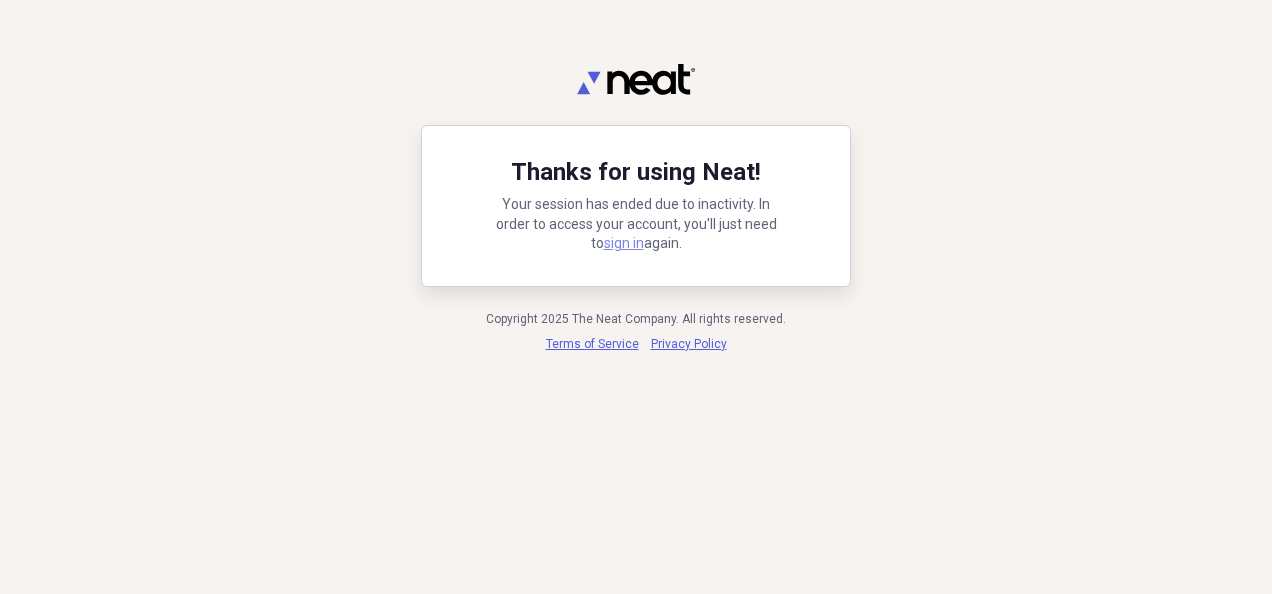 click on "sign in" at bounding box center [624, 243] 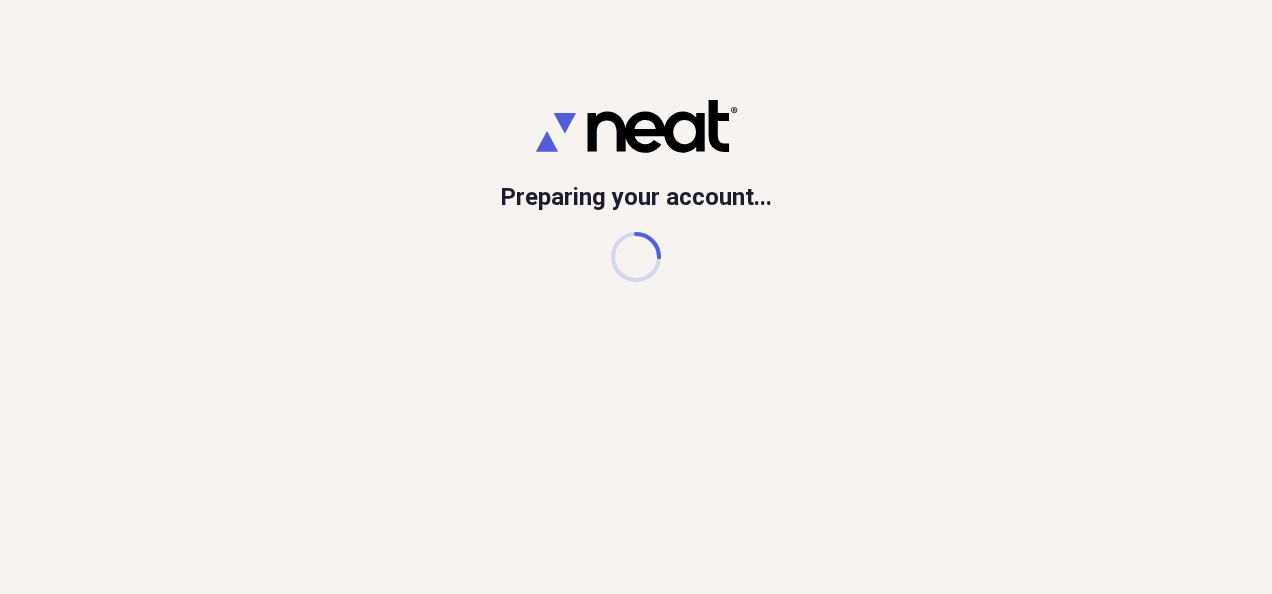 scroll, scrollTop: 0, scrollLeft: 0, axis: both 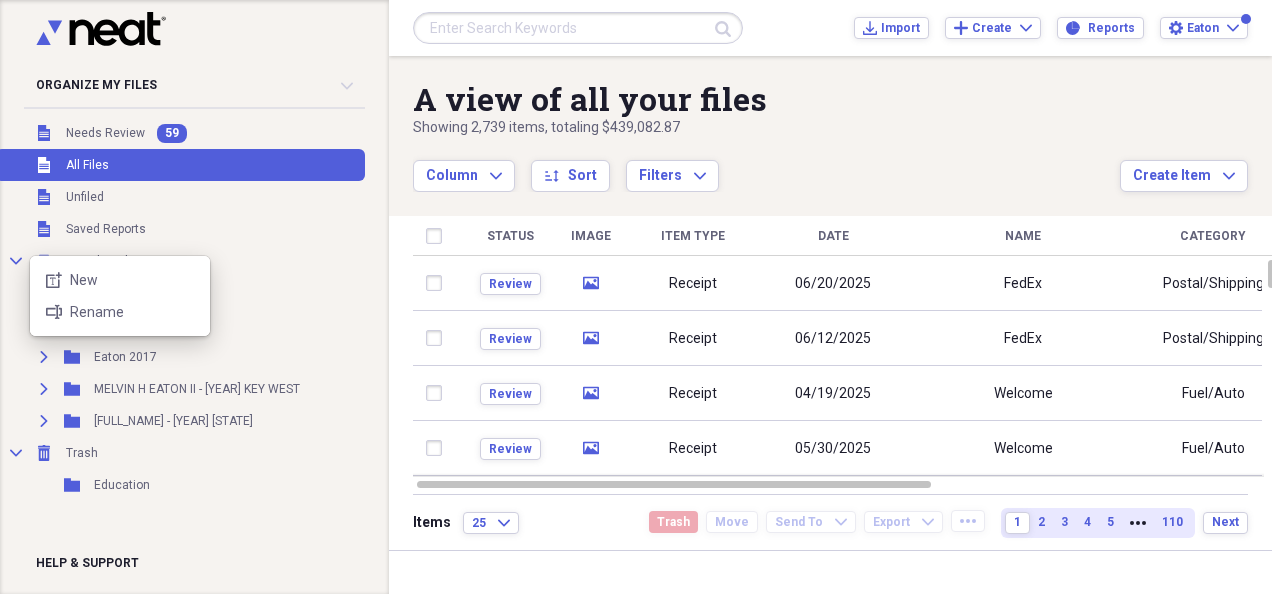 click on "new-textbox" 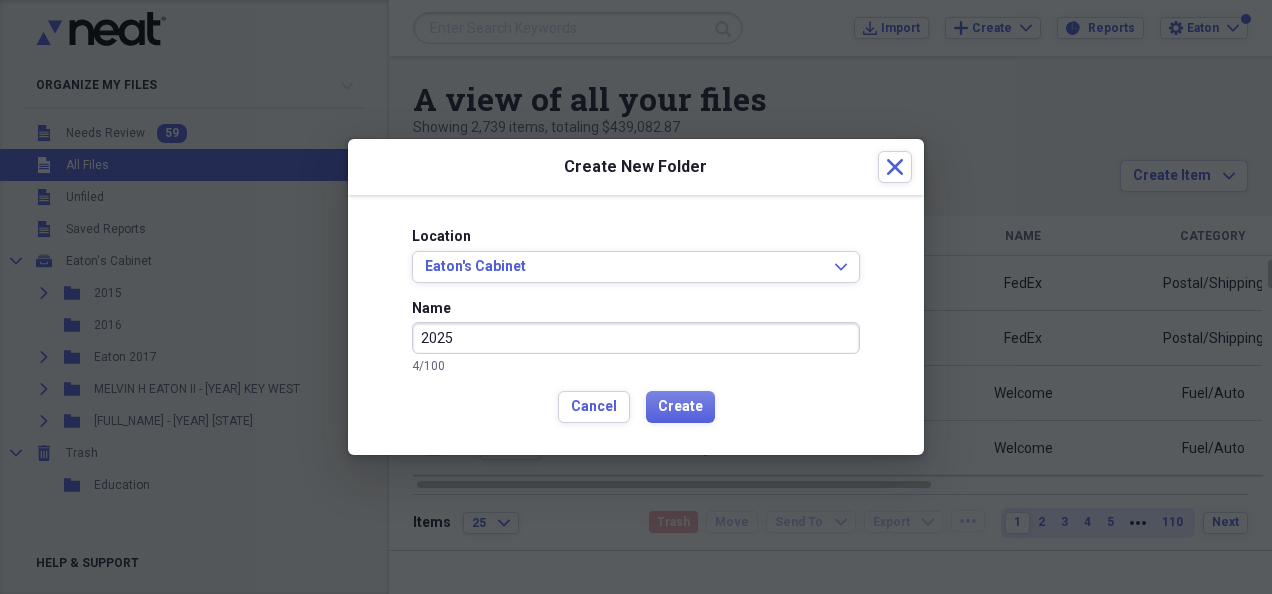 type on "2025" 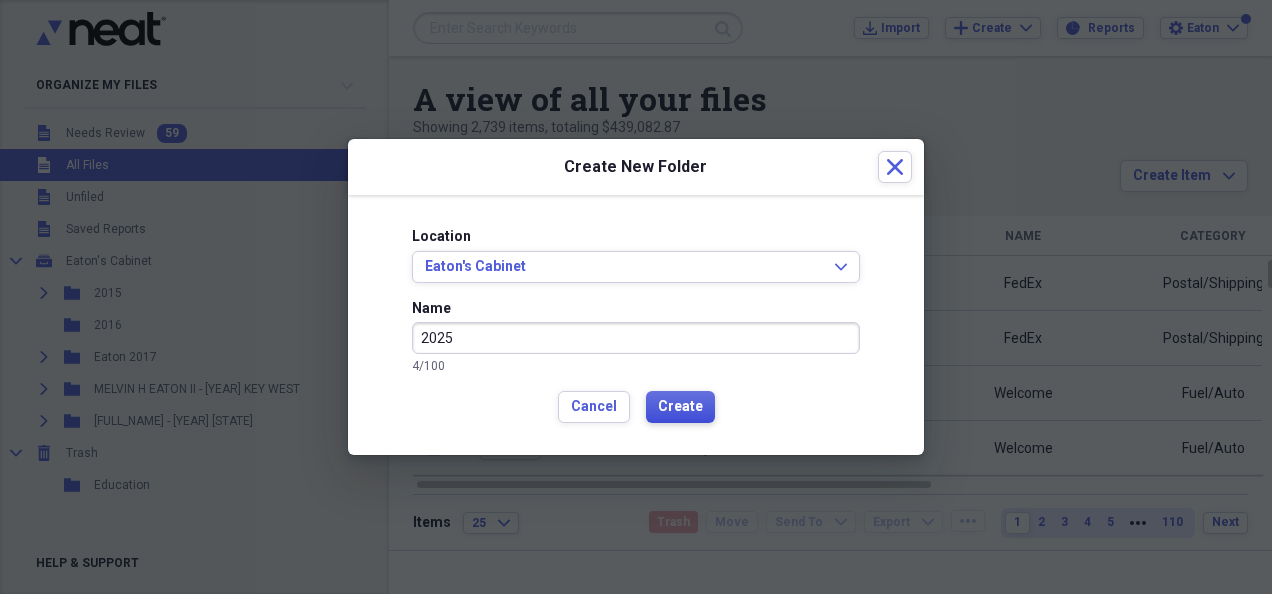 click on "Create" at bounding box center [680, 407] 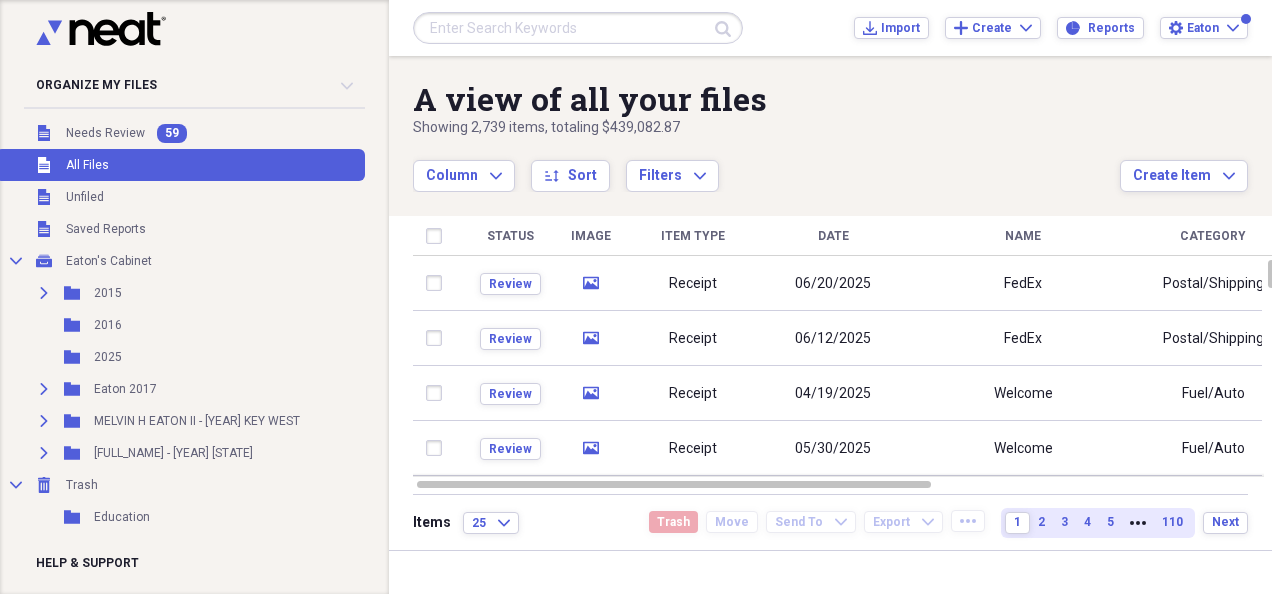 click on "Folder" at bounding box center (73, 357) 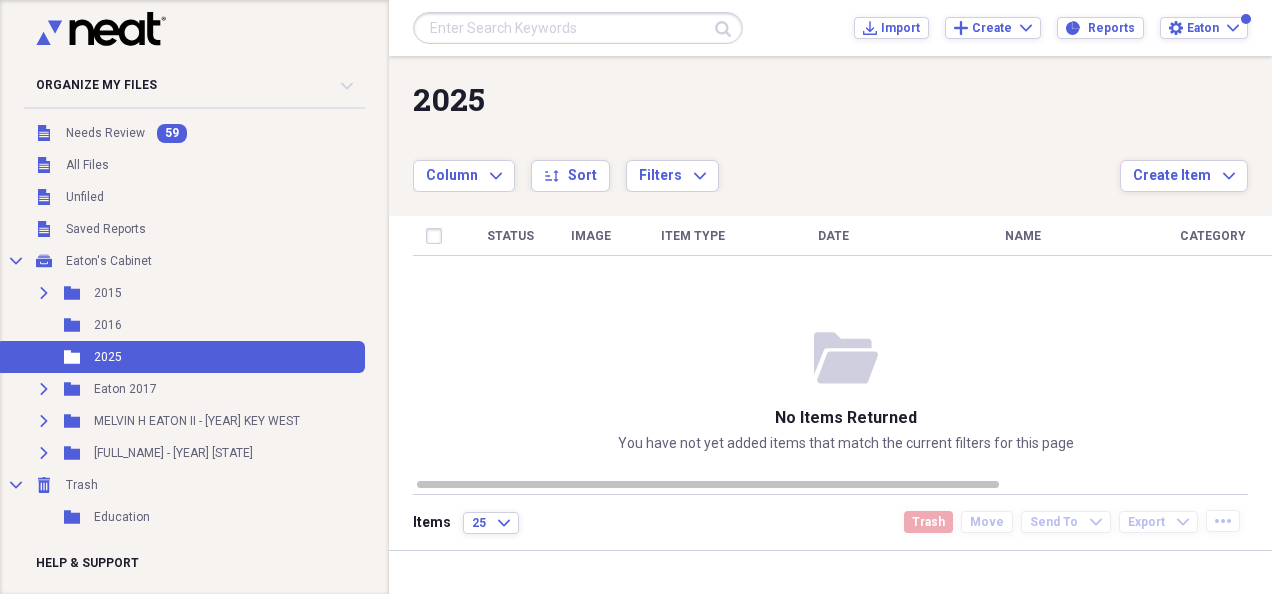 click 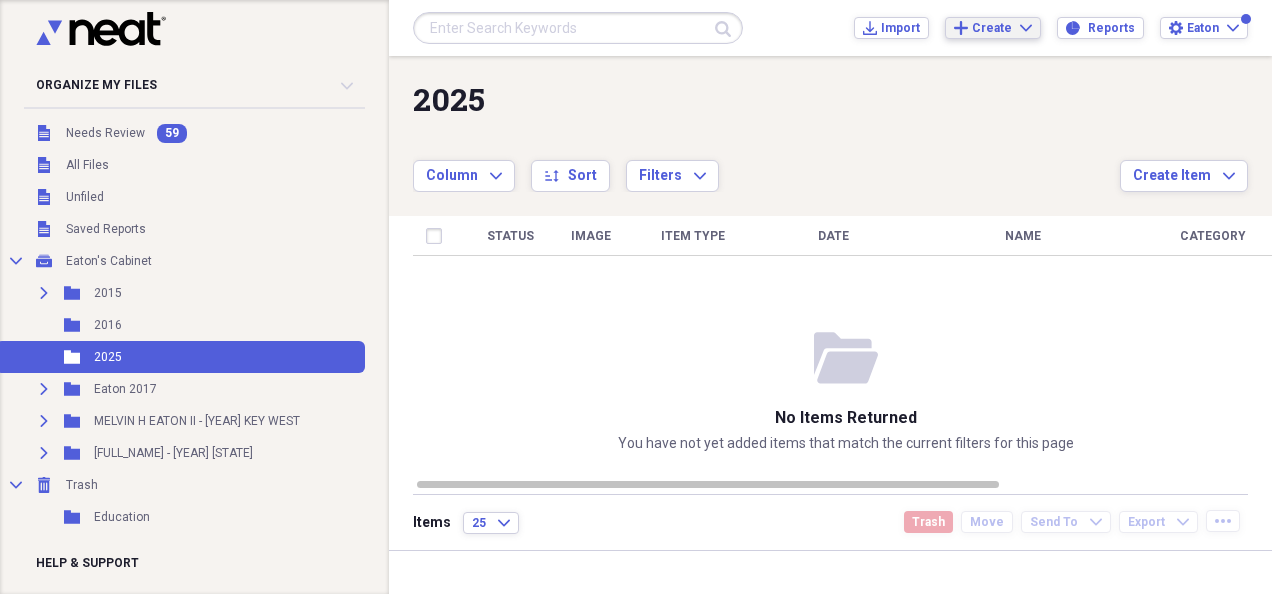 click on "Create" at bounding box center (992, 28) 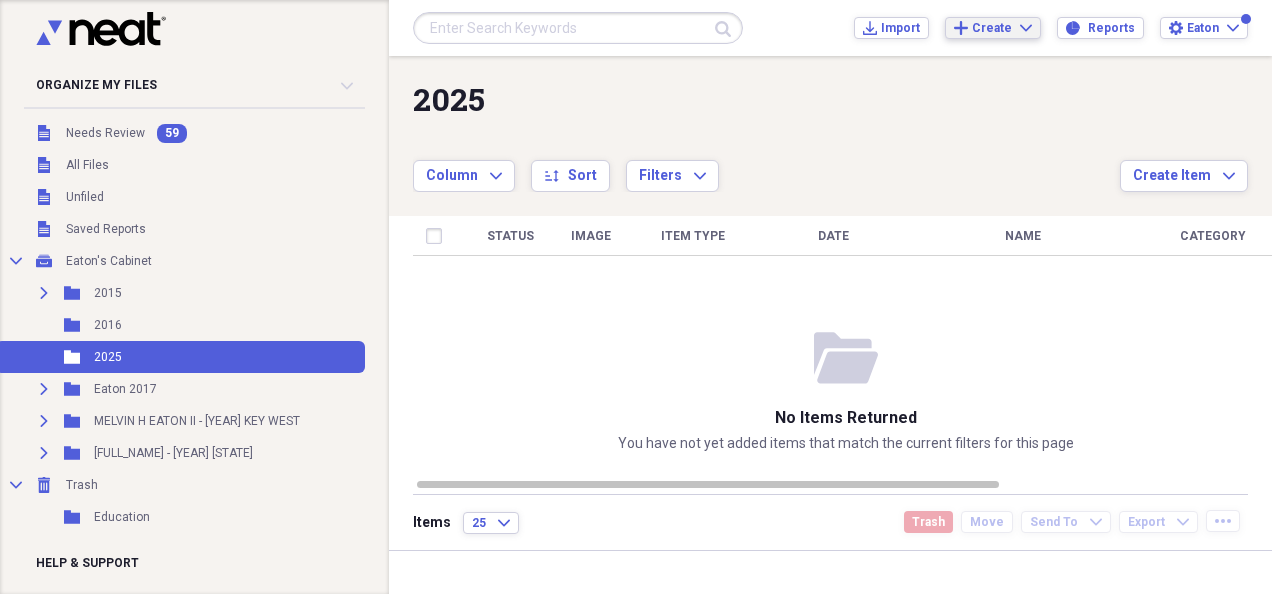 click on "2025" at bounding box center [766, 99] 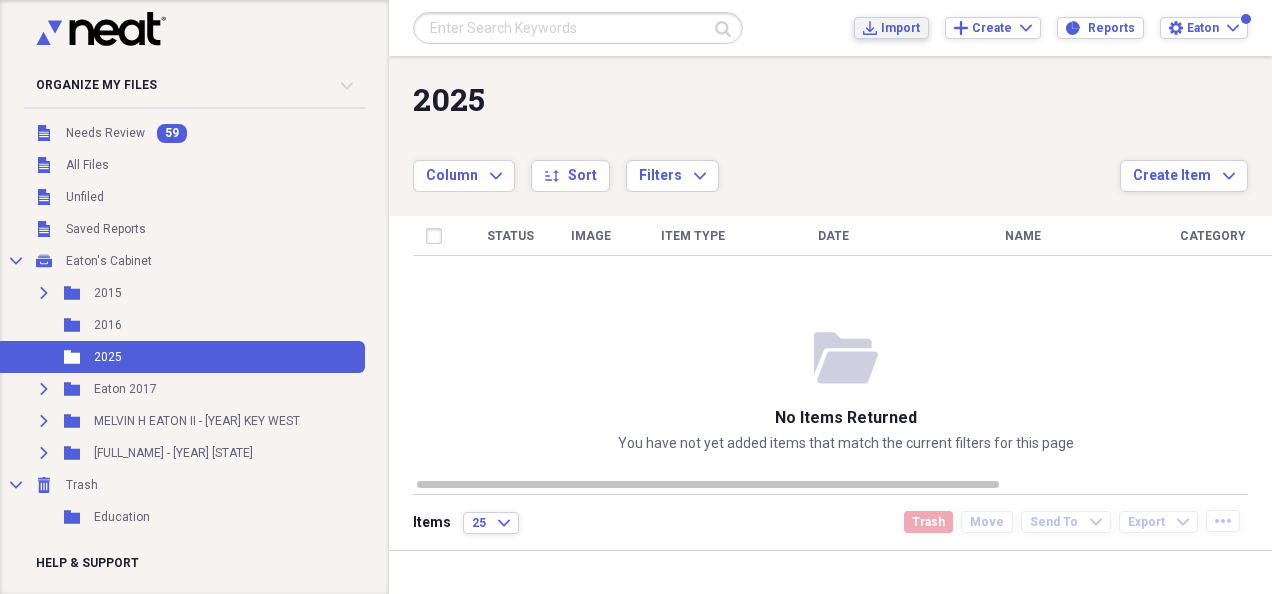 click on "Import" at bounding box center [900, 28] 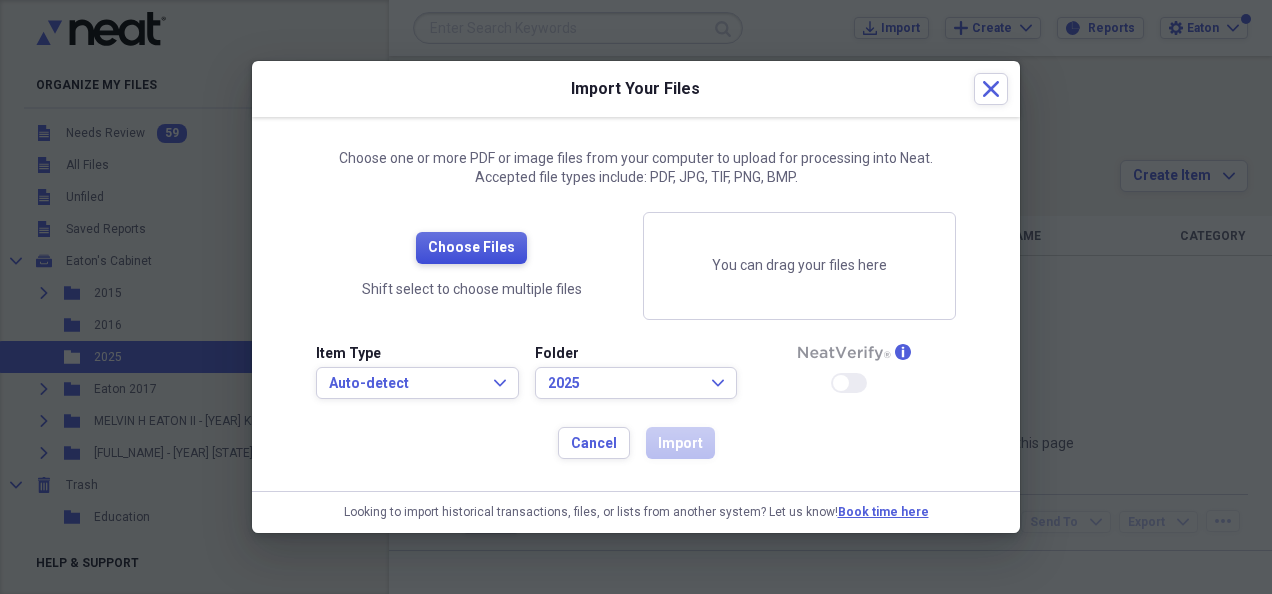 click on "Choose Files" at bounding box center (471, 248) 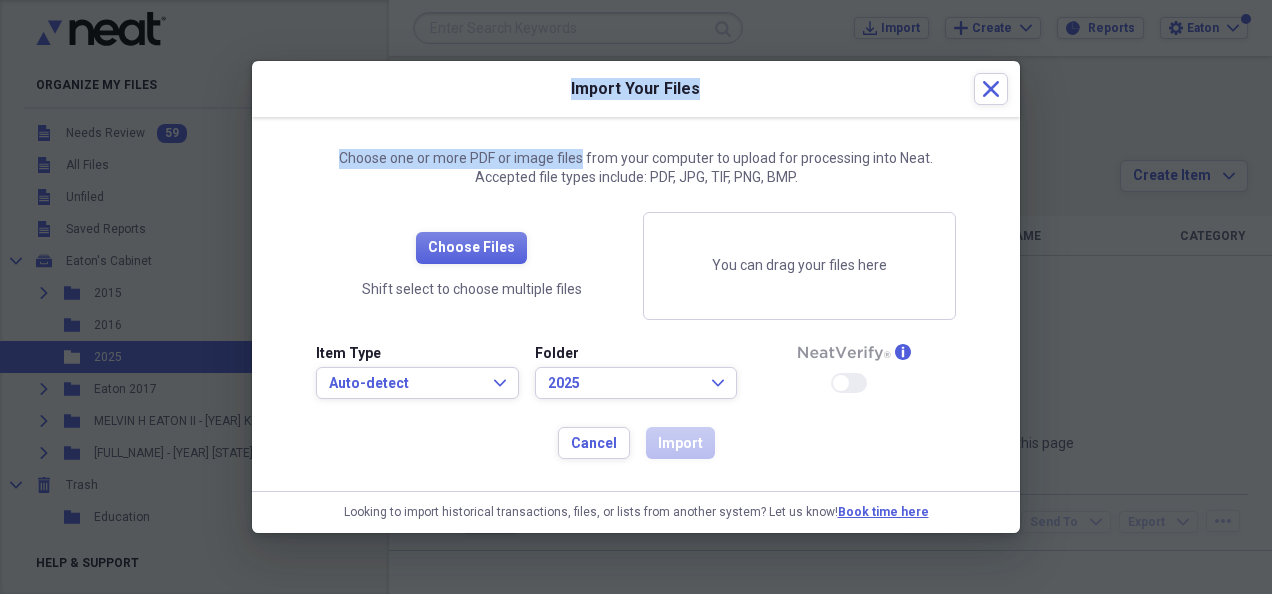 drag, startPoint x: 514, startPoint y: 116, endPoint x: 584, endPoint y: 144, distance: 75.39231 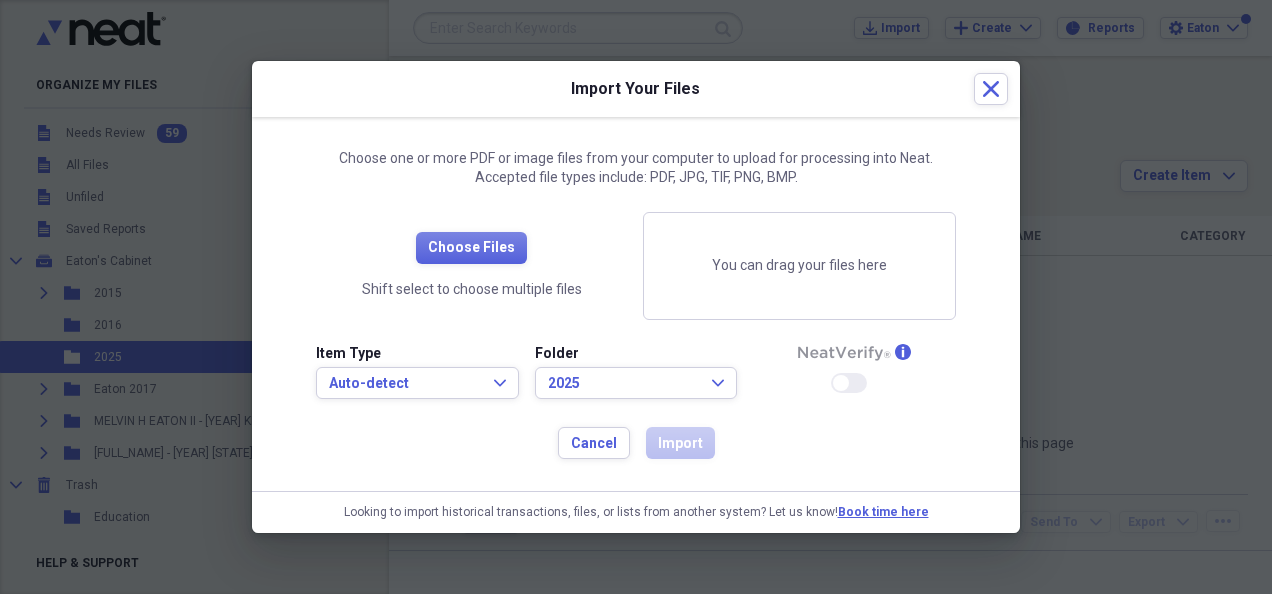 drag, startPoint x: 584, startPoint y: 144, endPoint x: 801, endPoint y: 144, distance: 217 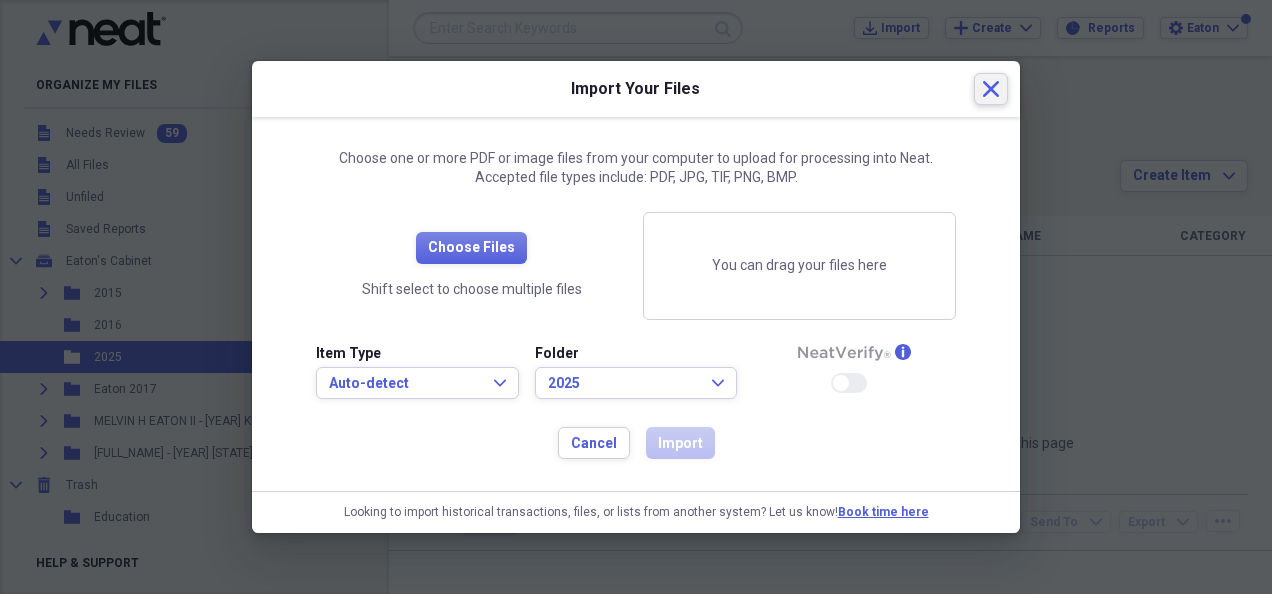 click on "Close" at bounding box center (991, 89) 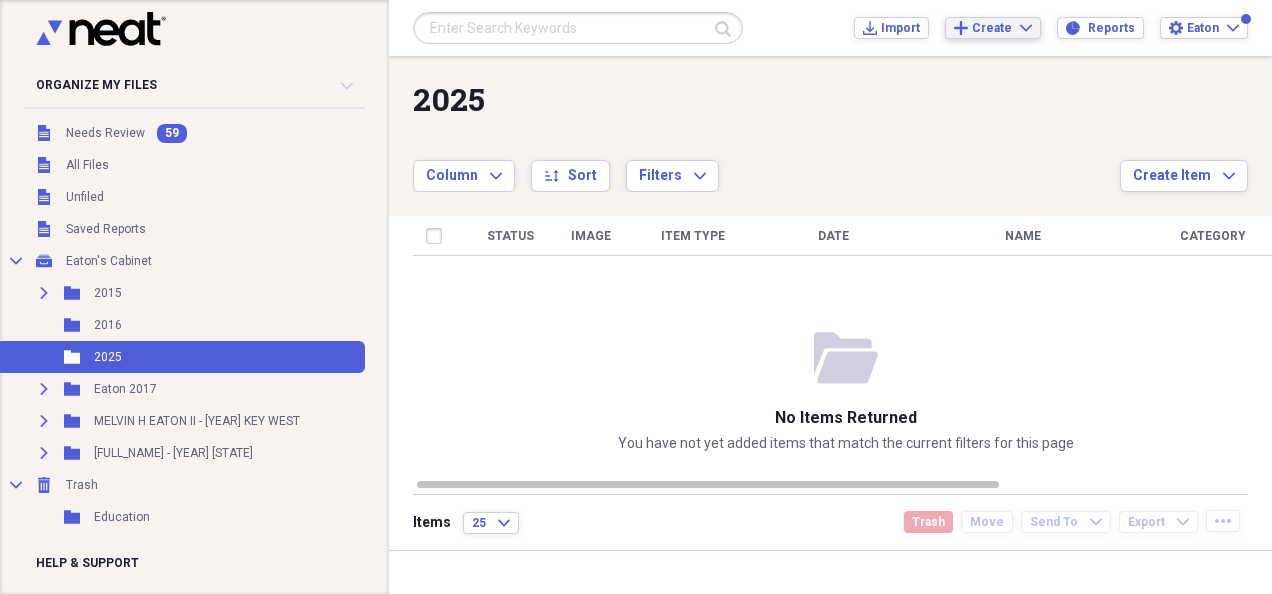 click on "Create" at bounding box center (992, 28) 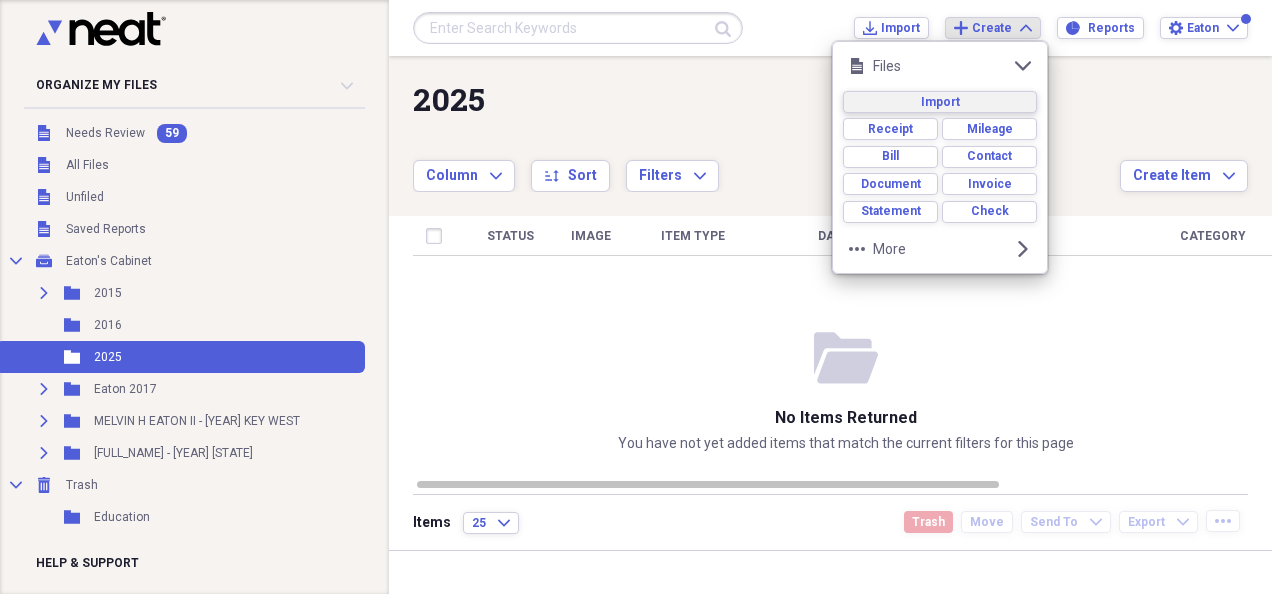 click on "Import" at bounding box center [940, 102] 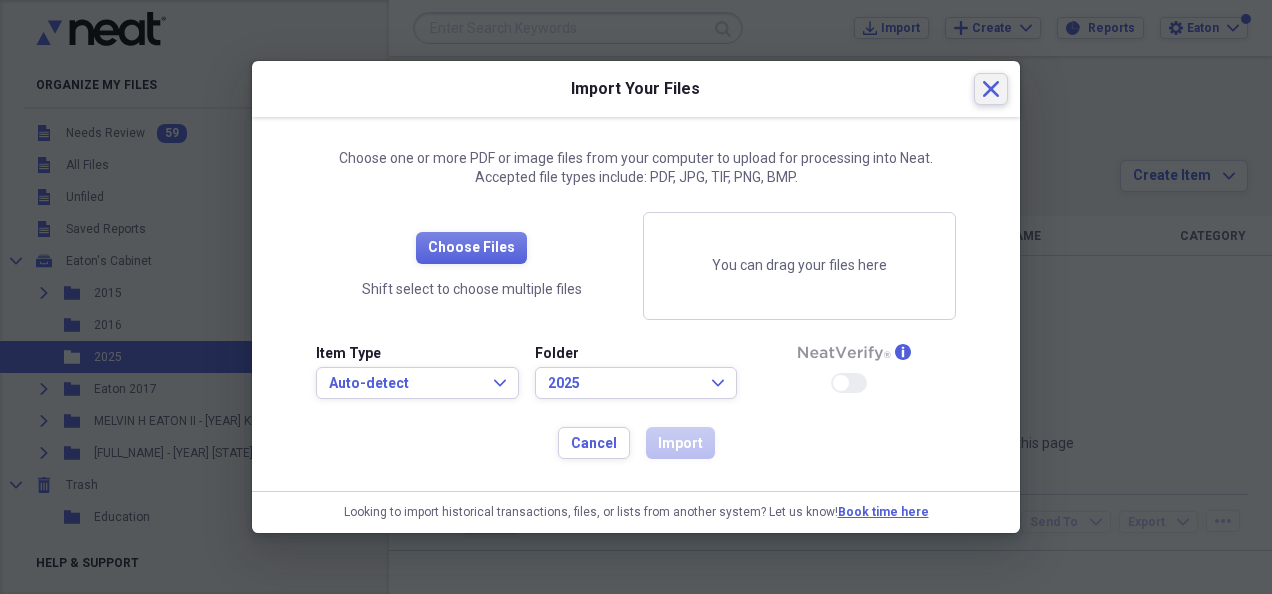 click 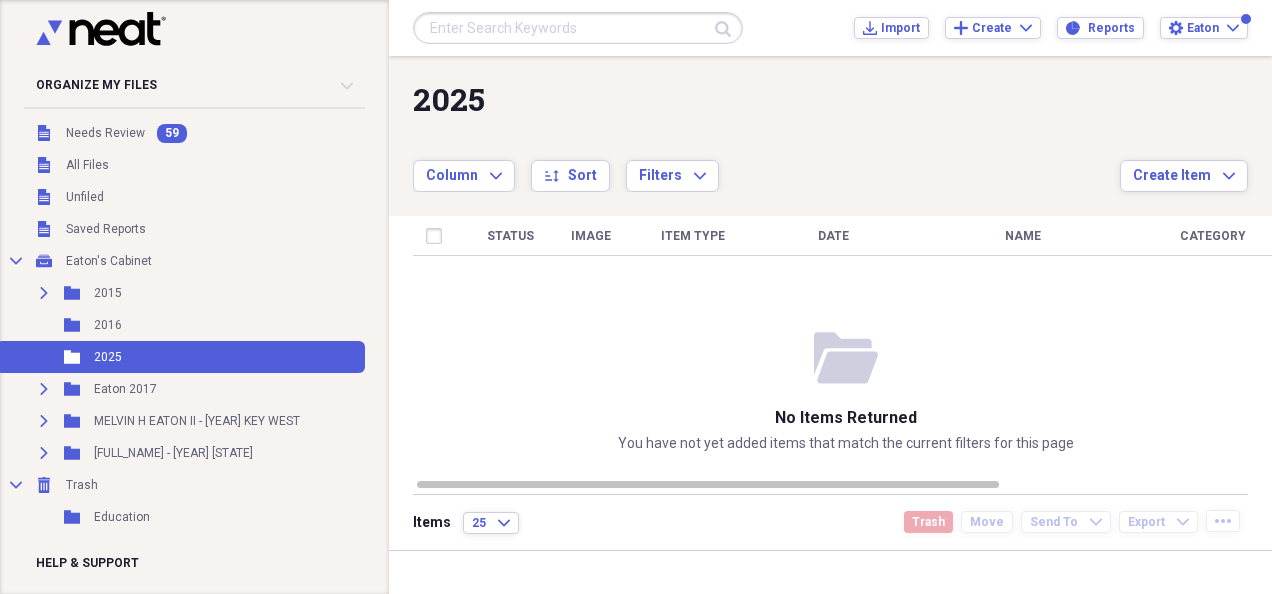 click on "MELVIN H EATON II - [YEAR] KEY WEST" at bounding box center [197, 421] 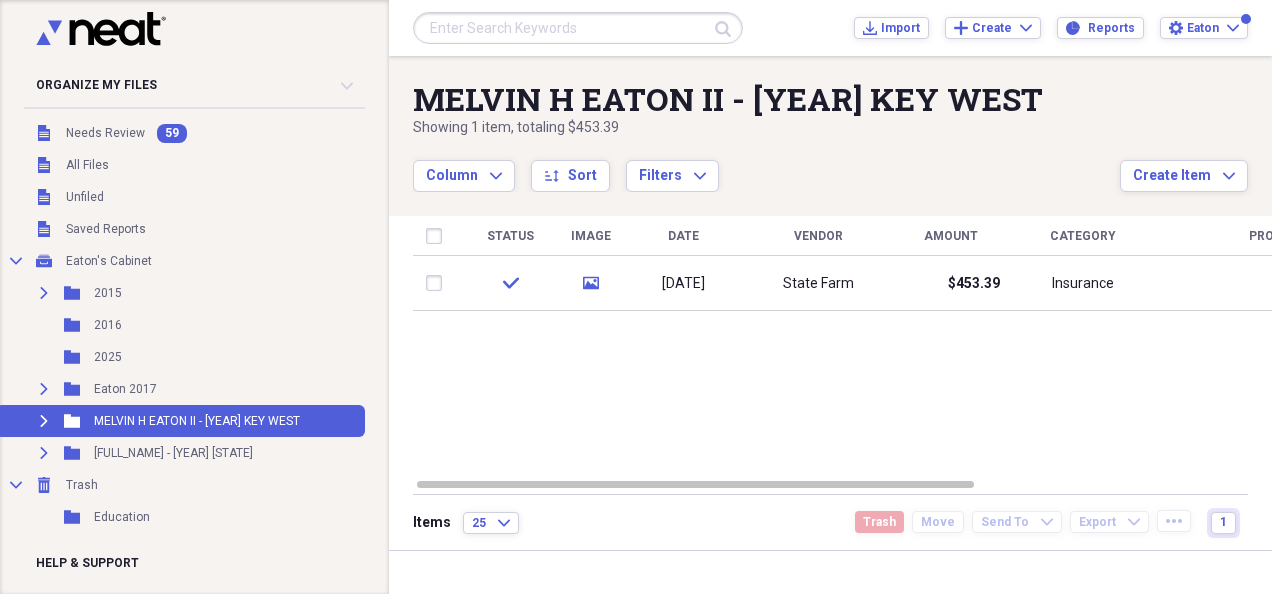 click on "MELVIN H EATON II - [YEAR] KEY WEST" at bounding box center [197, 421] 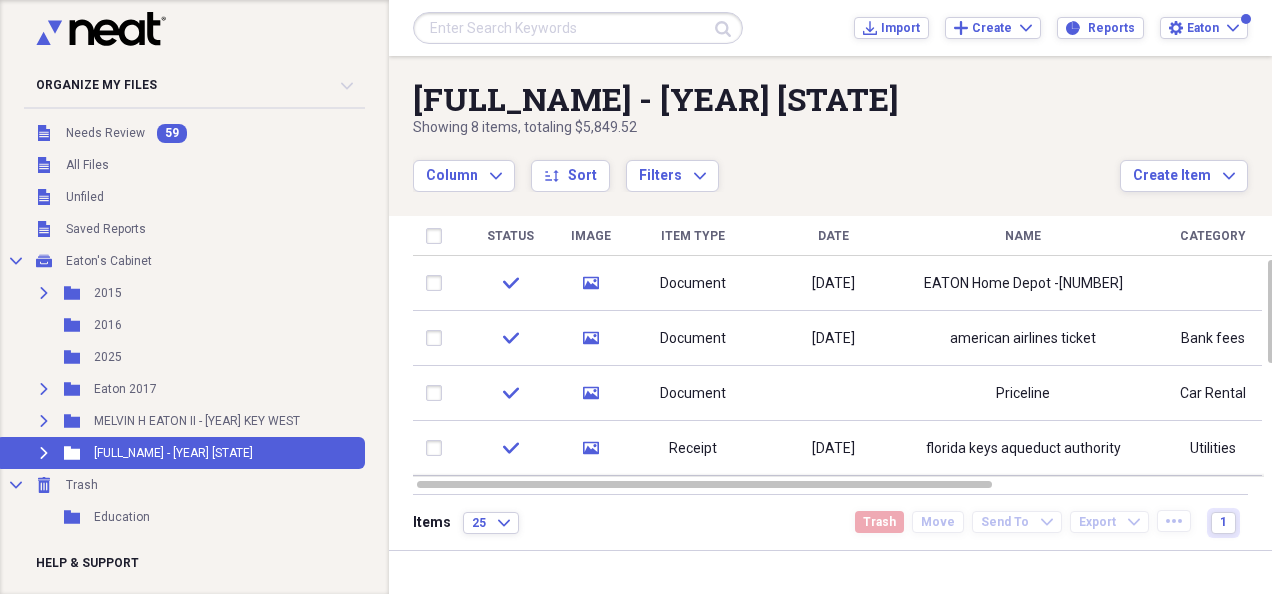 click on "MELVIN H EATON II - [YEAR] KEY WEST" at bounding box center [197, 421] 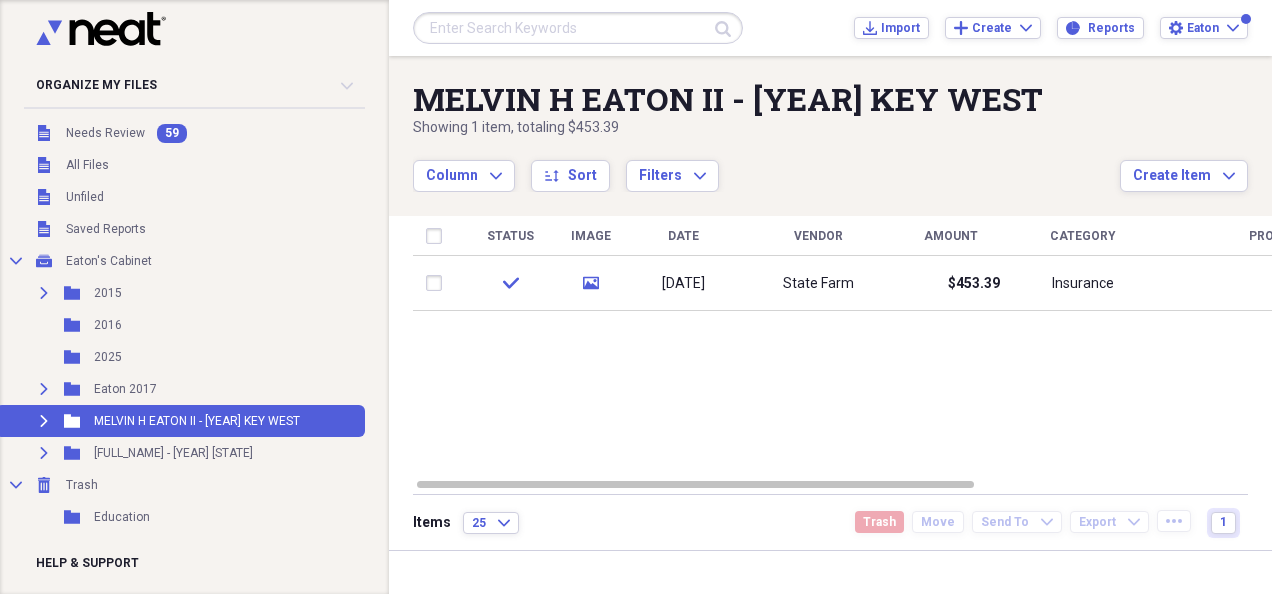 click on "2025" at bounding box center [108, 357] 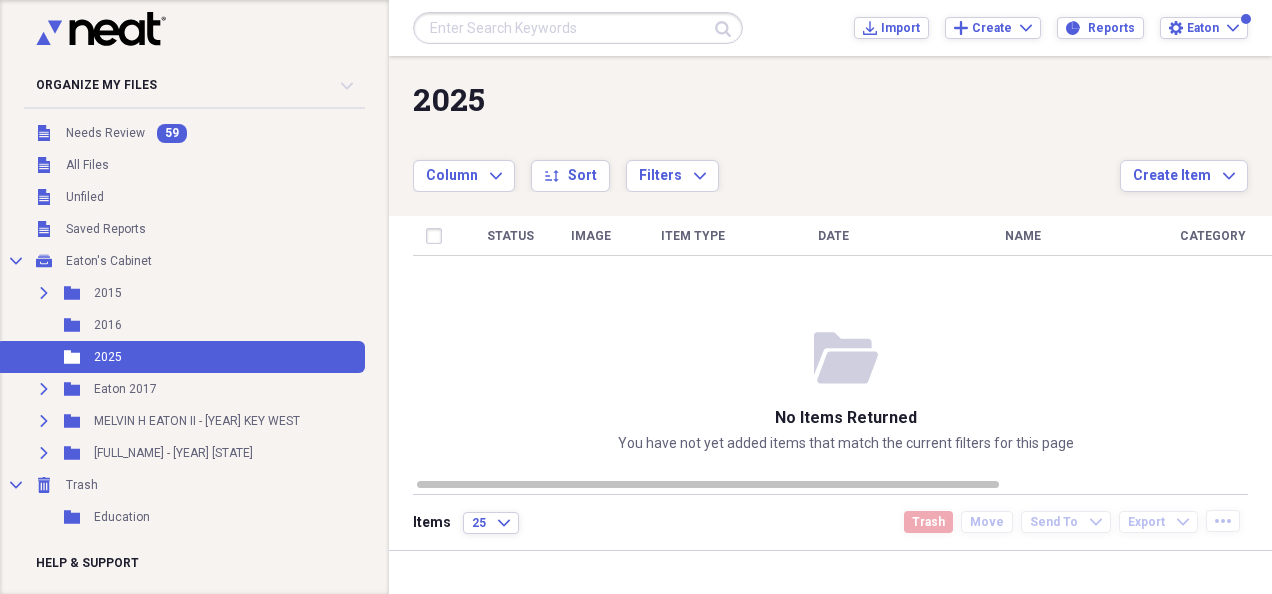 click on "All Files" at bounding box center (87, 165) 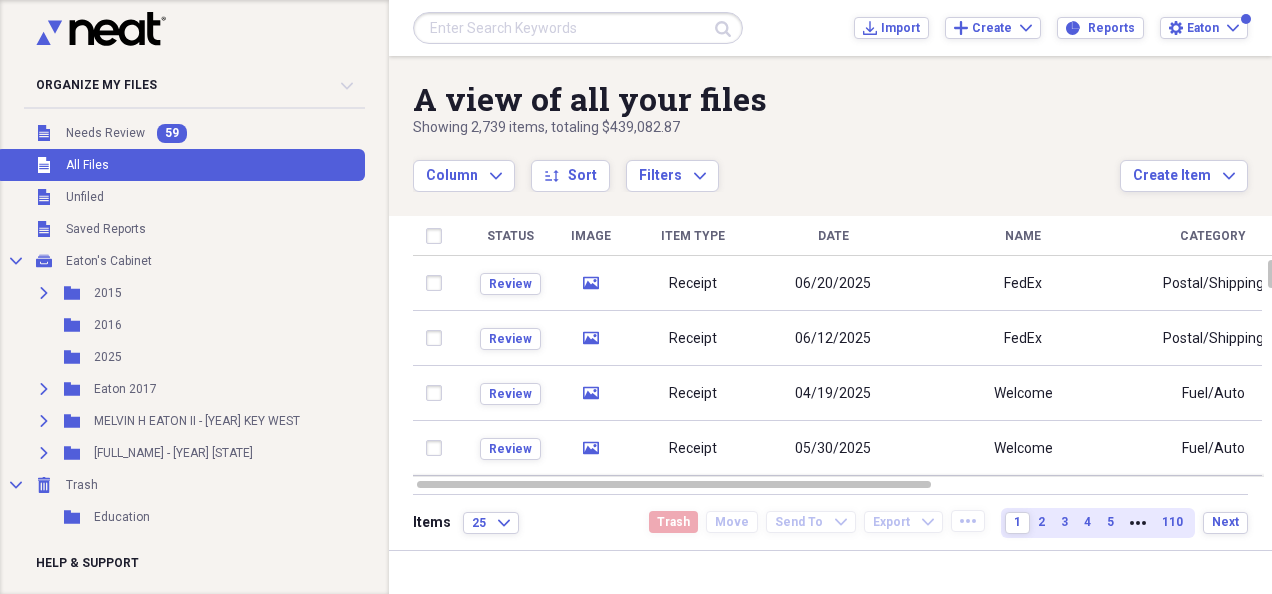 click on "Folder 2025 Add Folder" at bounding box center (180, 357) 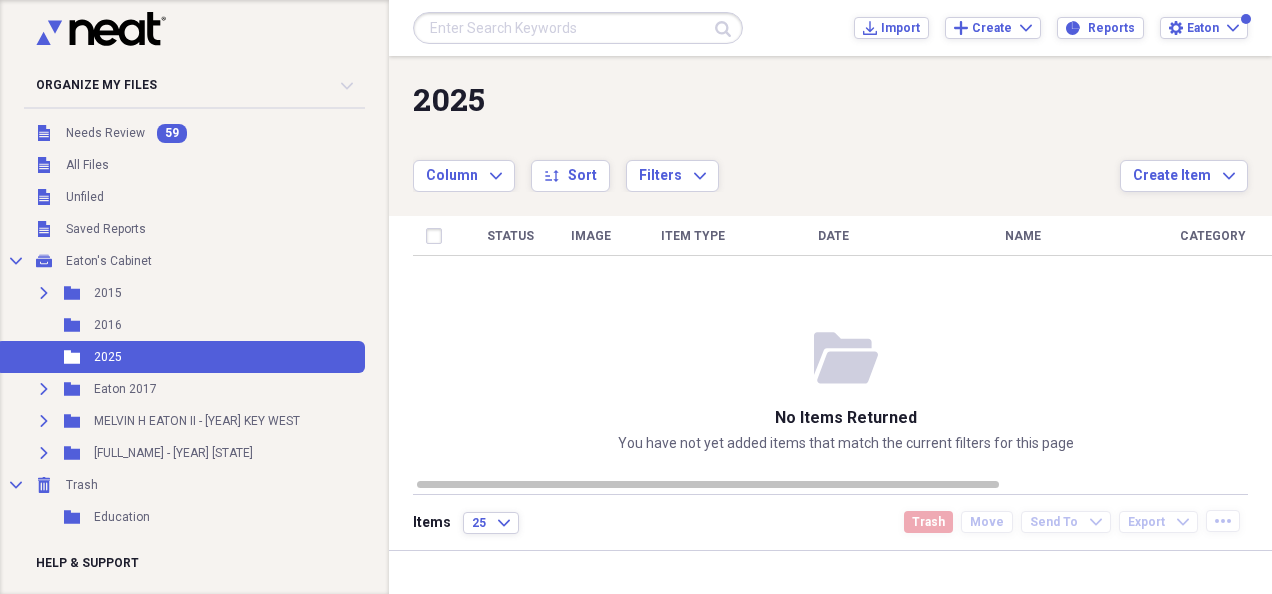 drag, startPoint x: 448, startPoint y: 433, endPoint x: 90, endPoint y: 349, distance: 367.72272 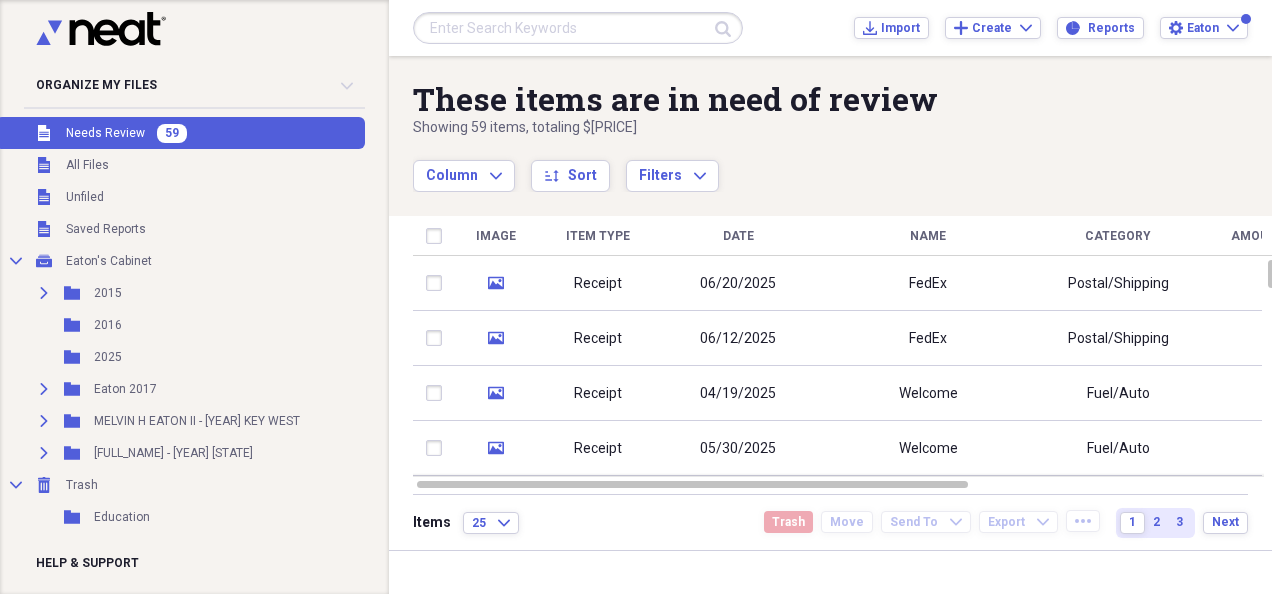 click at bounding box center [438, 283] 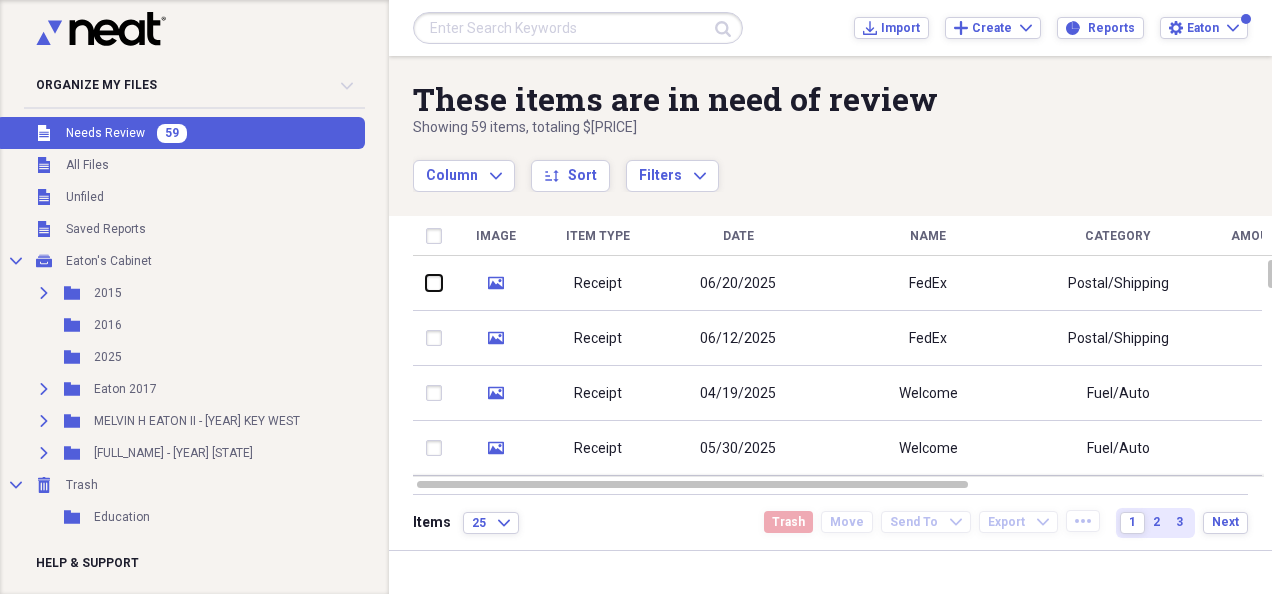 click at bounding box center [426, 283] 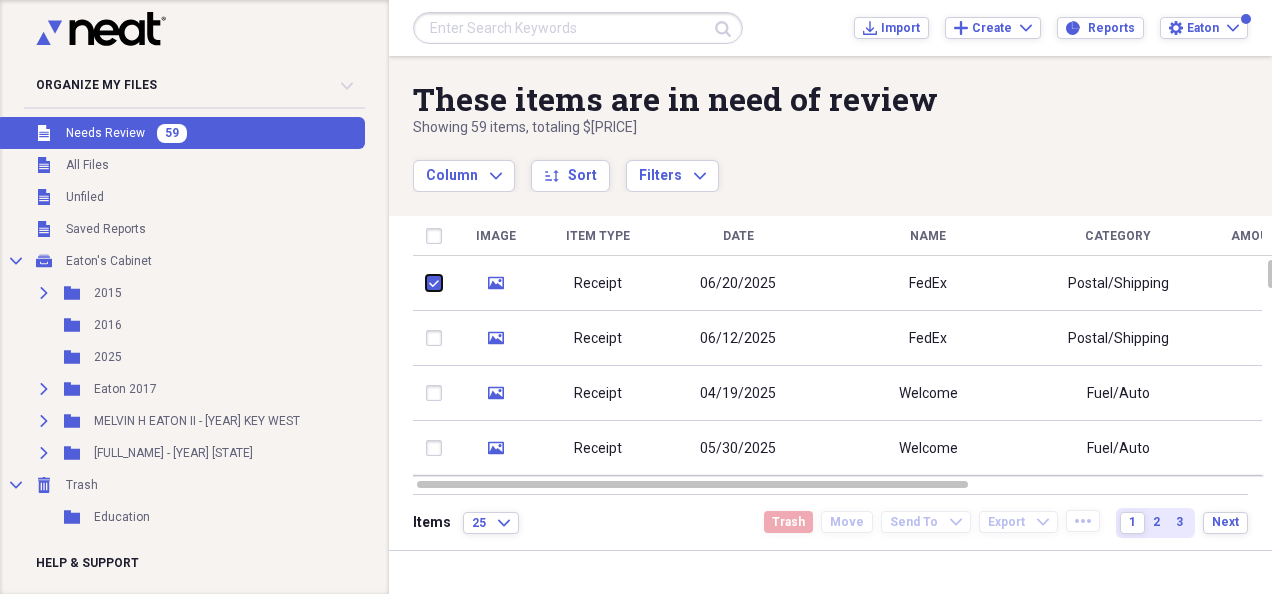 checkbox on "true" 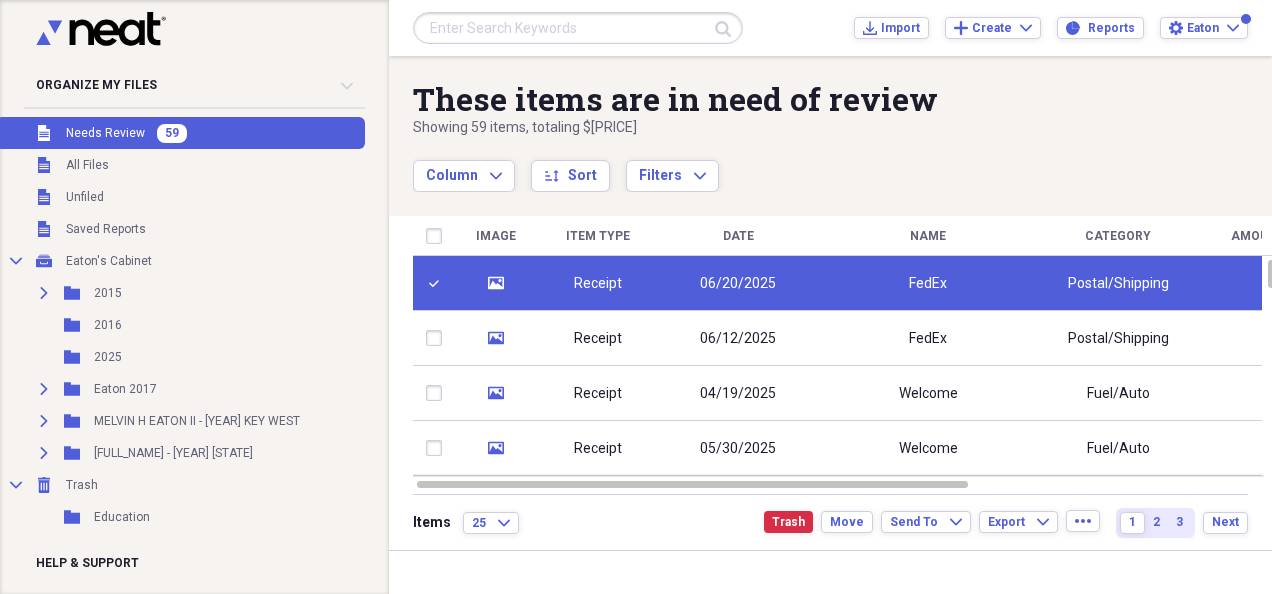 click at bounding box center (438, 338) 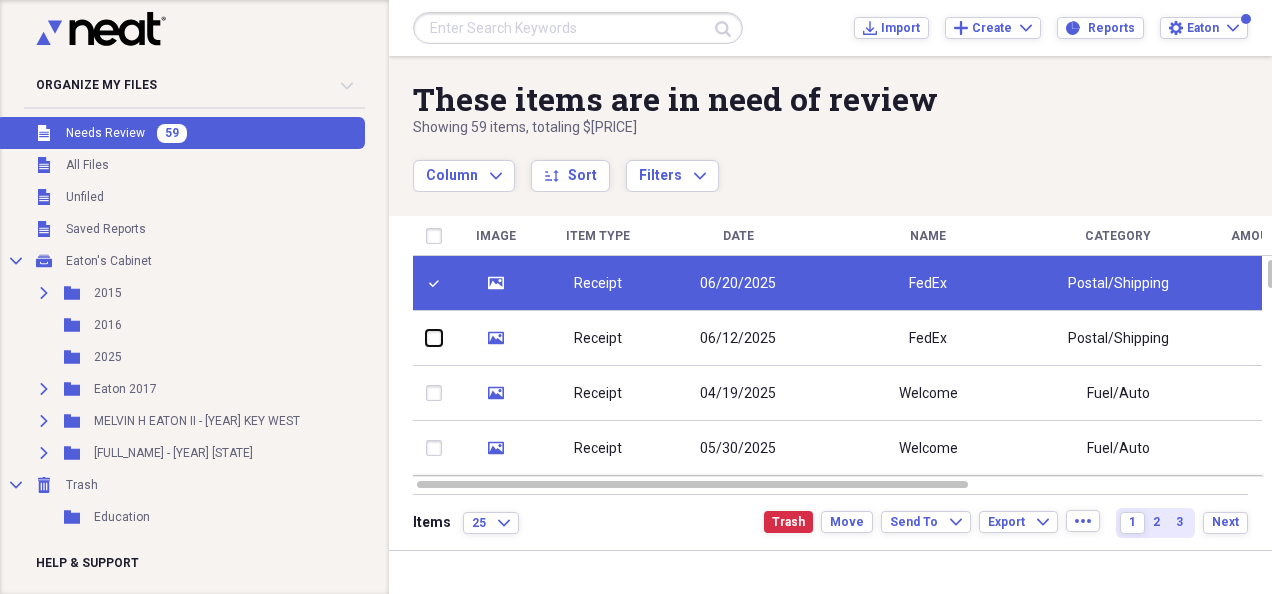 click at bounding box center [426, 338] 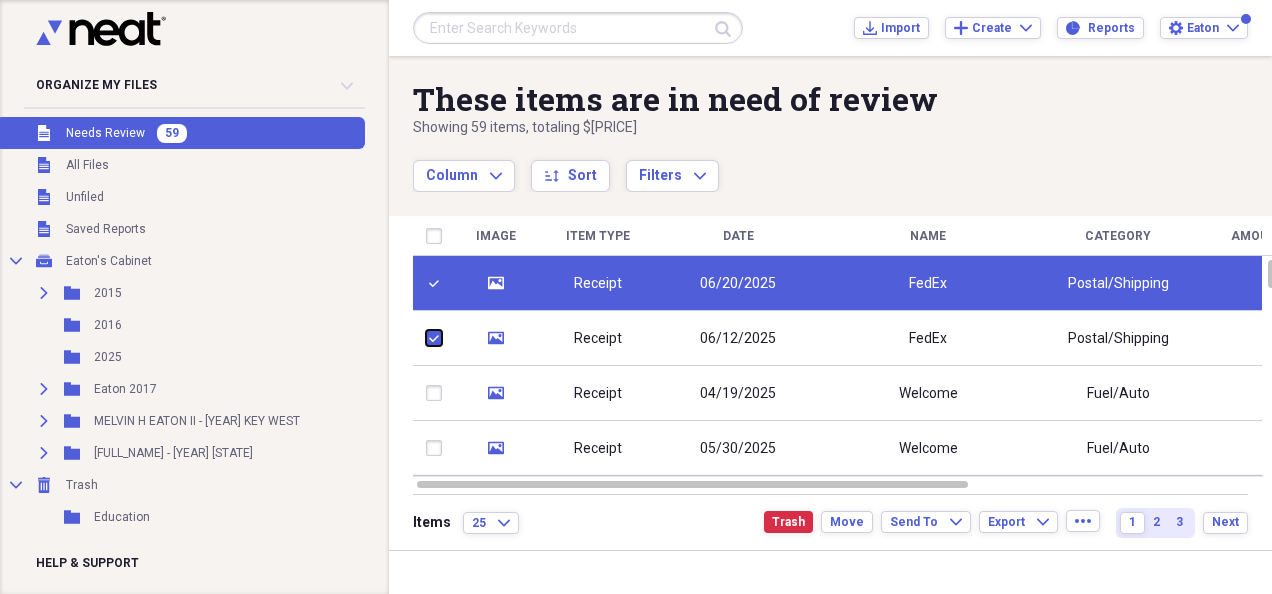 checkbox on "true" 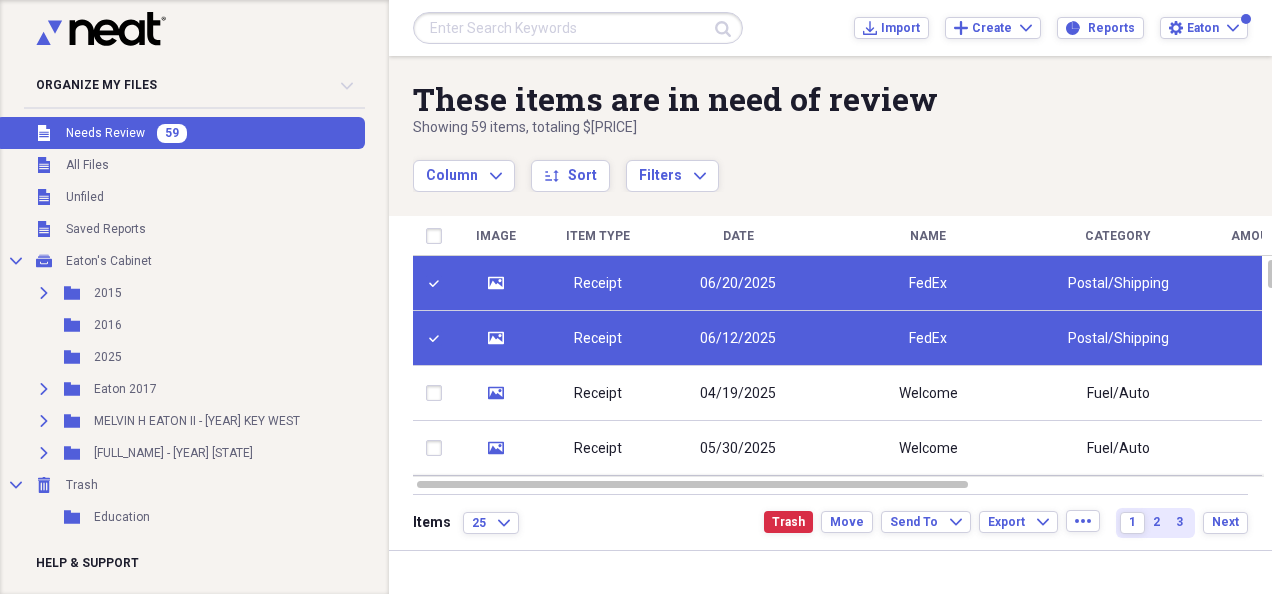 click at bounding box center (438, 393) 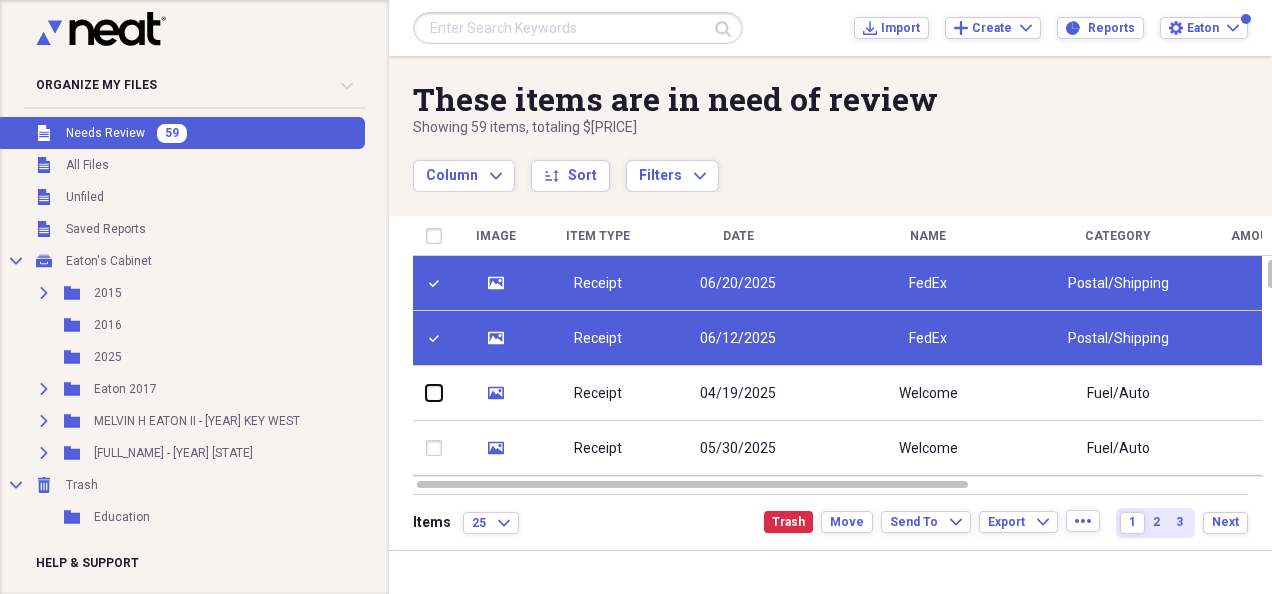 click at bounding box center (426, 393) 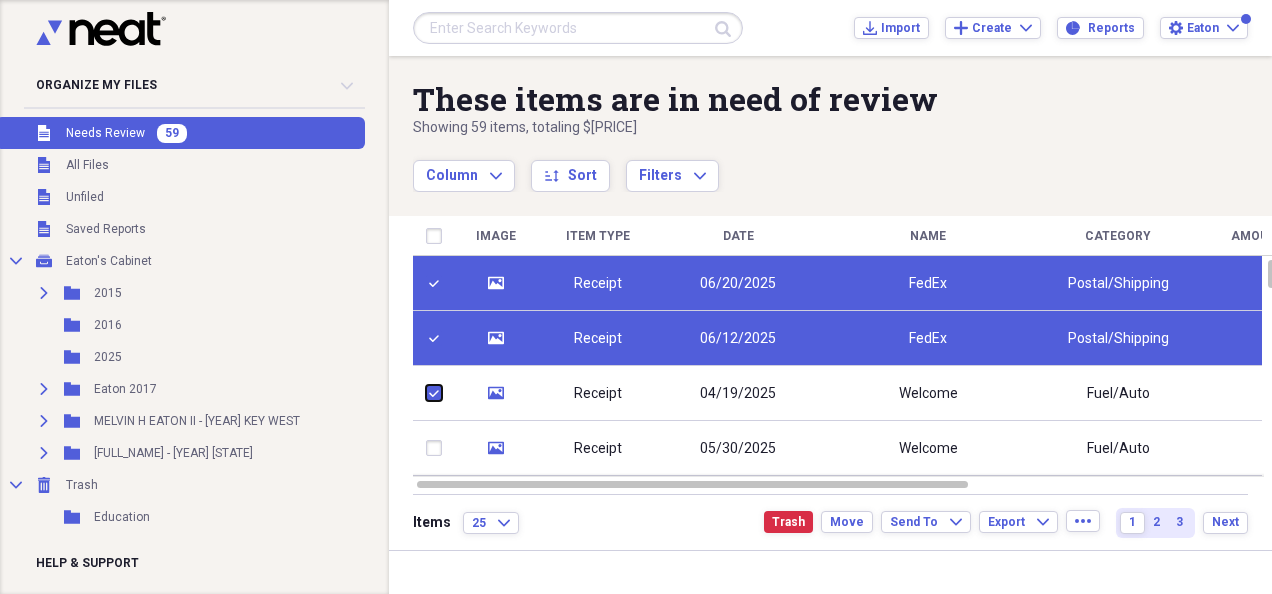 checkbox on "true" 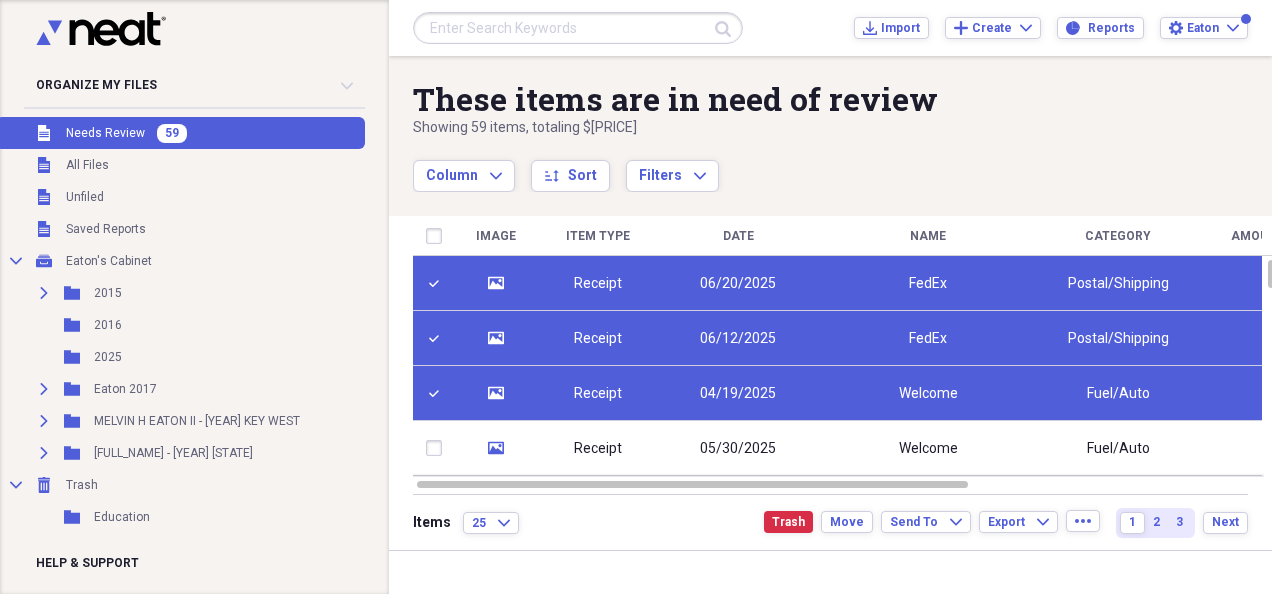 click at bounding box center (438, 448) 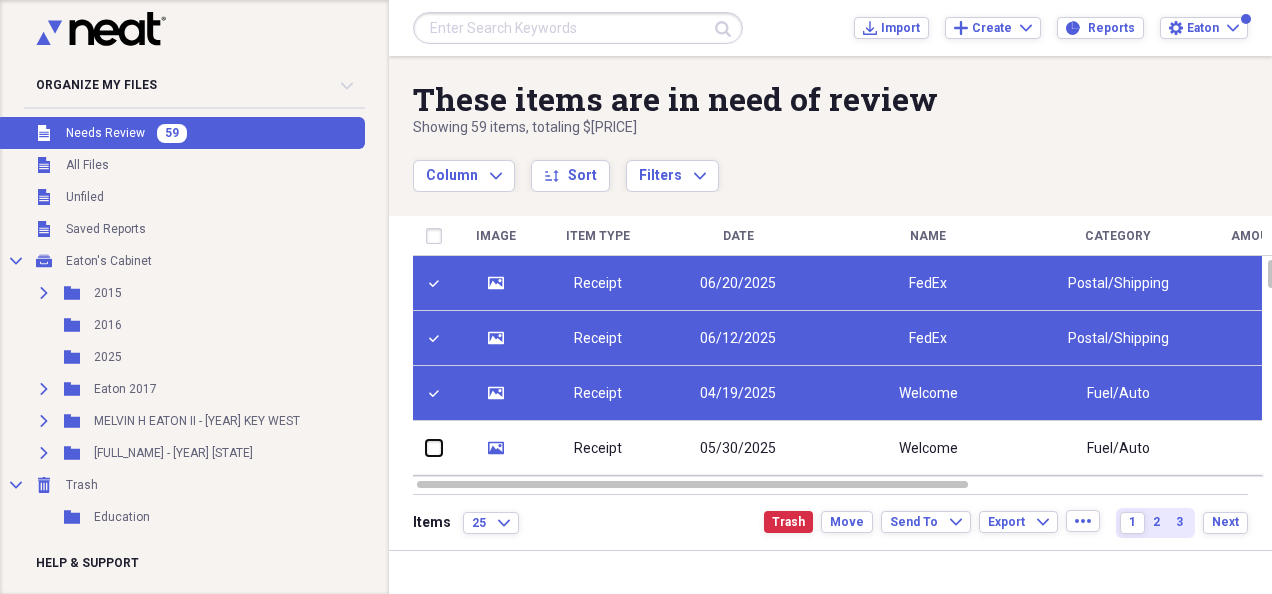 click at bounding box center (426, 448) 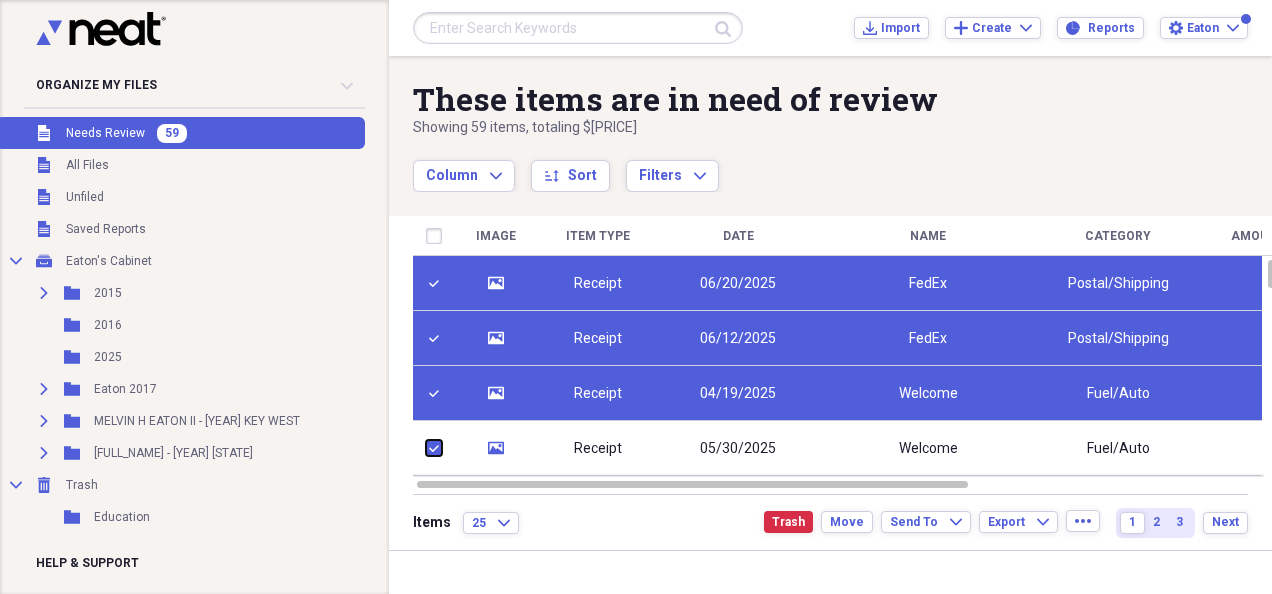 checkbox on "true" 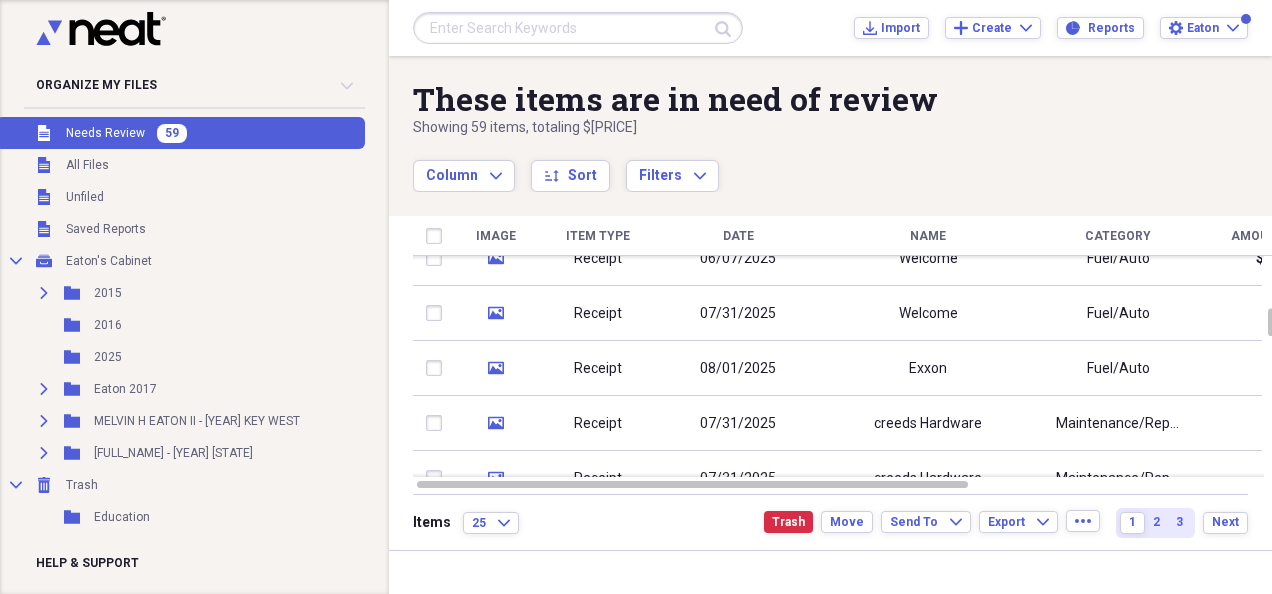 checkbox on "false" 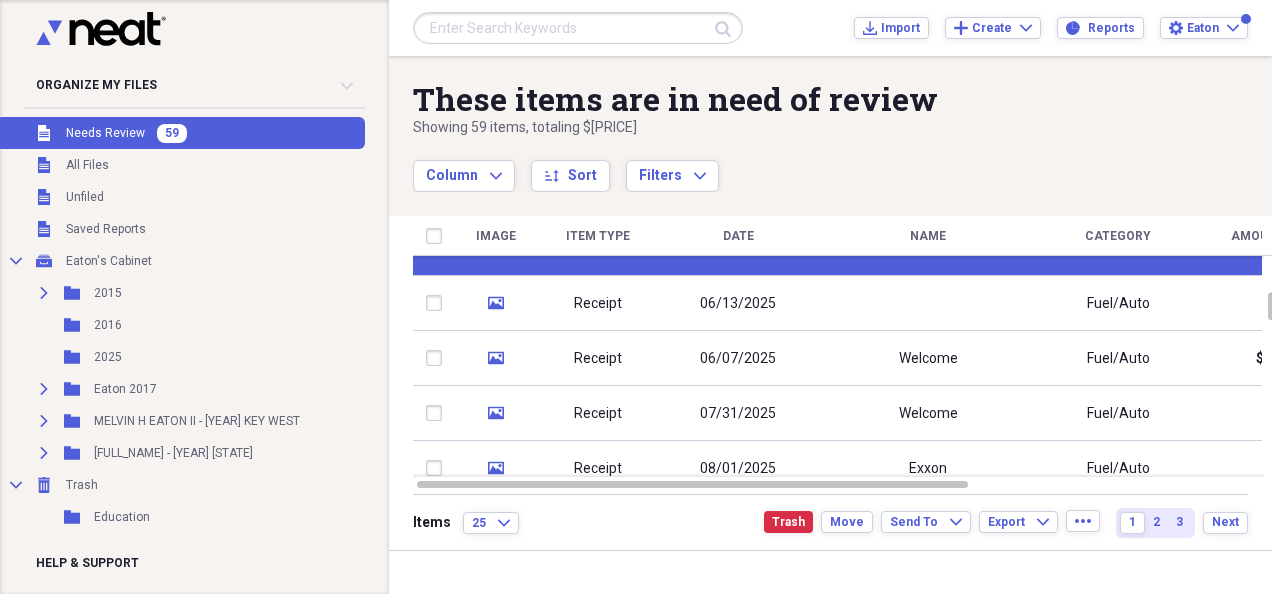 checkbox on "true" 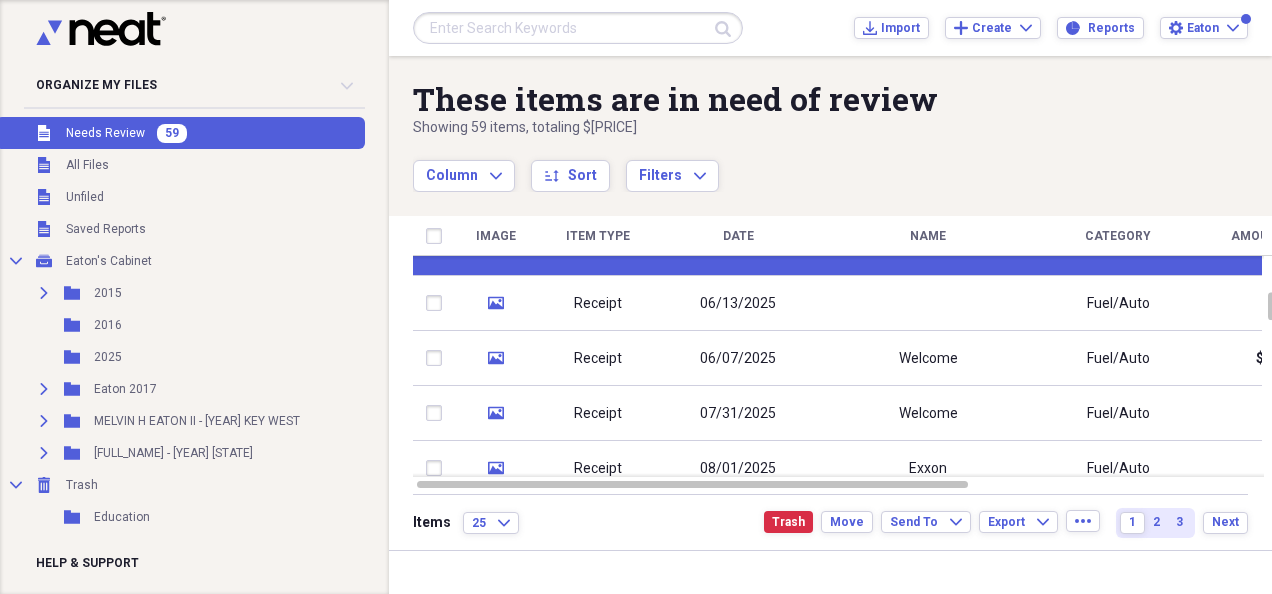 click at bounding box center (438, 303) 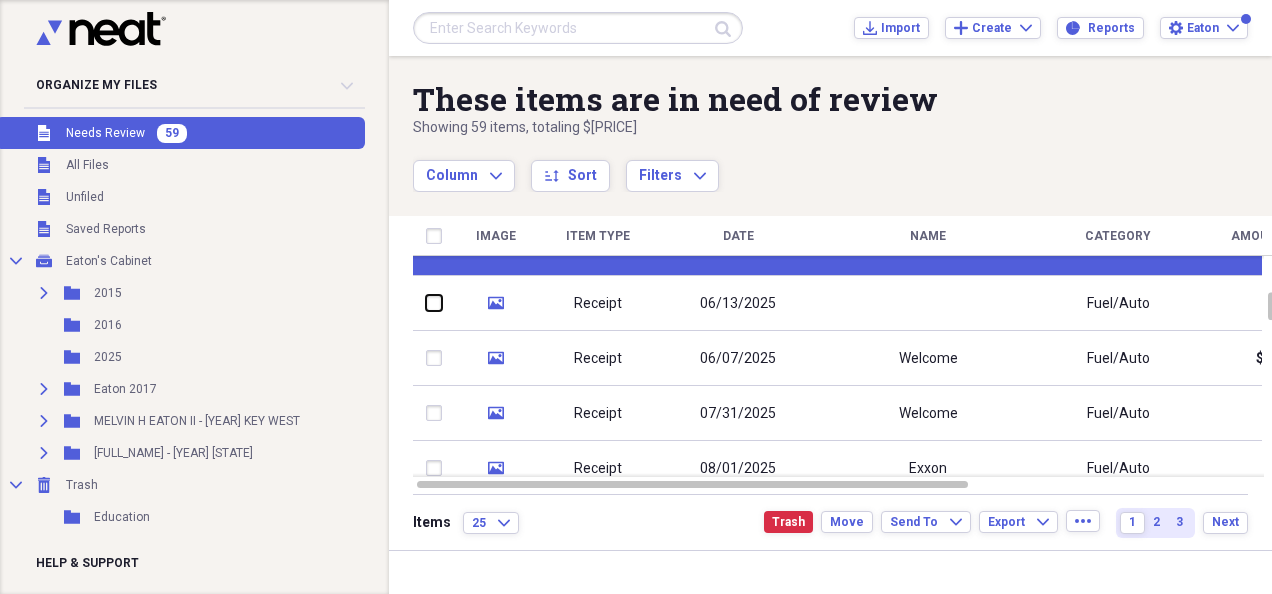 click at bounding box center [426, 303] 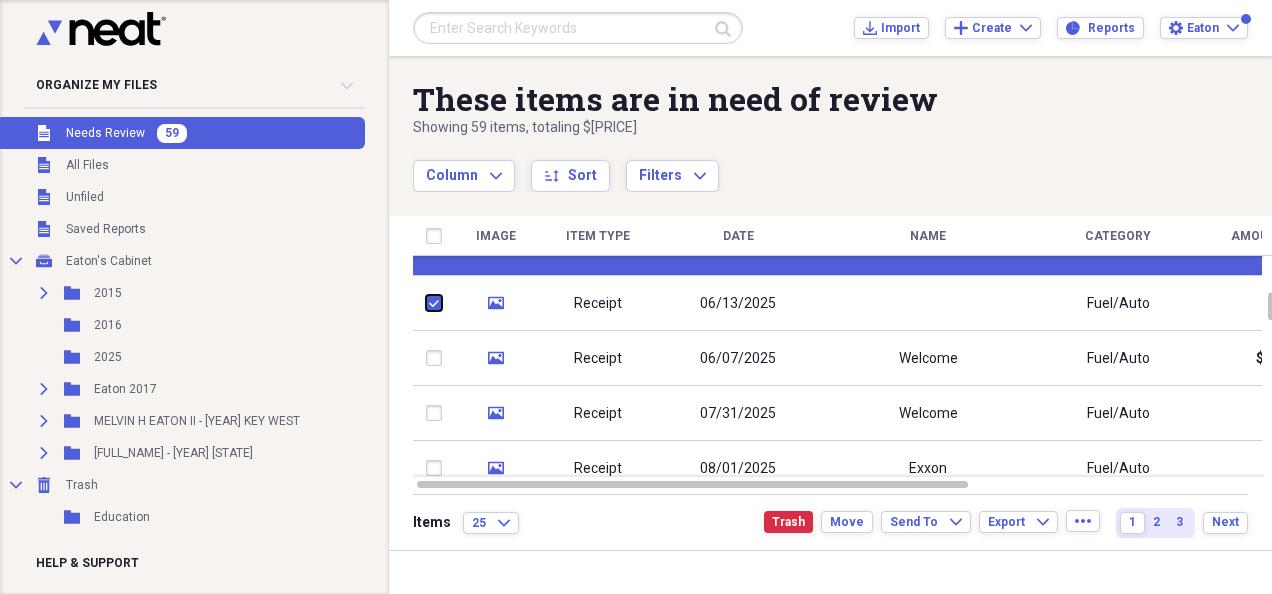checkbox on "true" 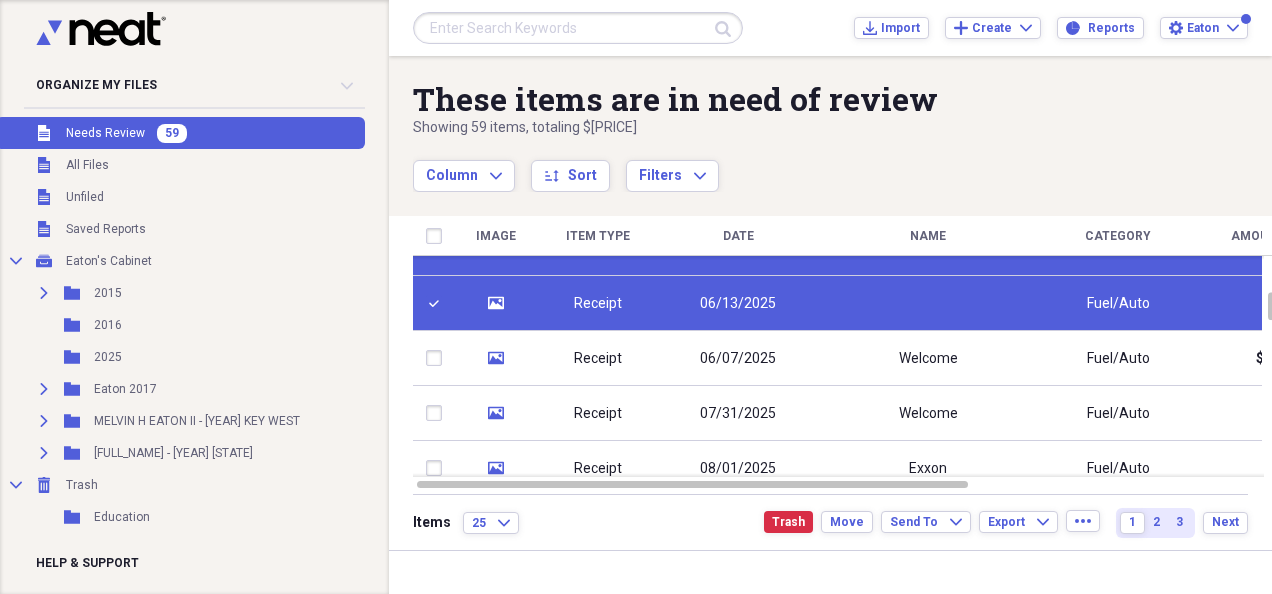 click at bounding box center [438, 358] 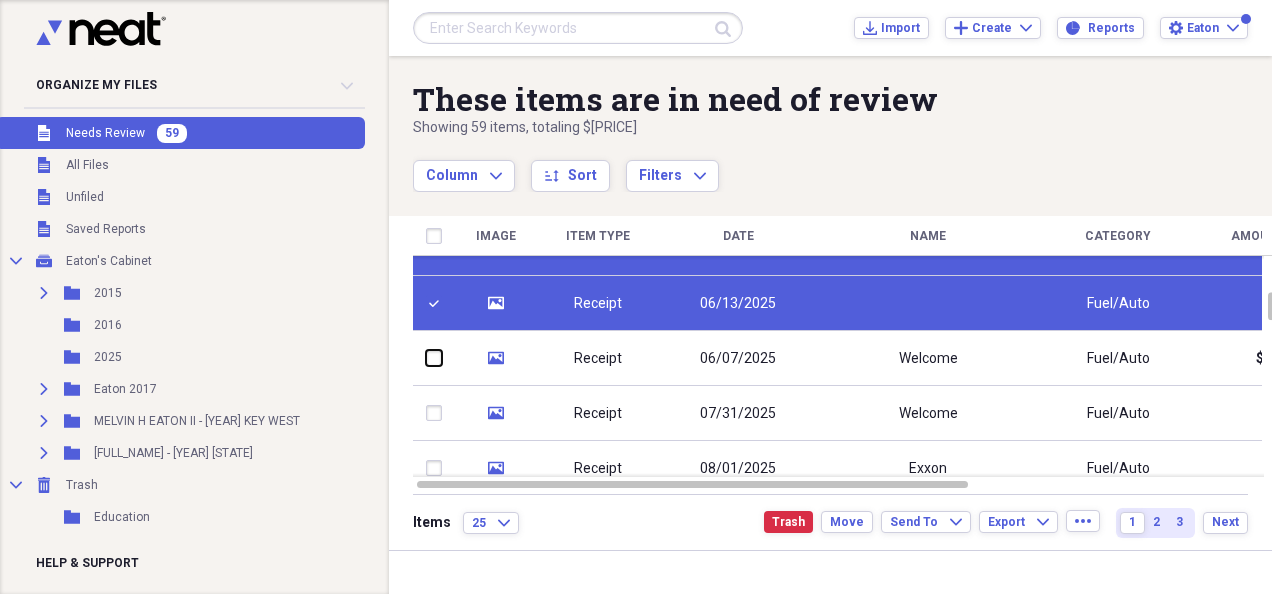 click at bounding box center (426, 358) 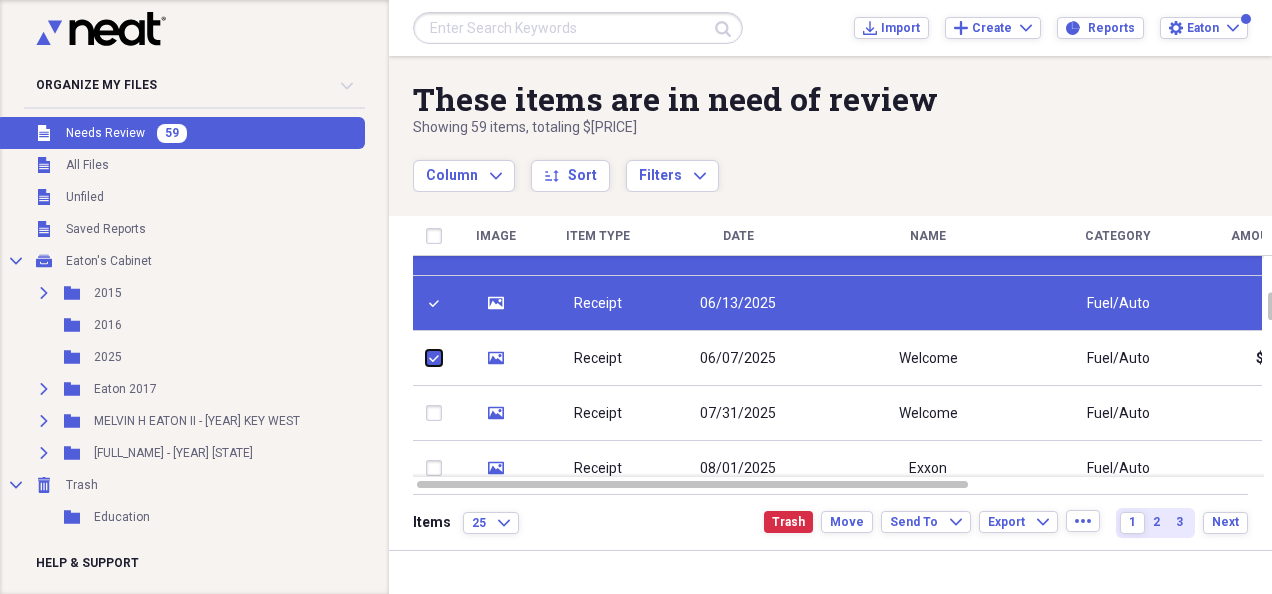 checkbox on "true" 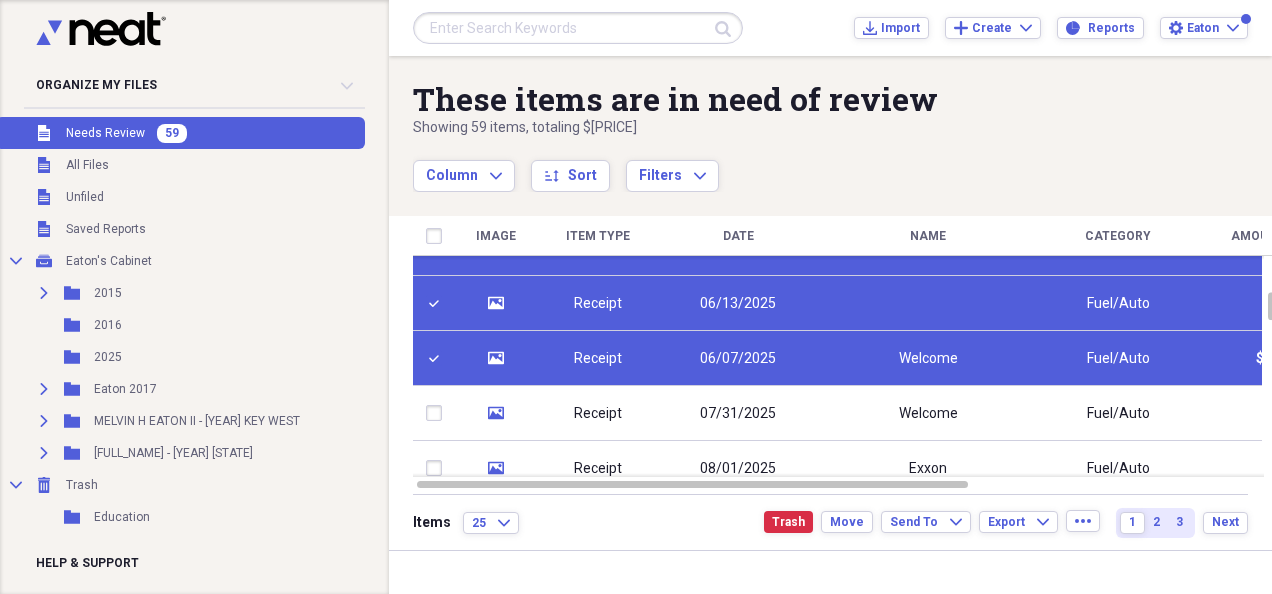 click at bounding box center [438, 413] 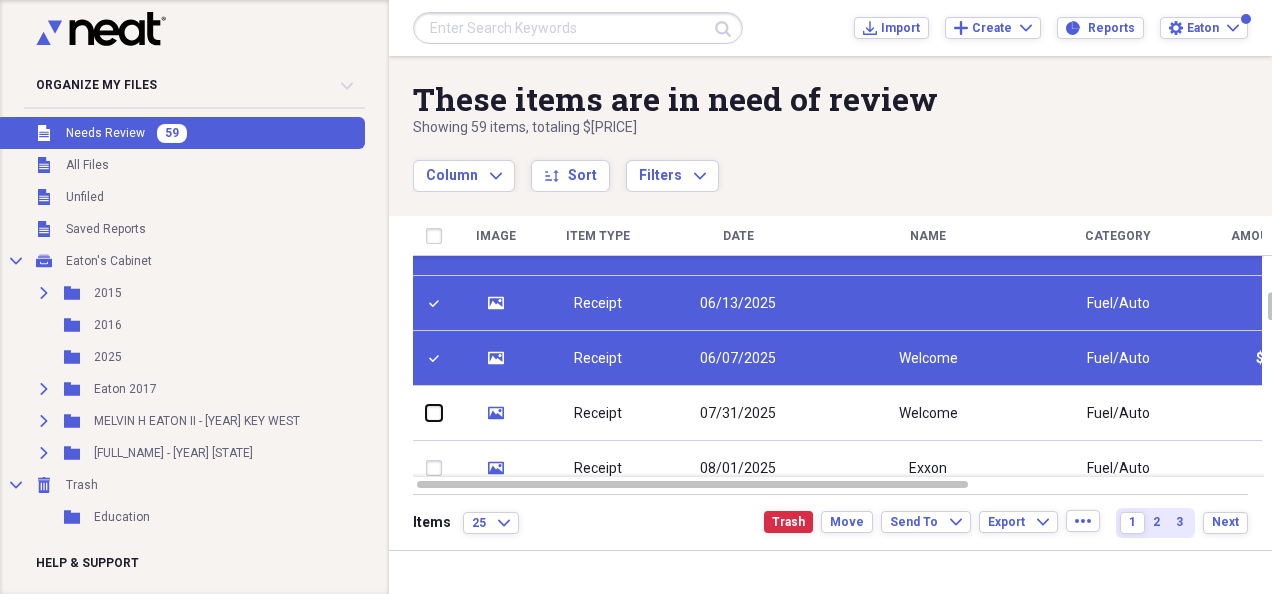 click at bounding box center [426, 413] 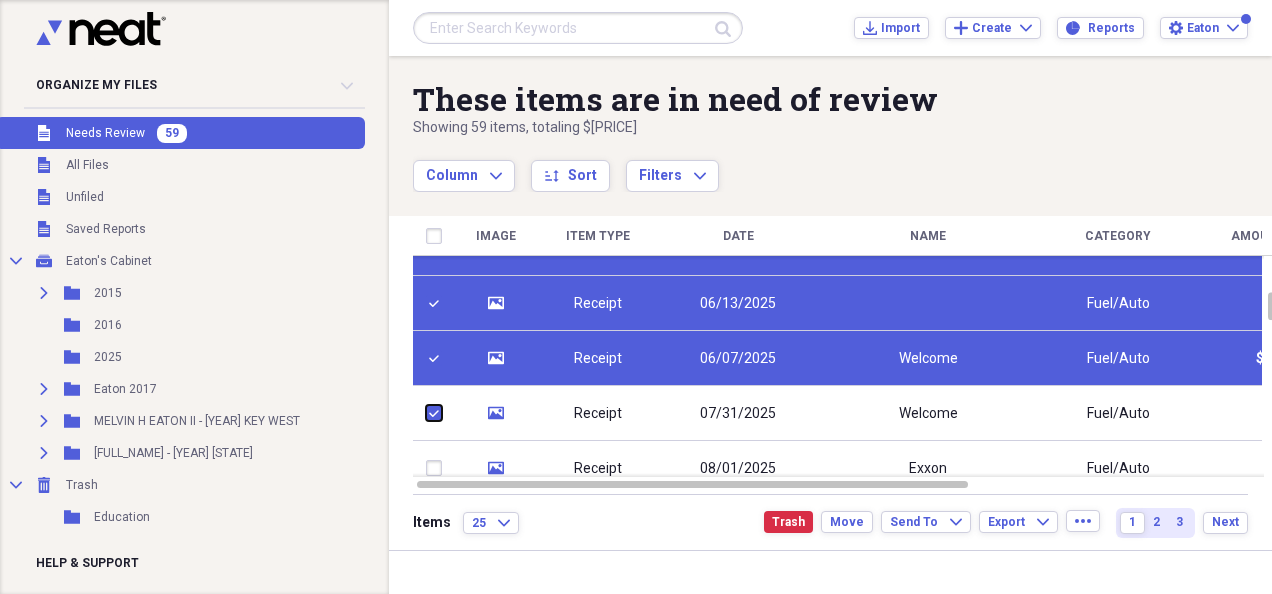 checkbox on "true" 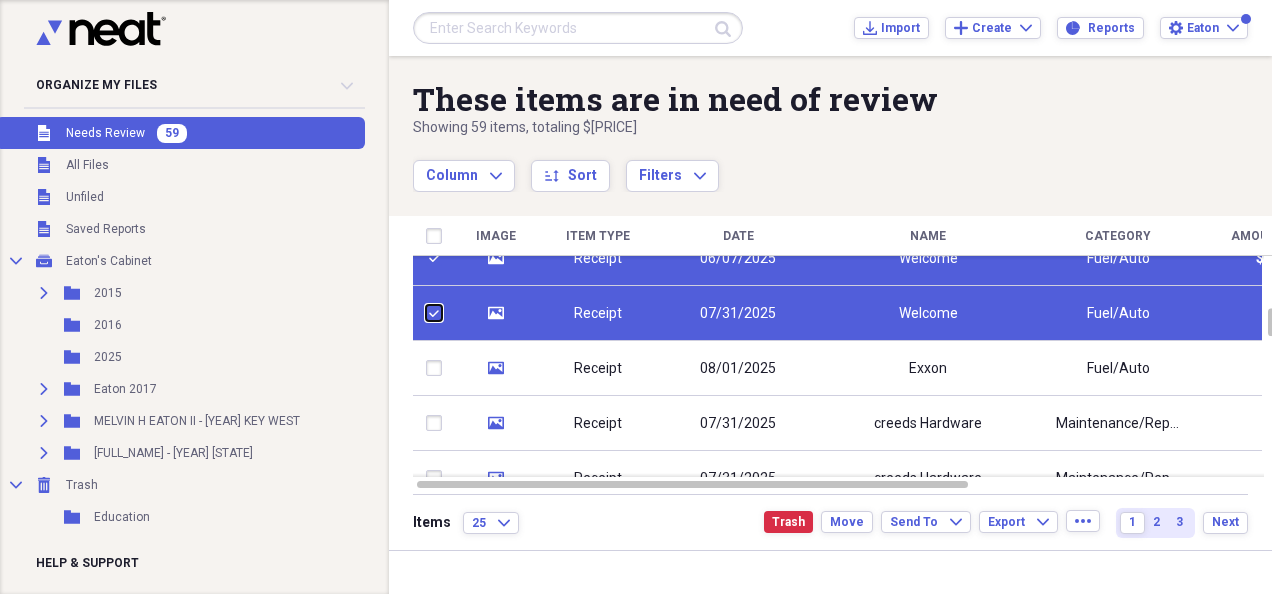 checkbox on "false" 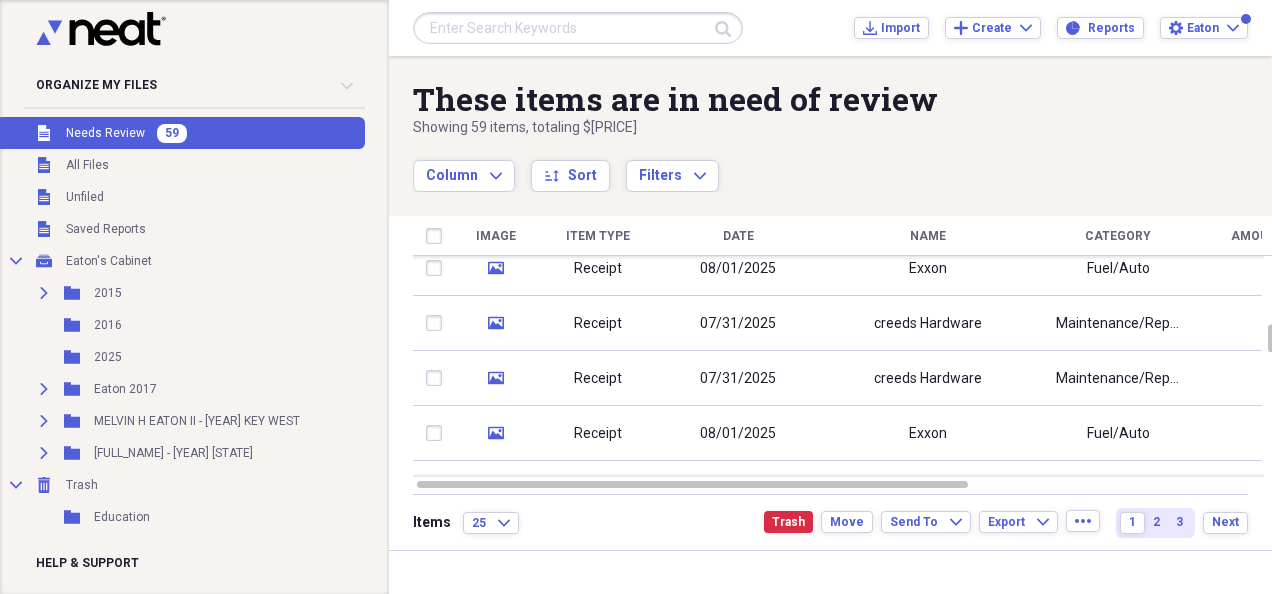 checkbox on "false" 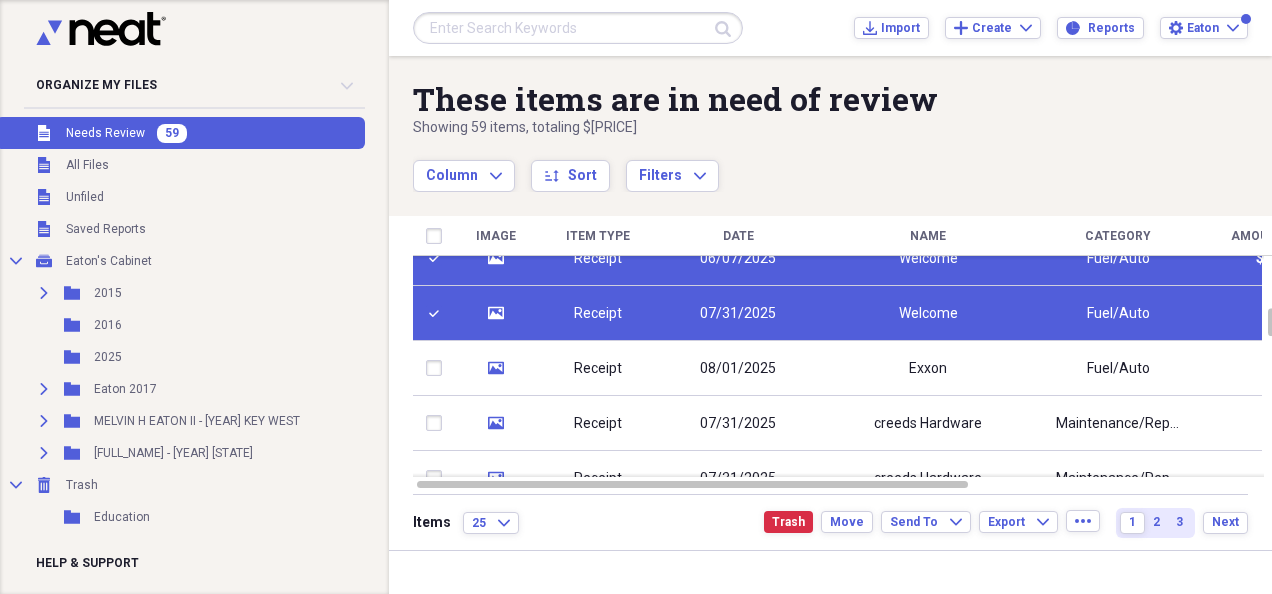 checkbox on "true" 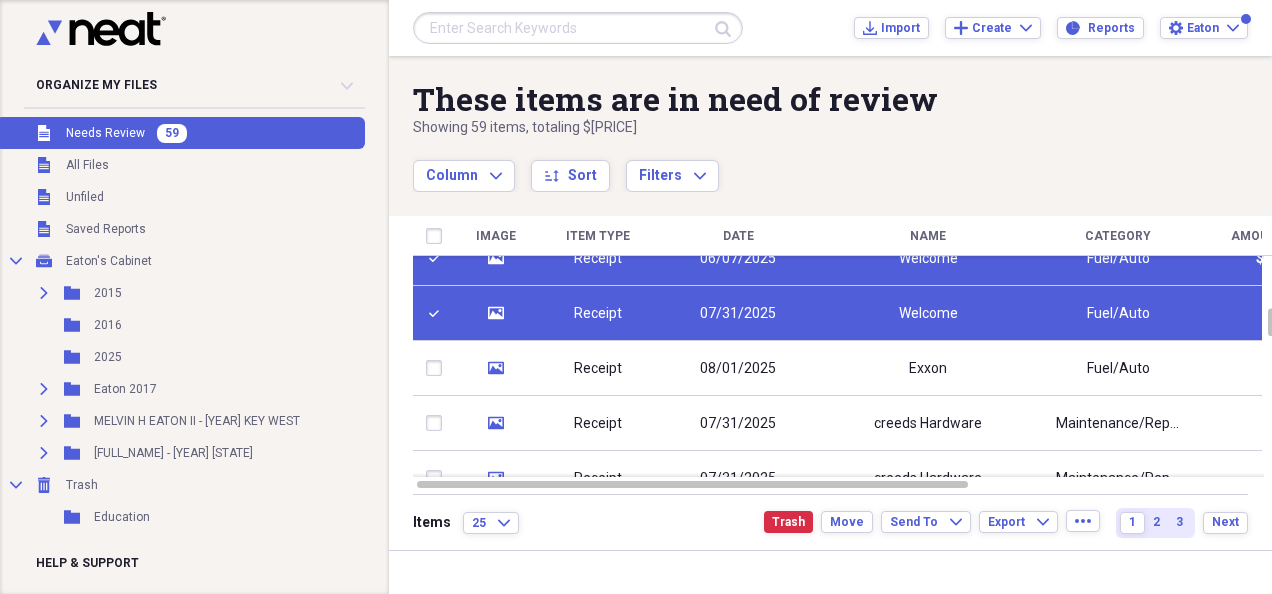click at bounding box center [438, 368] 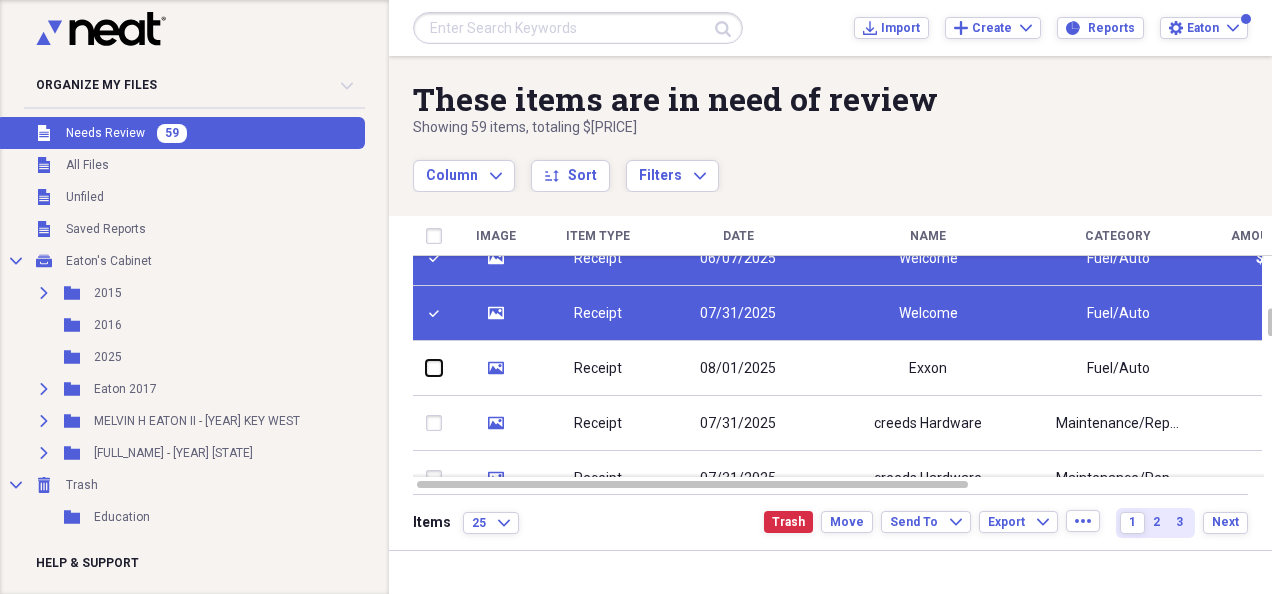 click at bounding box center [426, 368] 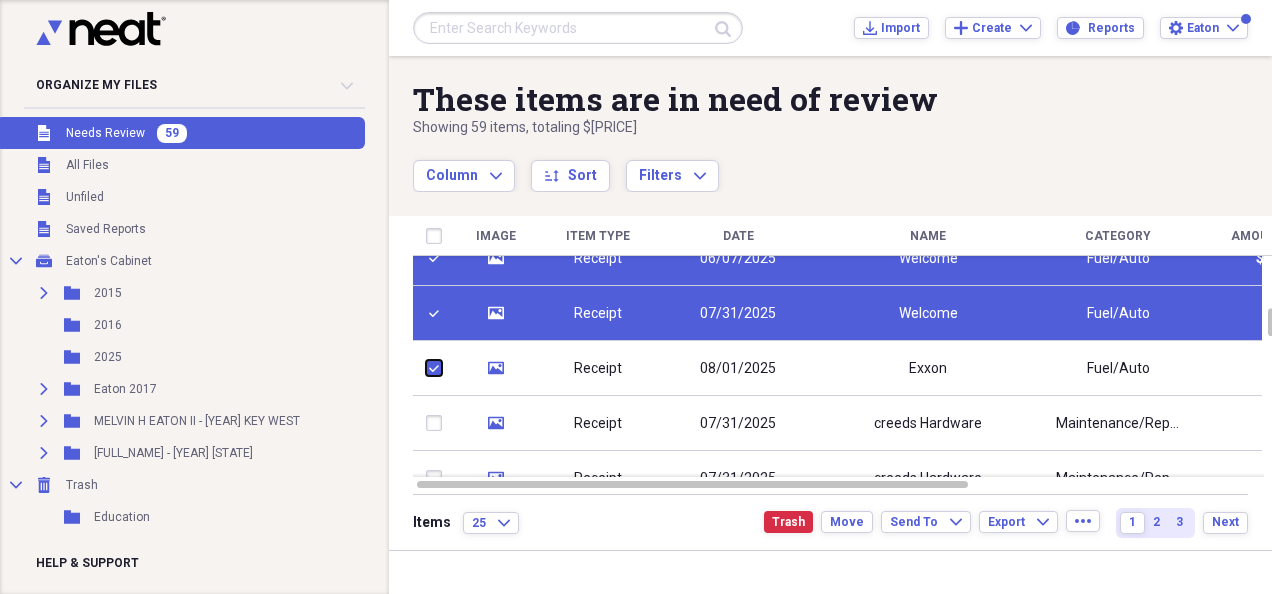 checkbox on "true" 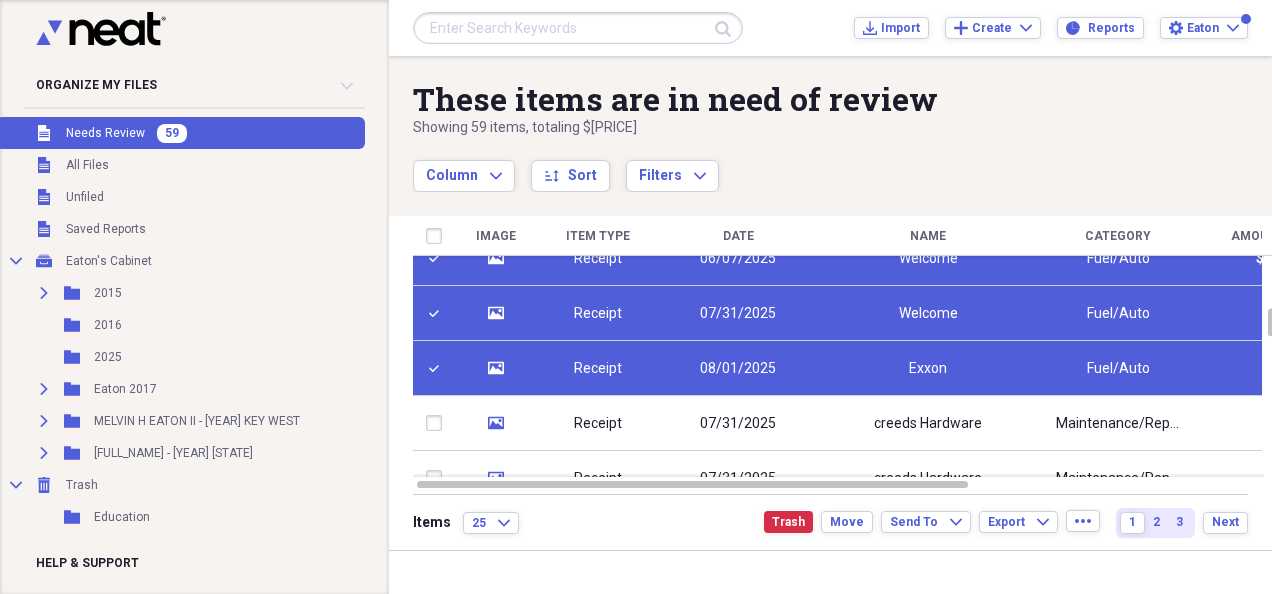 click at bounding box center [438, 423] 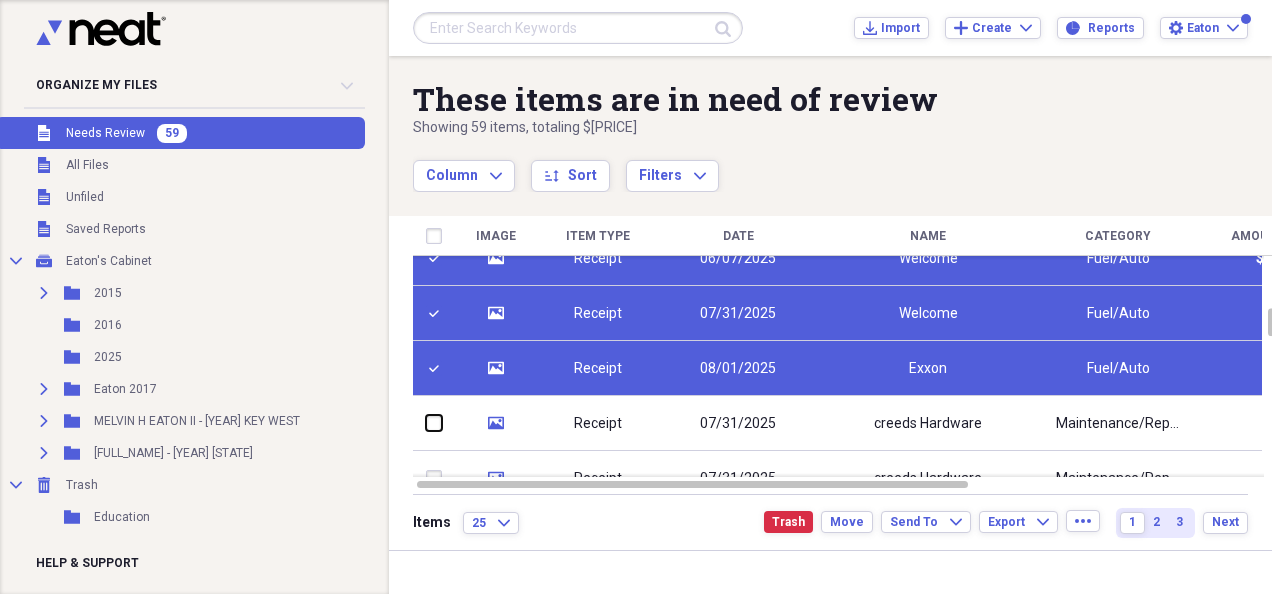 click at bounding box center (426, 423) 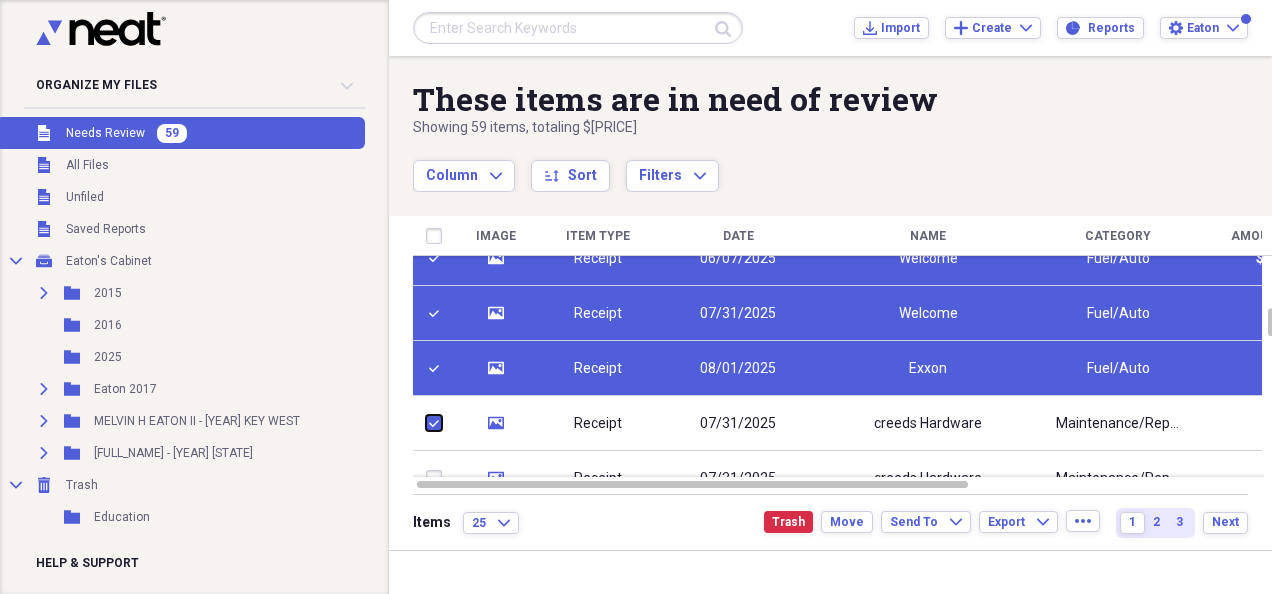 checkbox on "true" 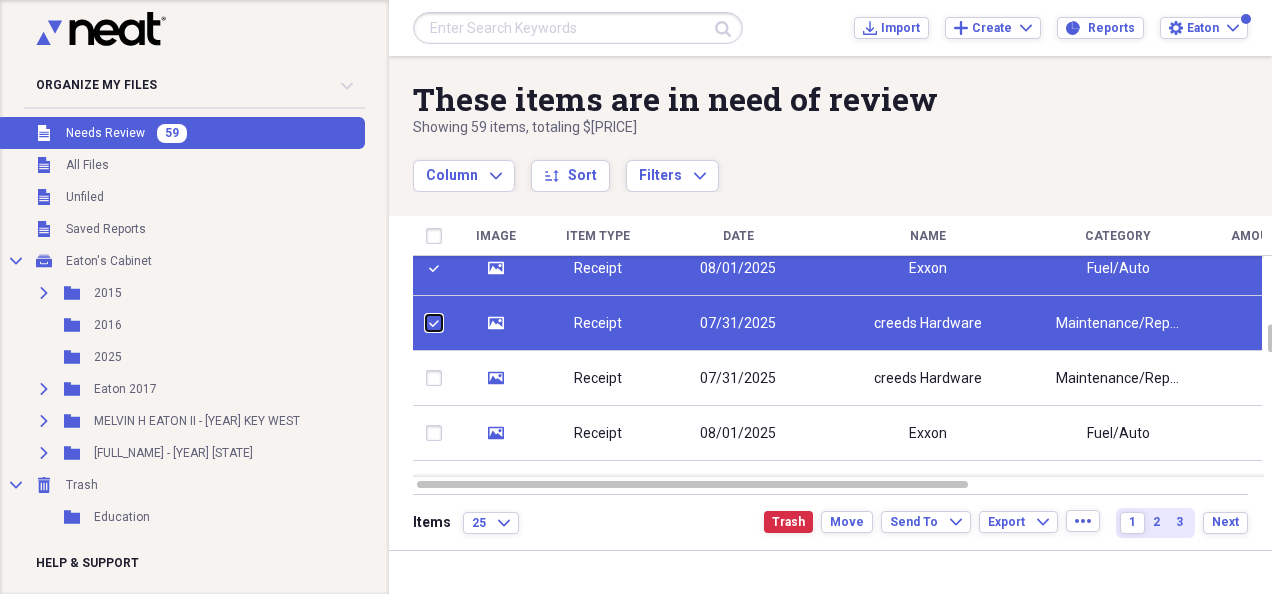 checkbox on "false" 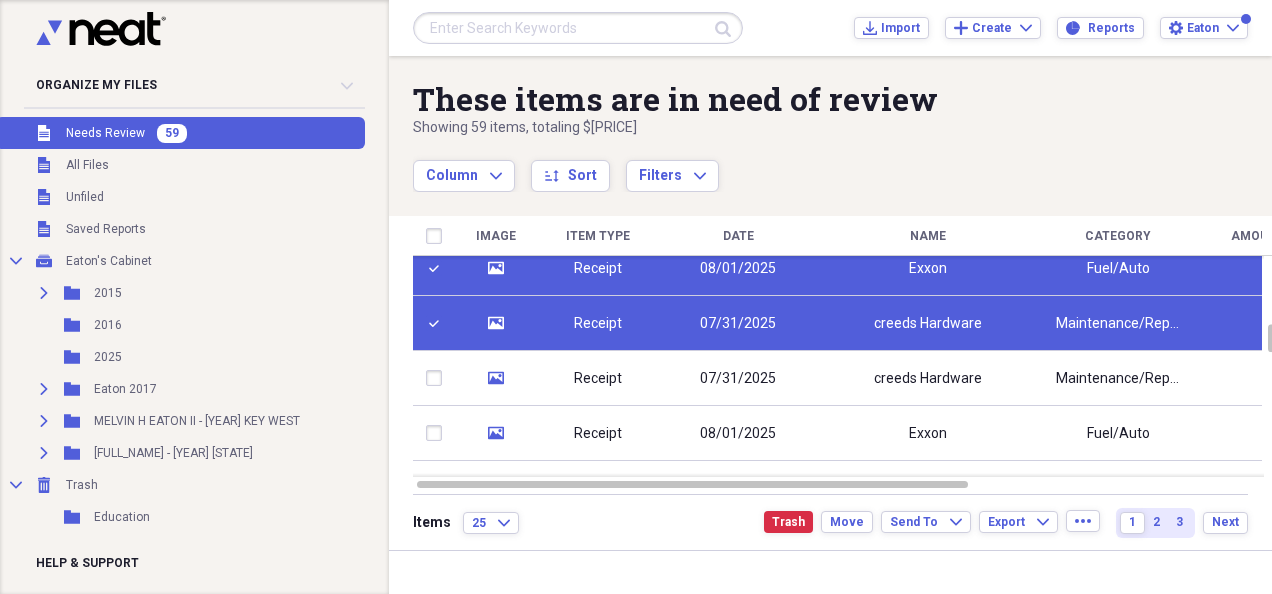 click at bounding box center [438, 378] 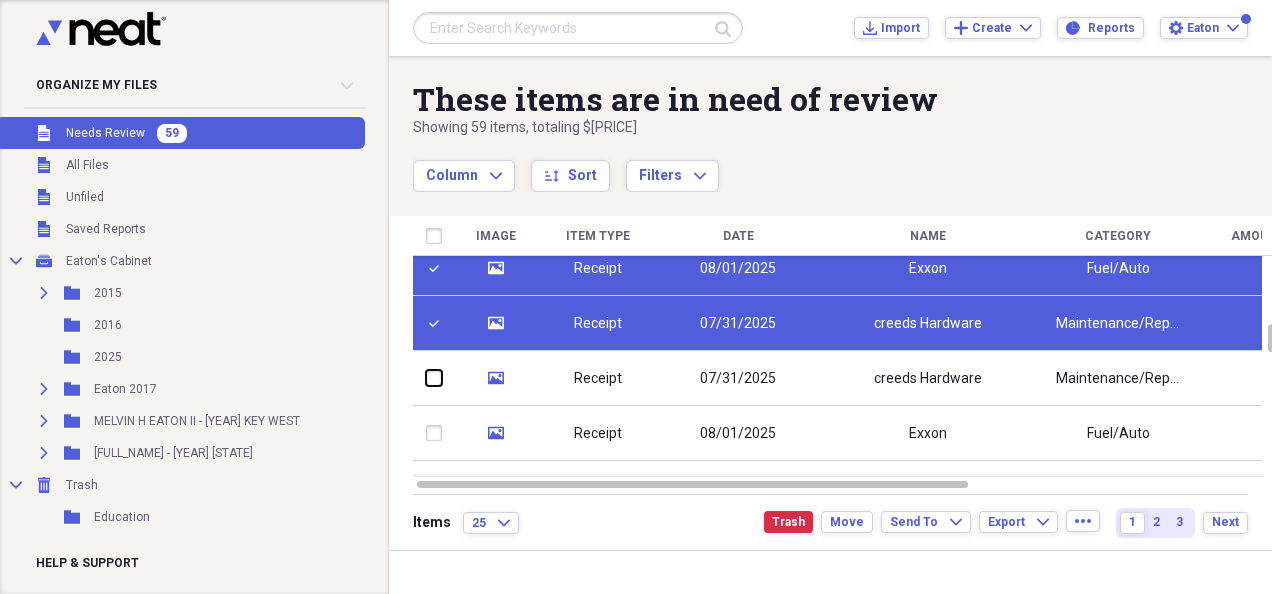 click at bounding box center (426, 378) 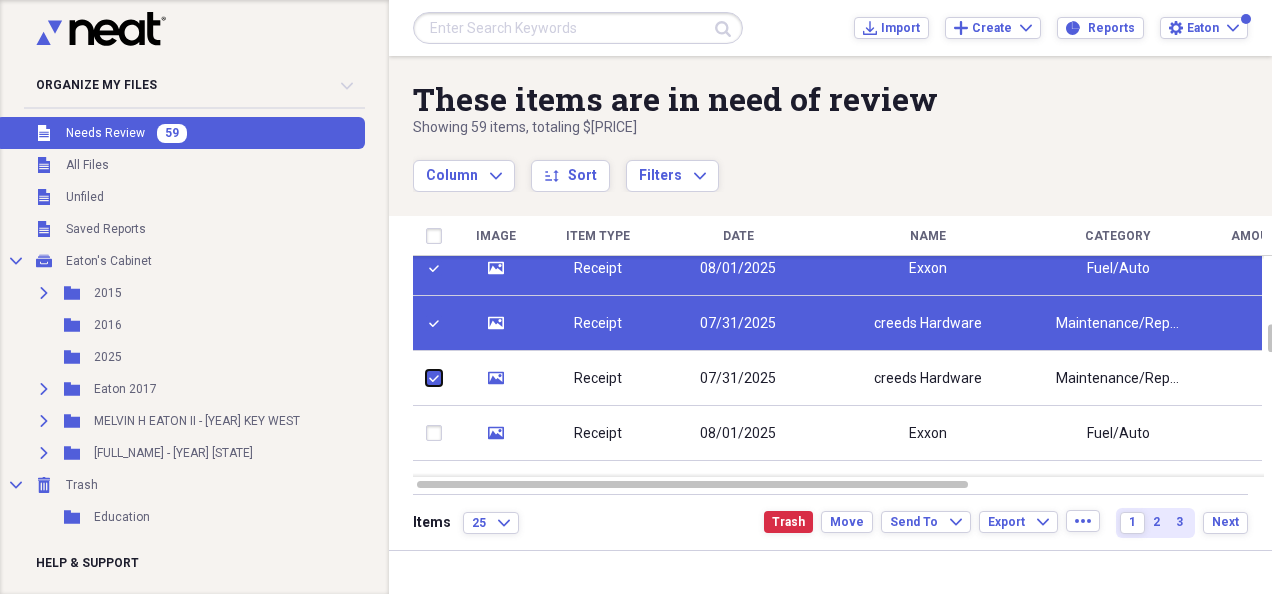 checkbox on "true" 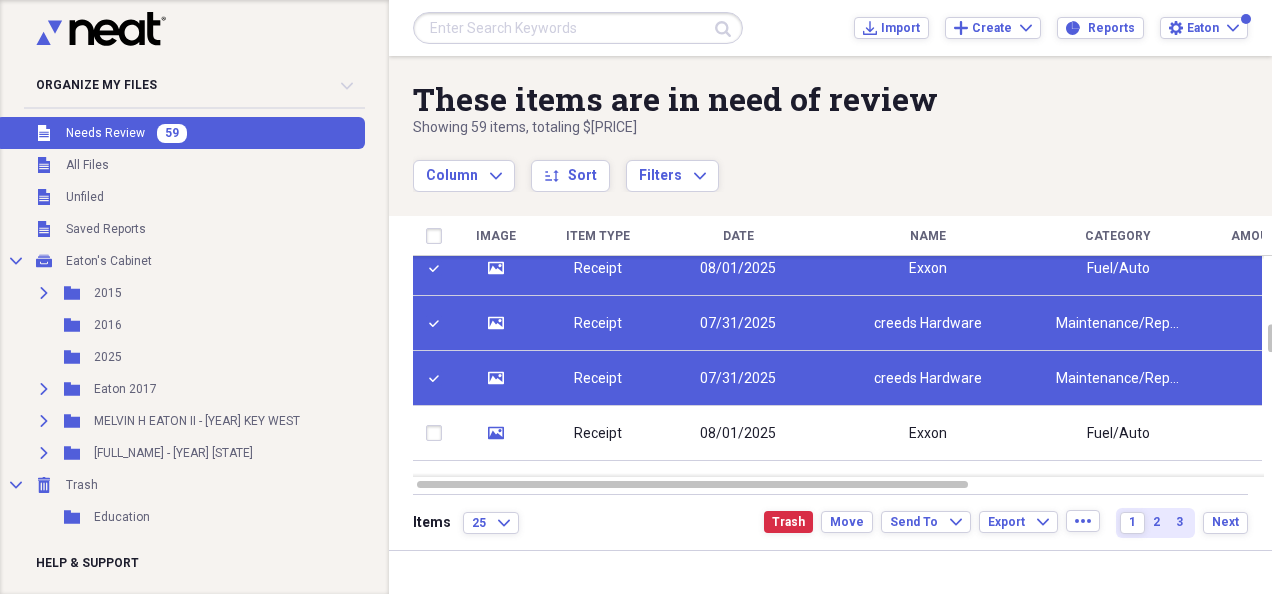 click at bounding box center (438, 433) 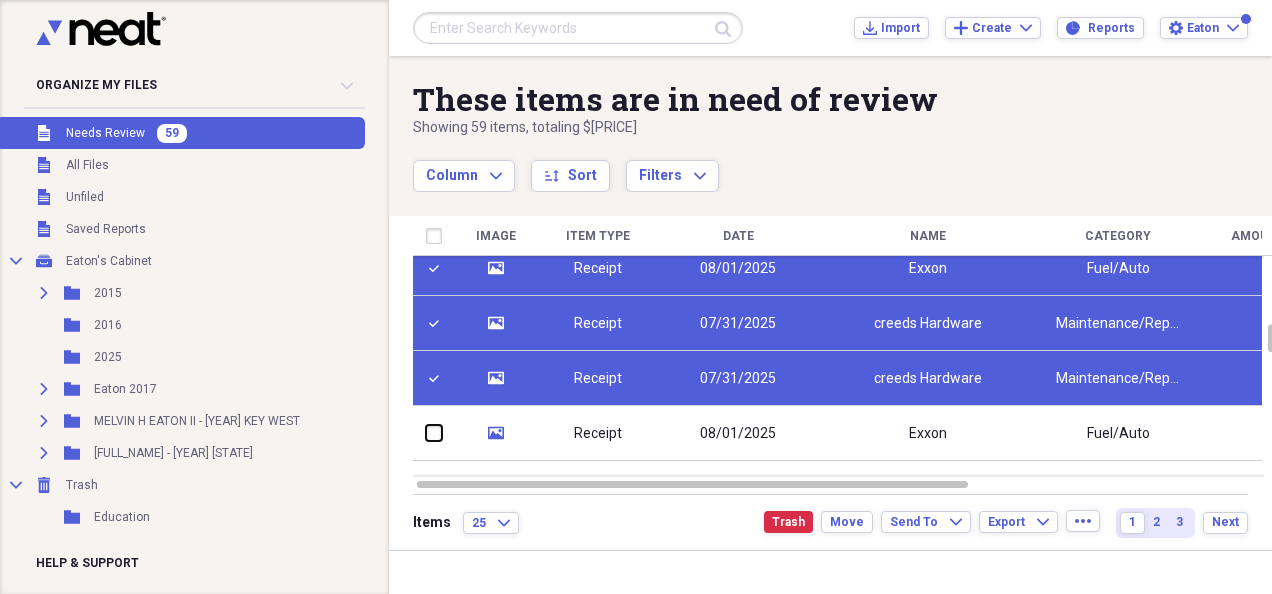 click at bounding box center [426, 433] 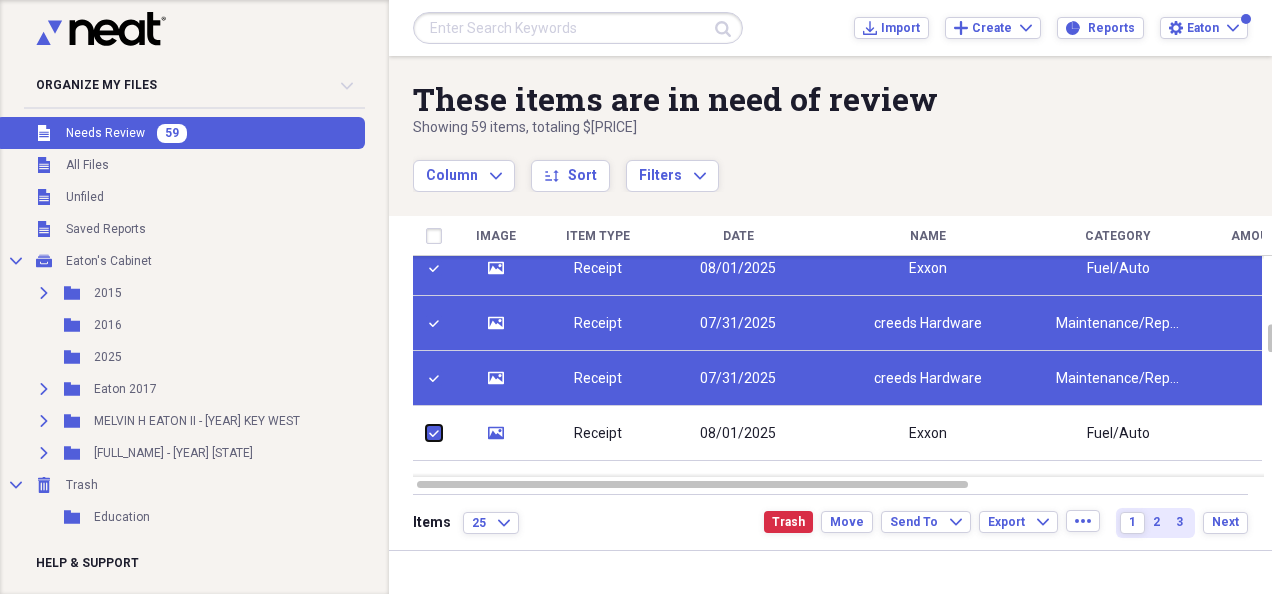 checkbox on "true" 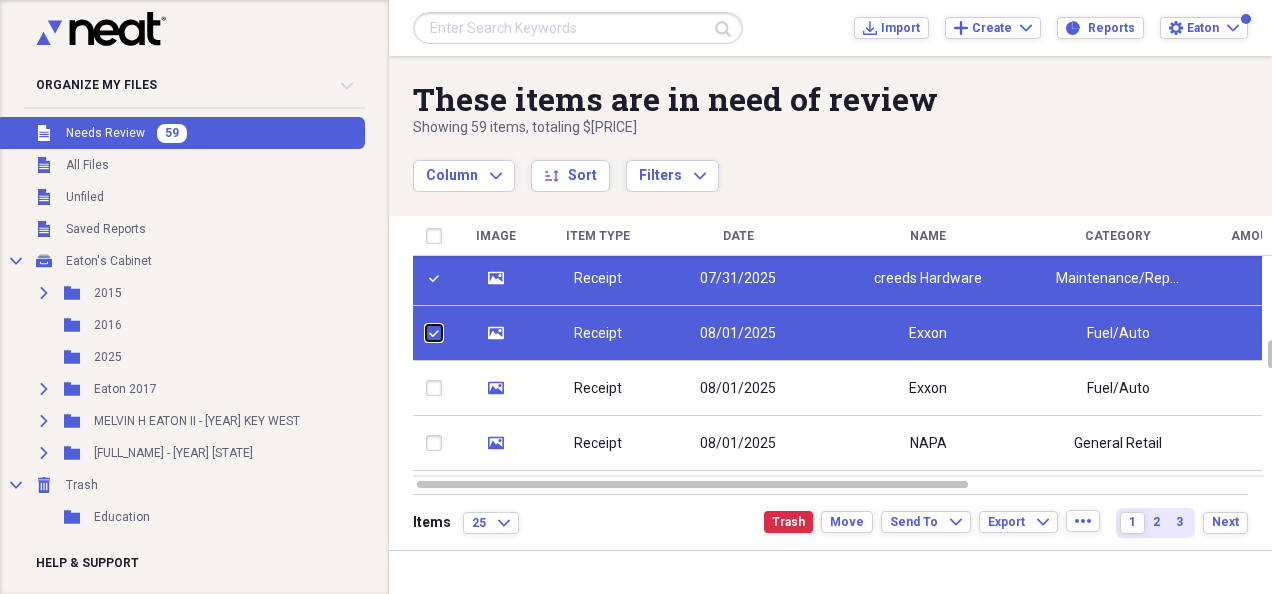 checkbox on "false" 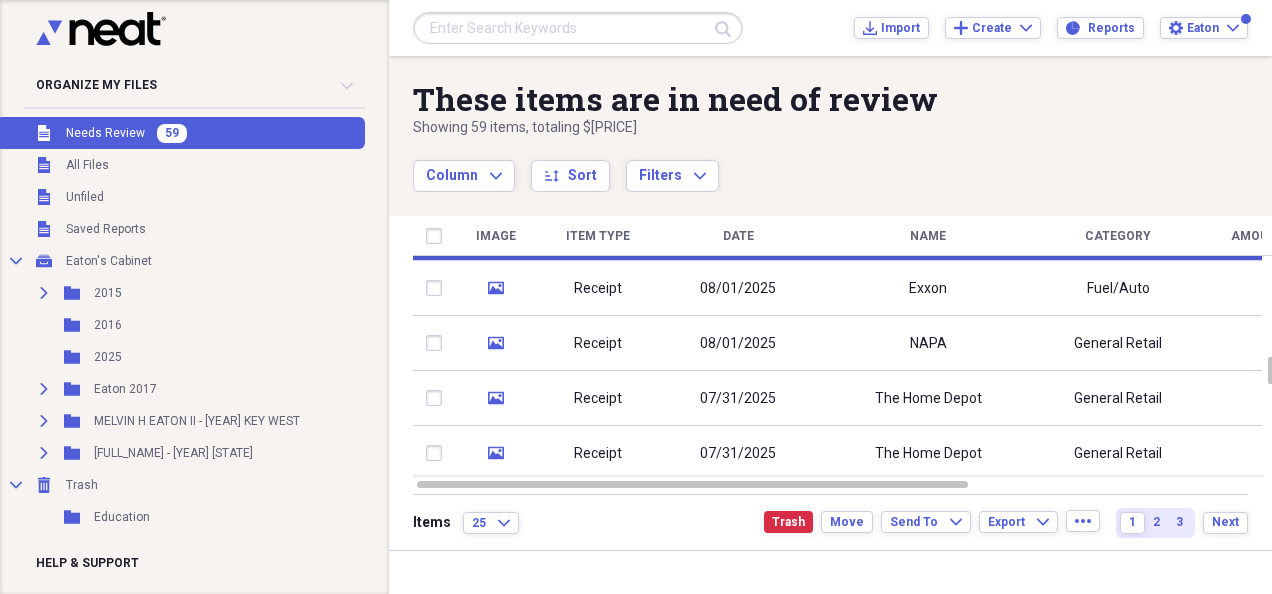 checkbox on "false" 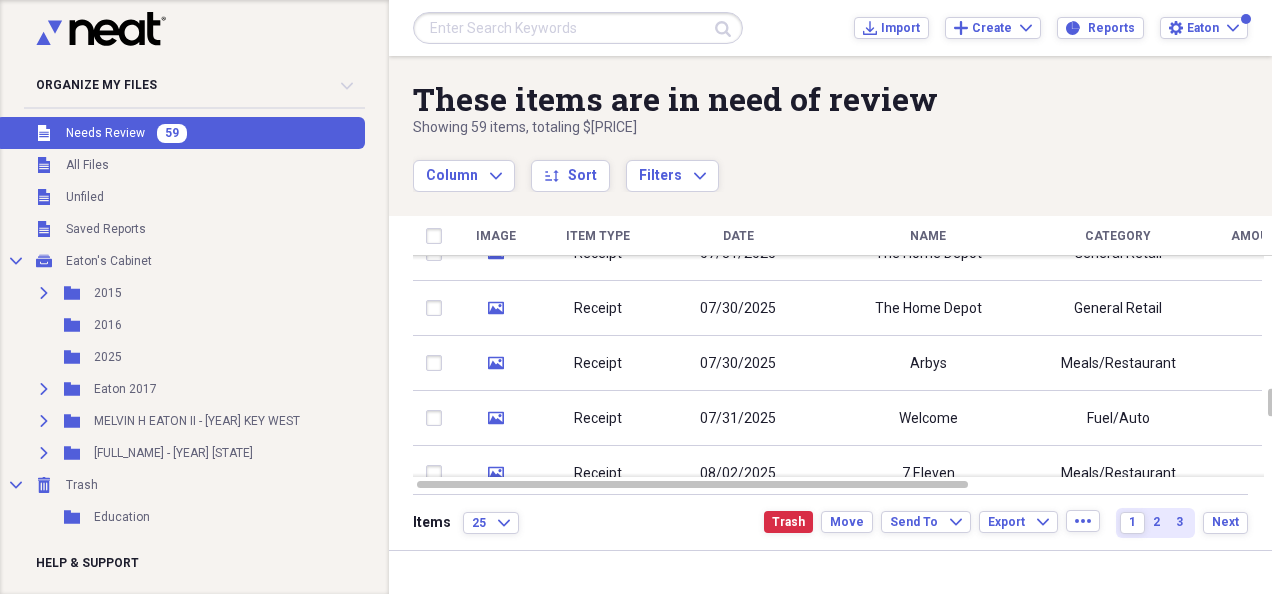 checkbox on "false" 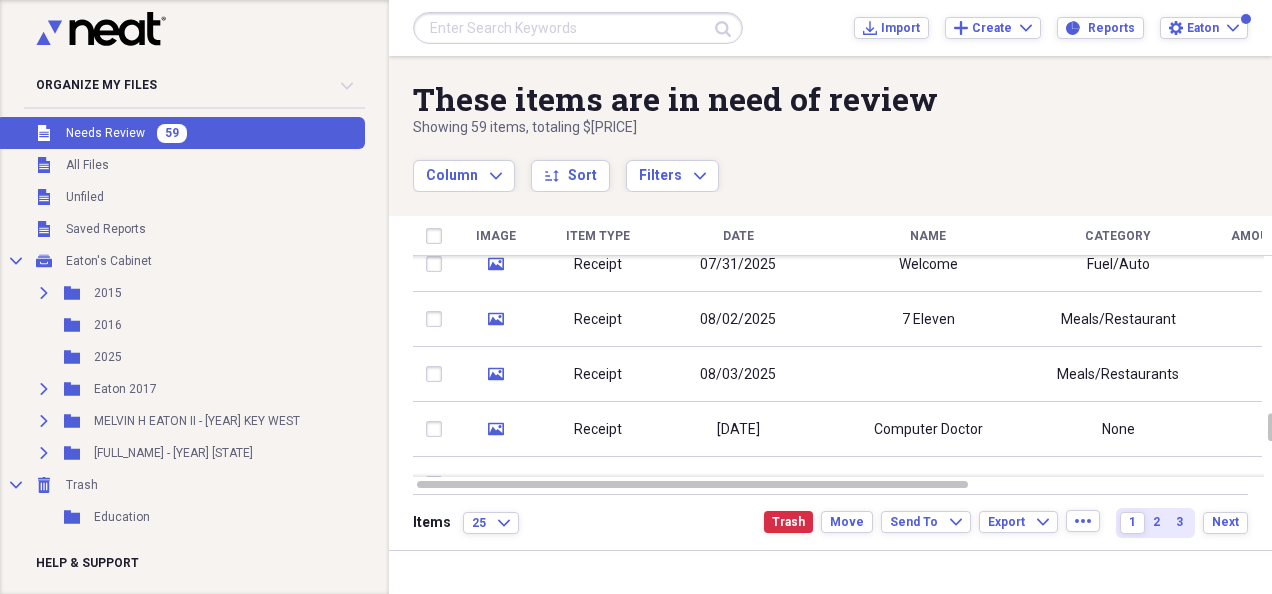 click at bounding box center (438, 374) 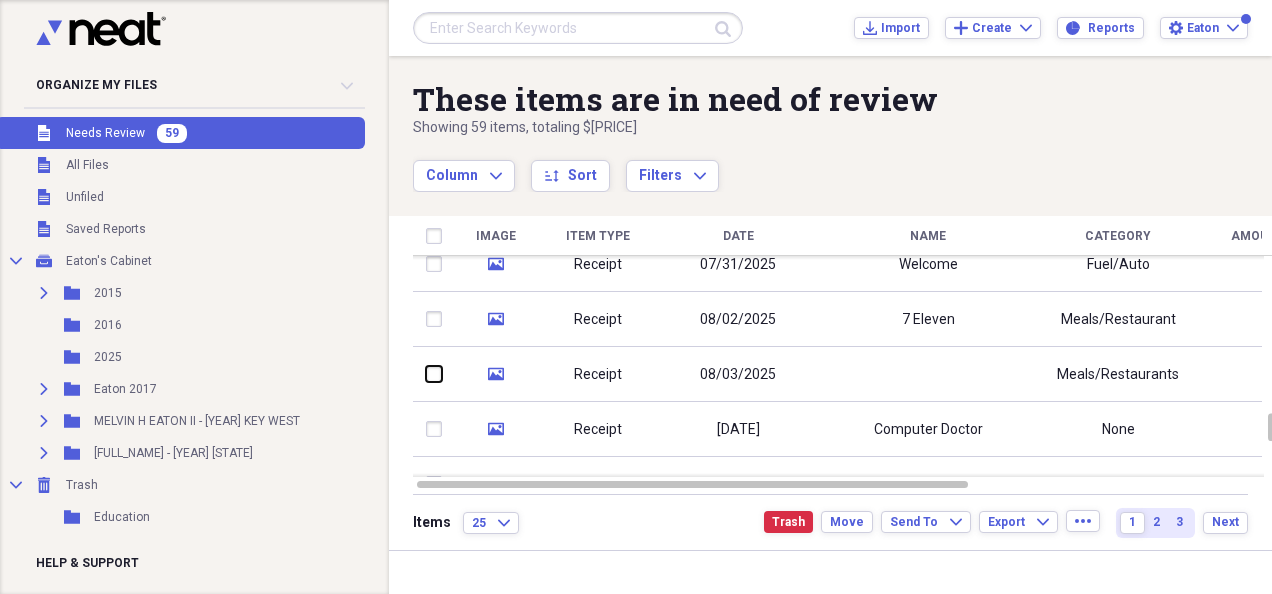 click at bounding box center [426, 374] 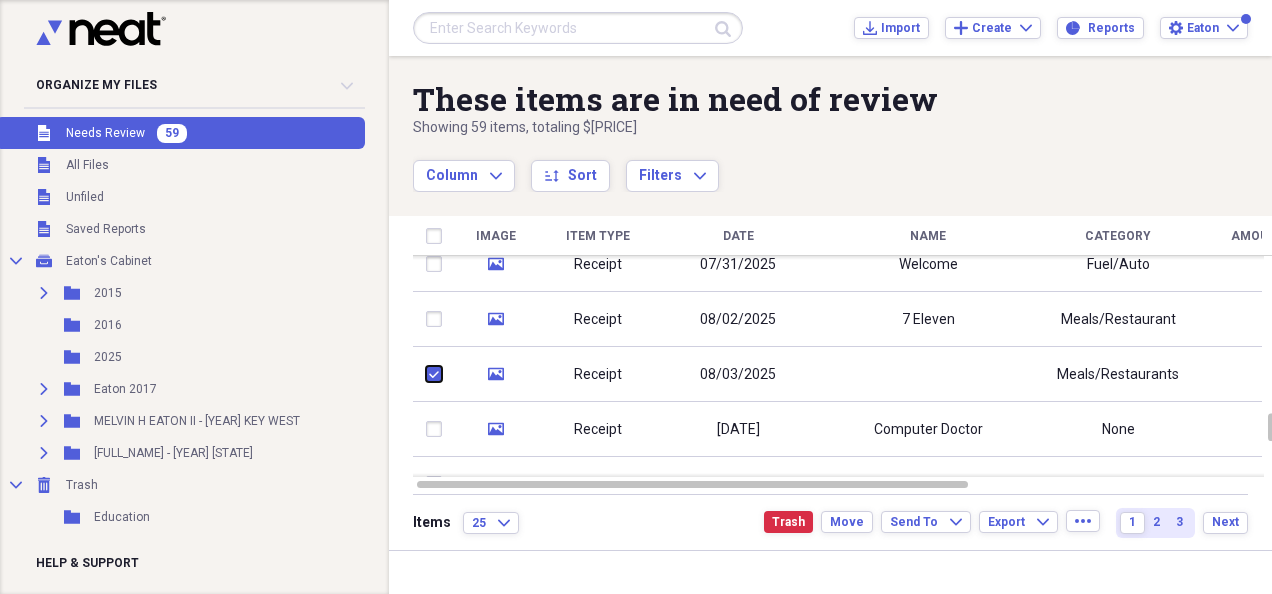 checkbox on "true" 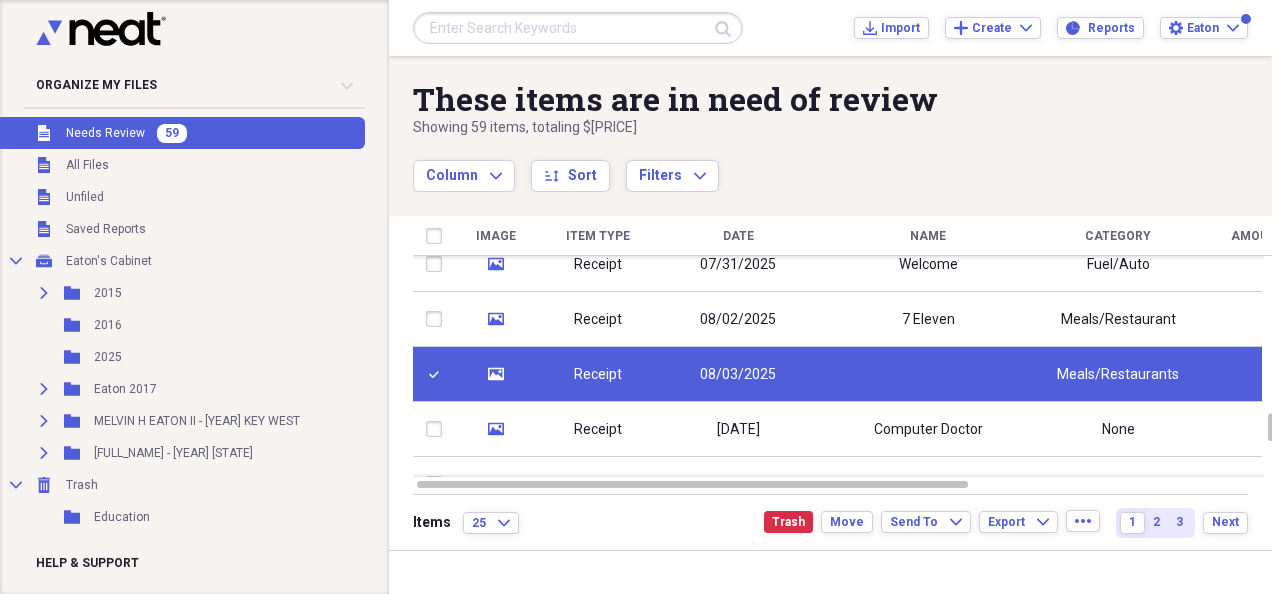 click at bounding box center (438, 319) 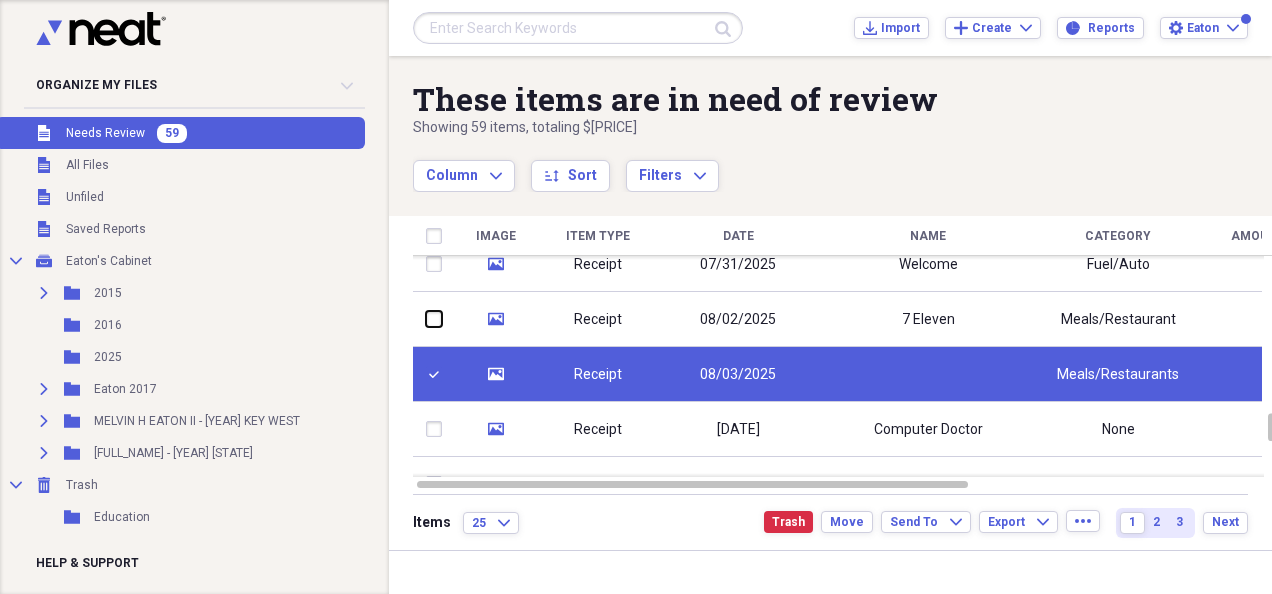 click at bounding box center (426, 319) 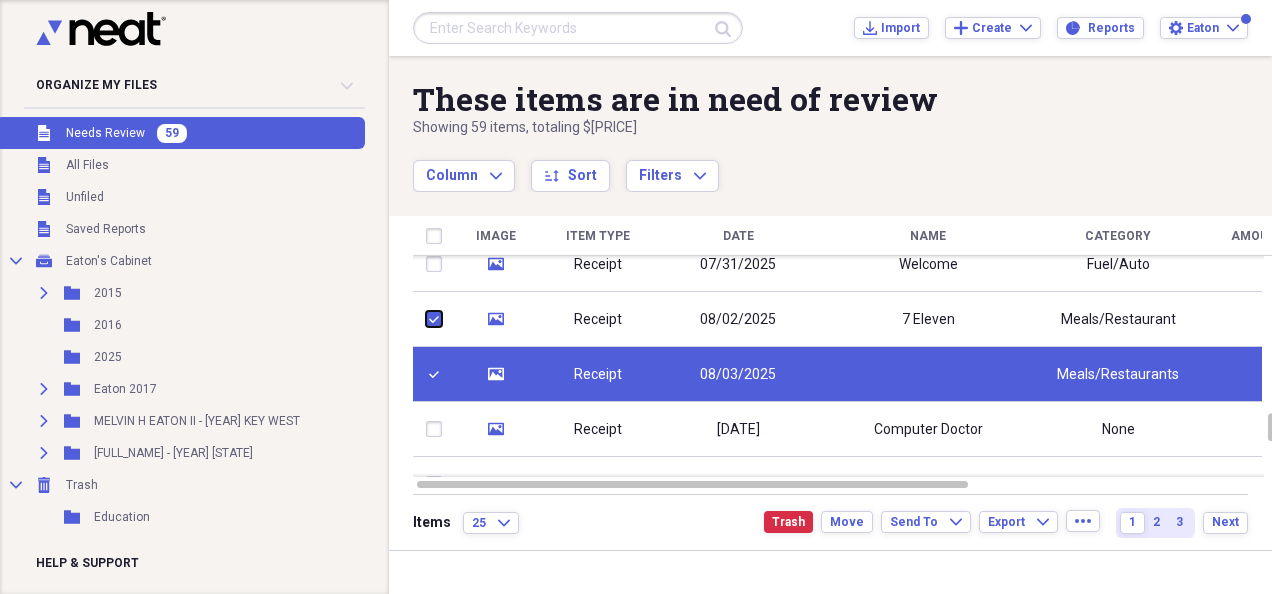 checkbox on "true" 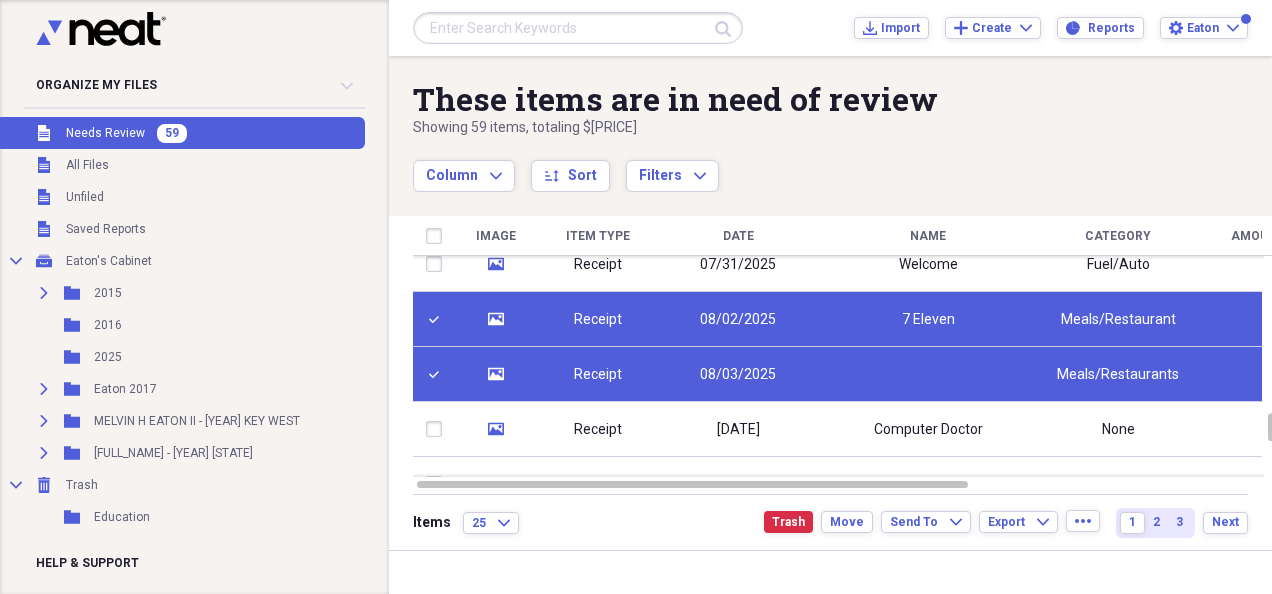 click at bounding box center (438, 264) 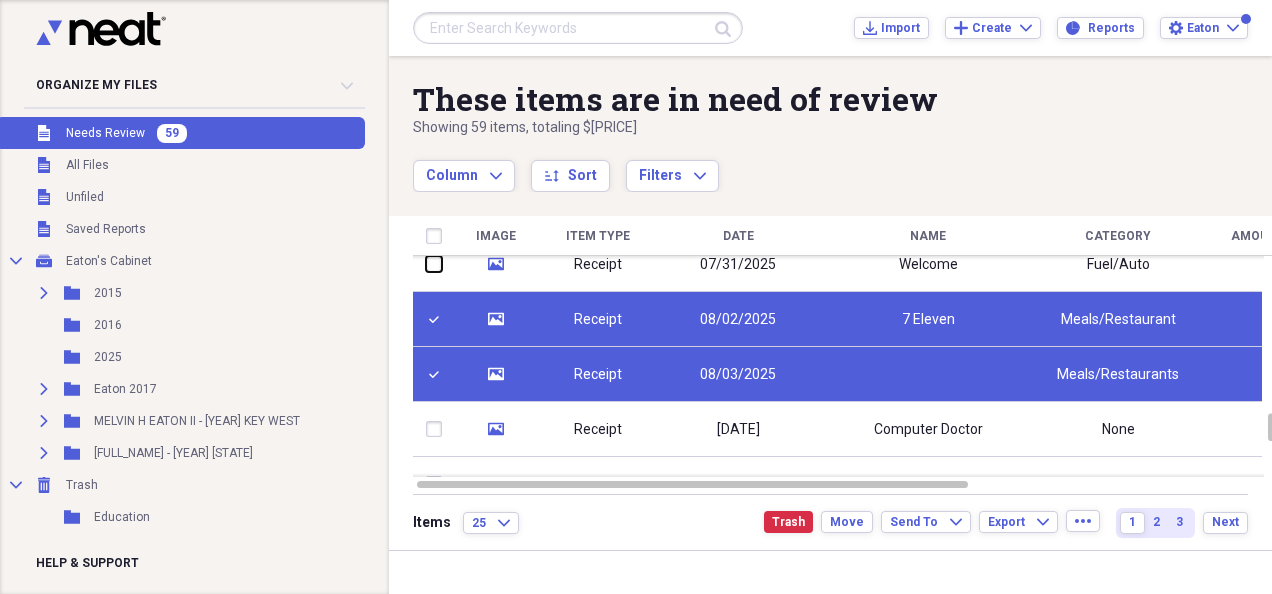 click at bounding box center (426, 264) 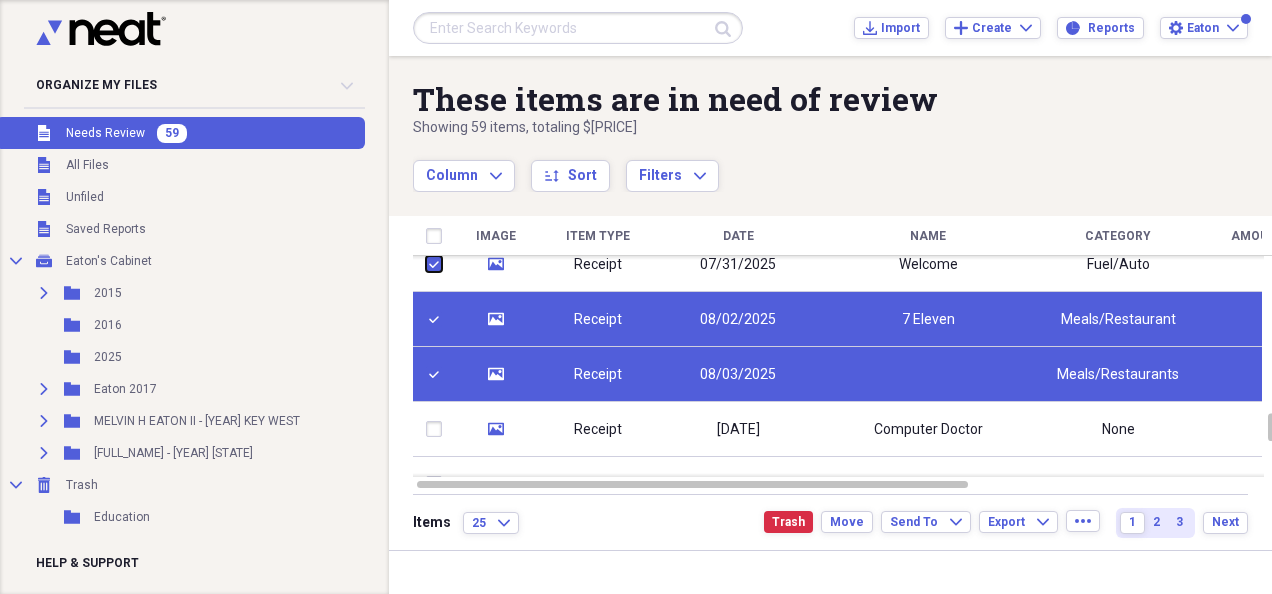 checkbox on "true" 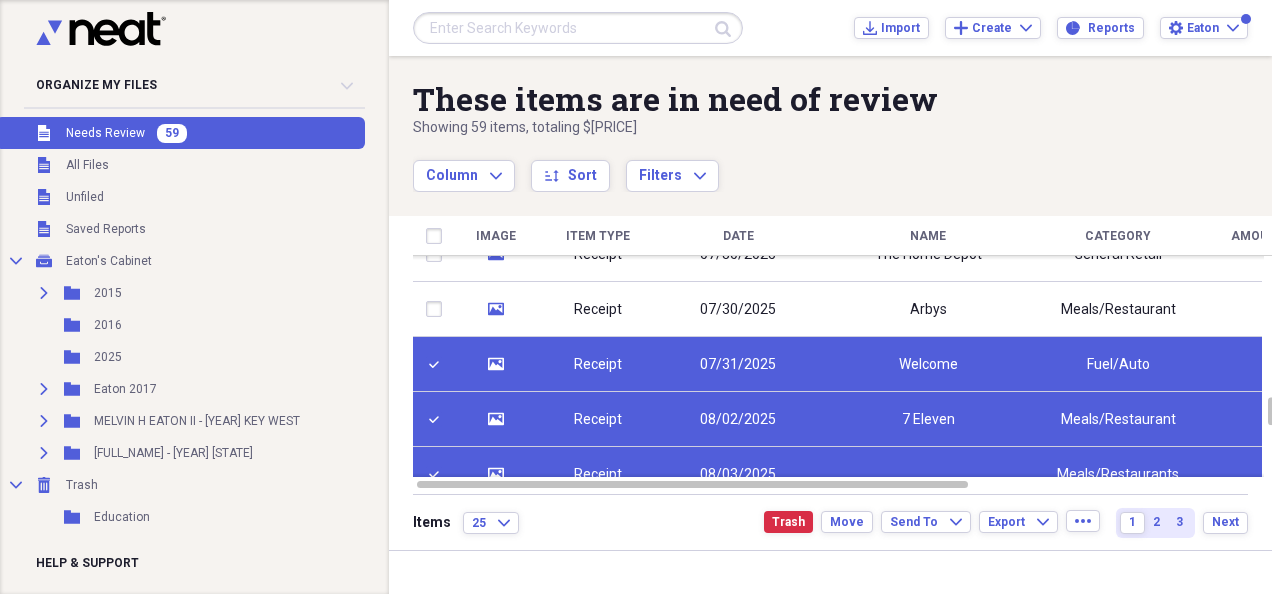 click at bounding box center [438, 309] 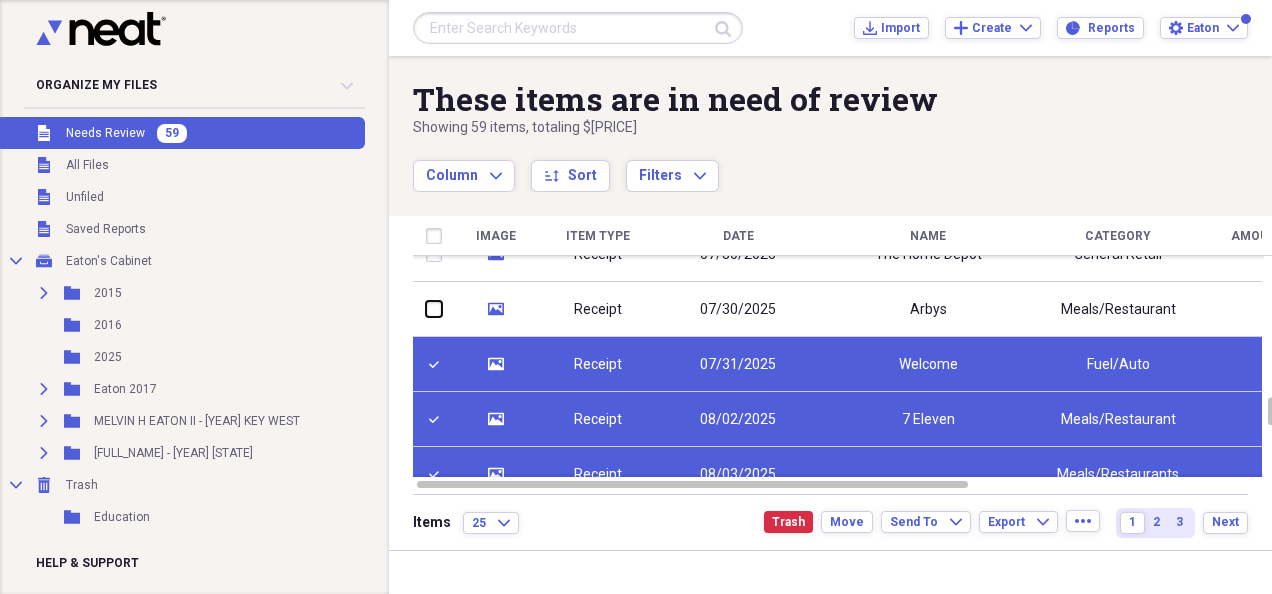 click at bounding box center [426, 309] 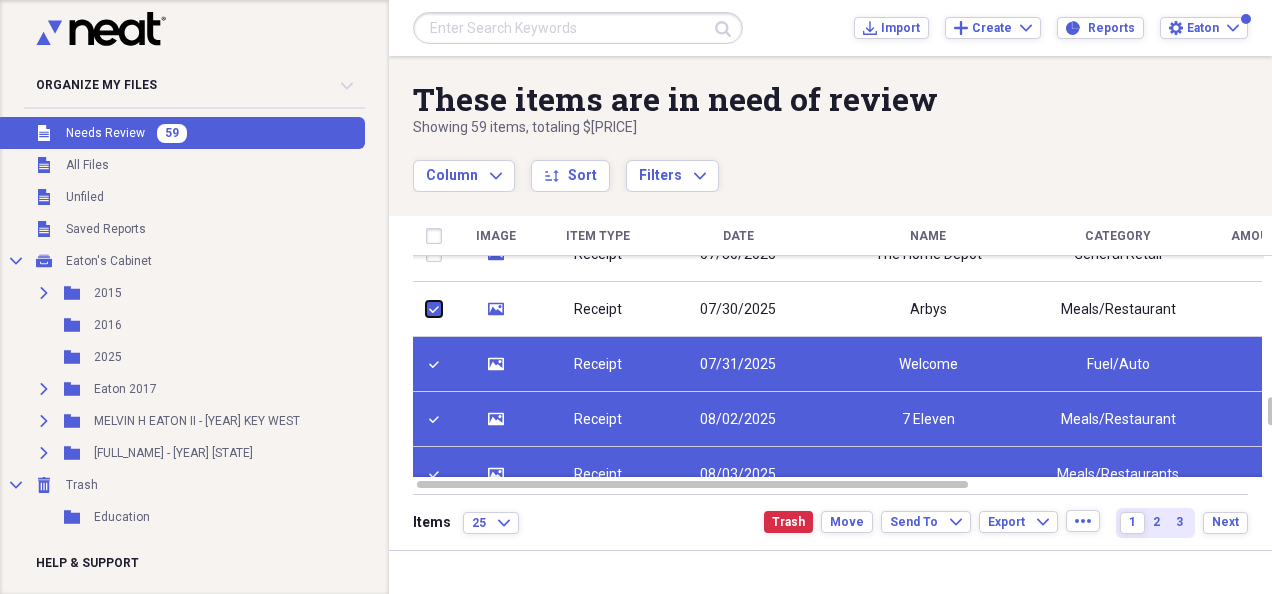 checkbox on "true" 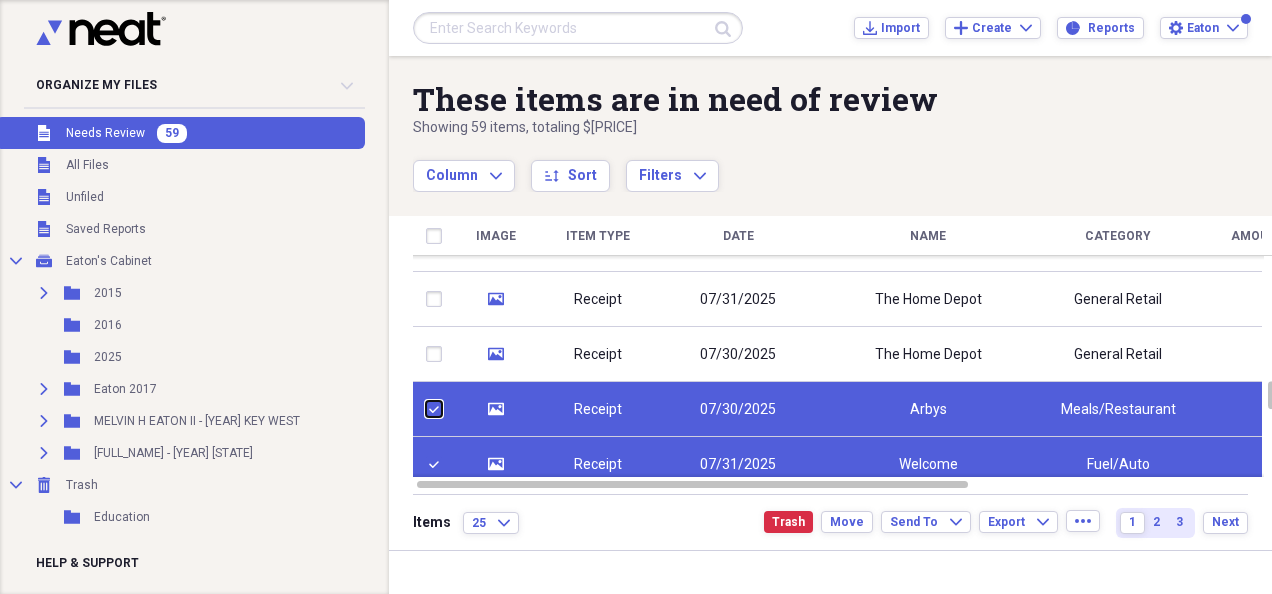 checkbox on "true" 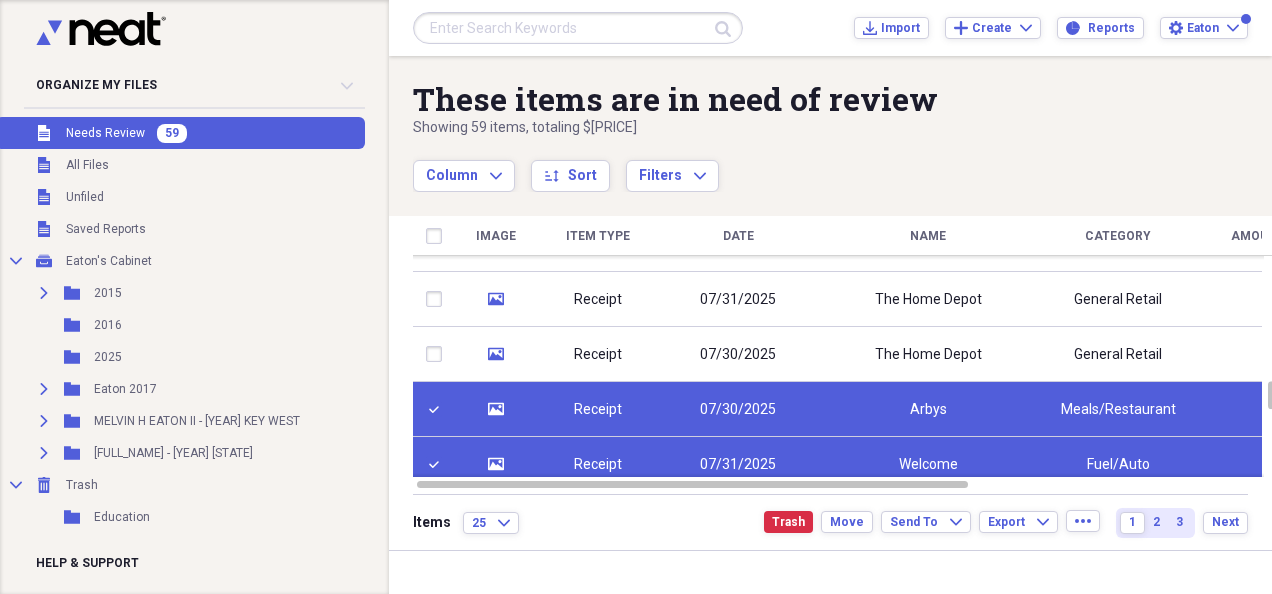 click at bounding box center (438, 354) 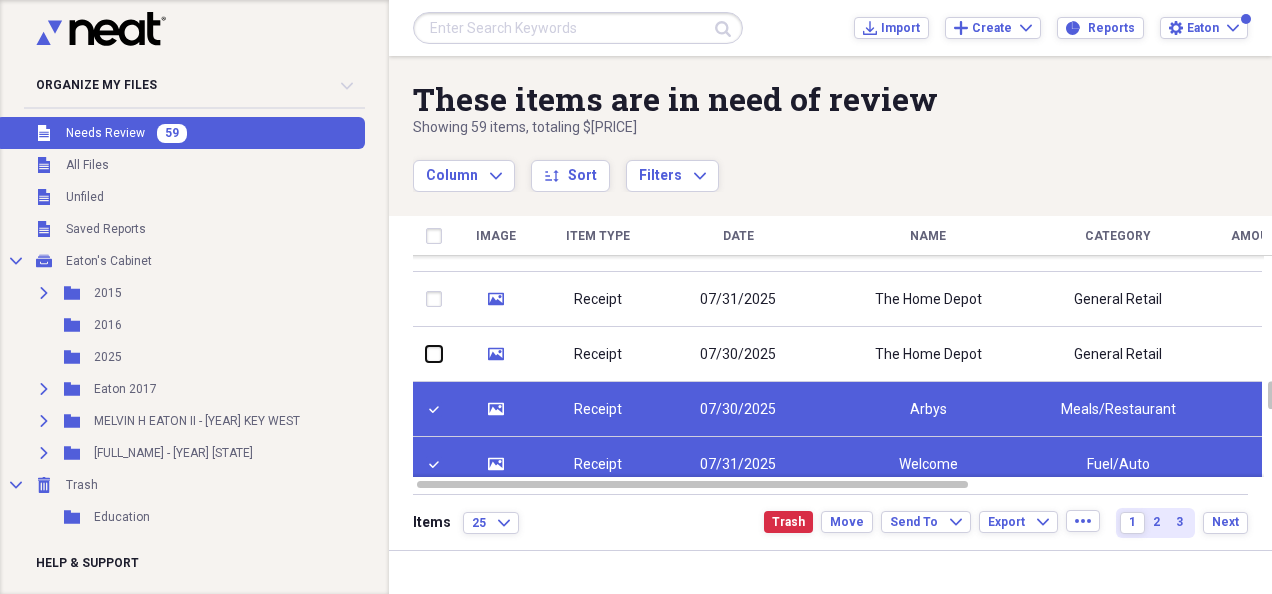 click at bounding box center [426, 354] 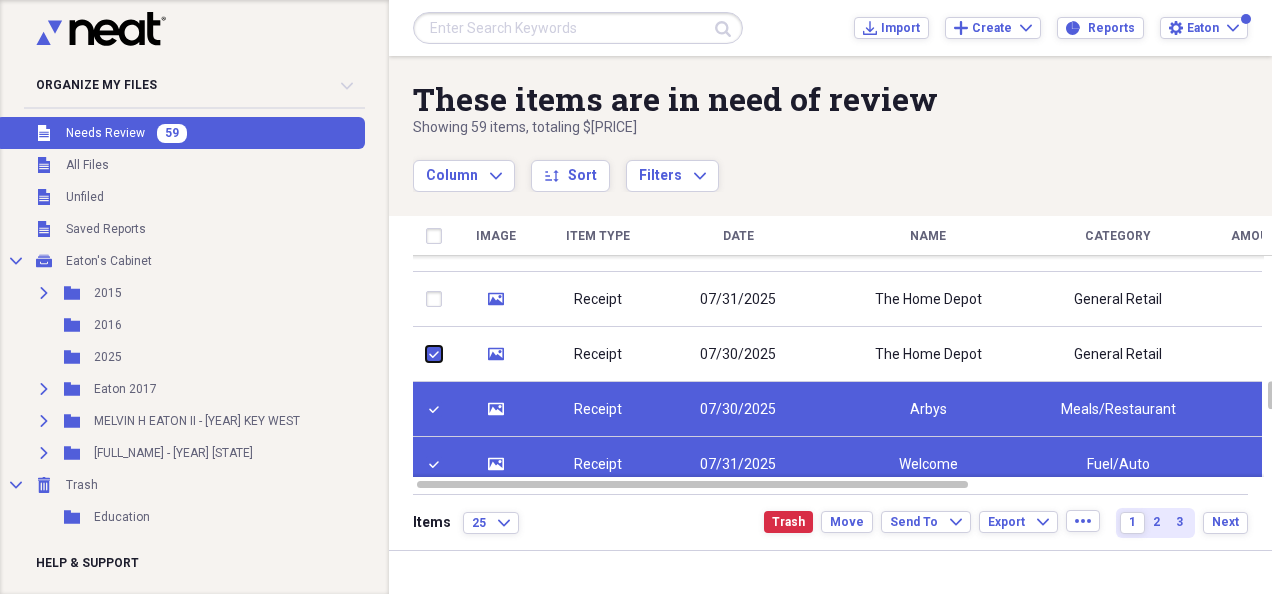 checkbox on "true" 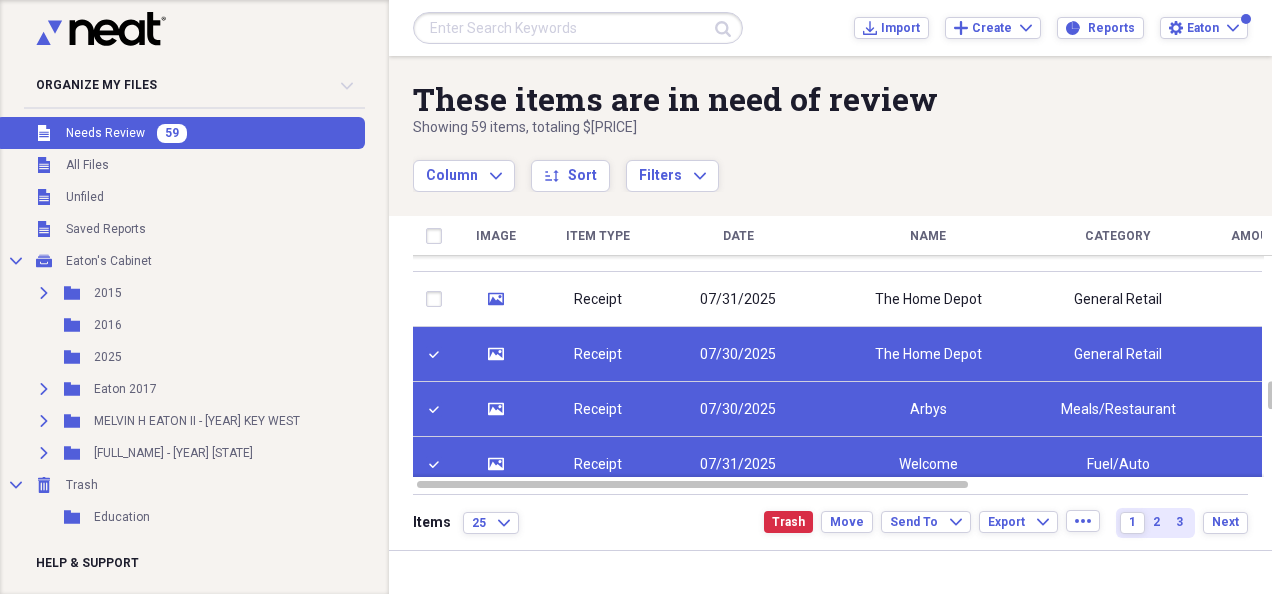 click at bounding box center (438, 299) 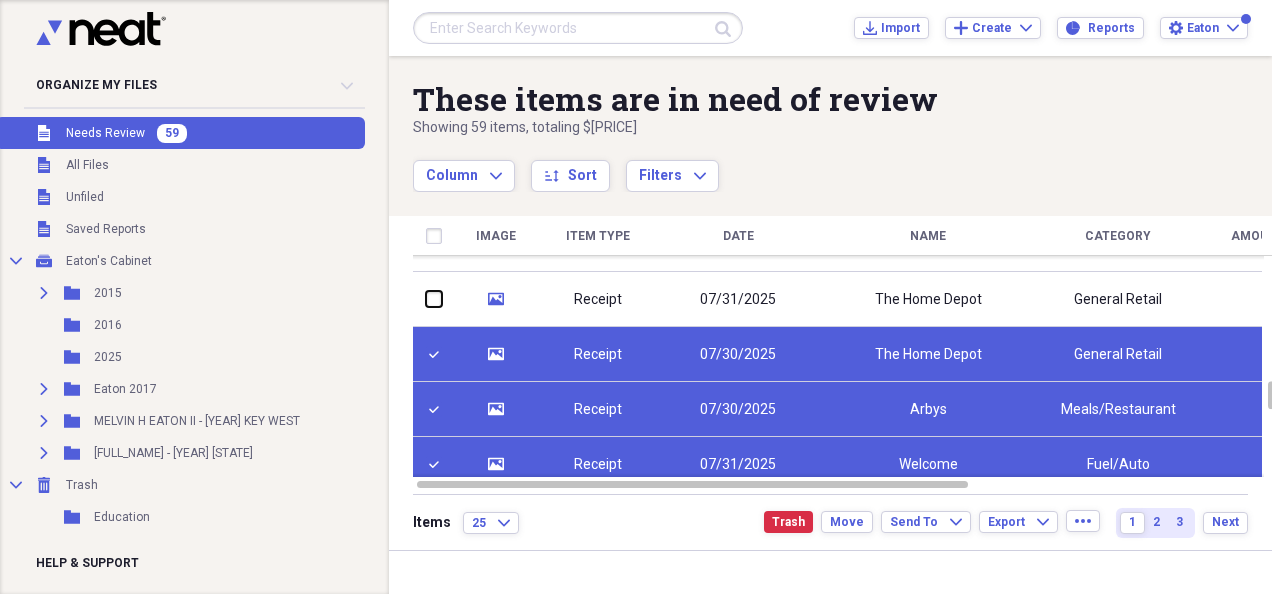 click at bounding box center (426, 299) 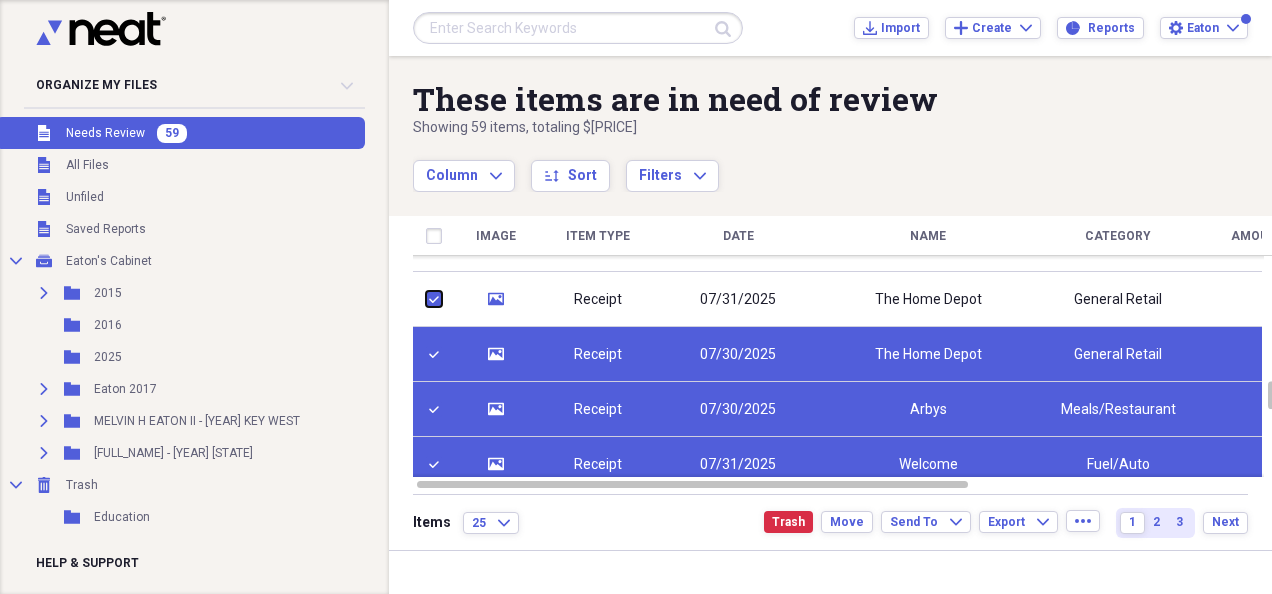checkbox on "true" 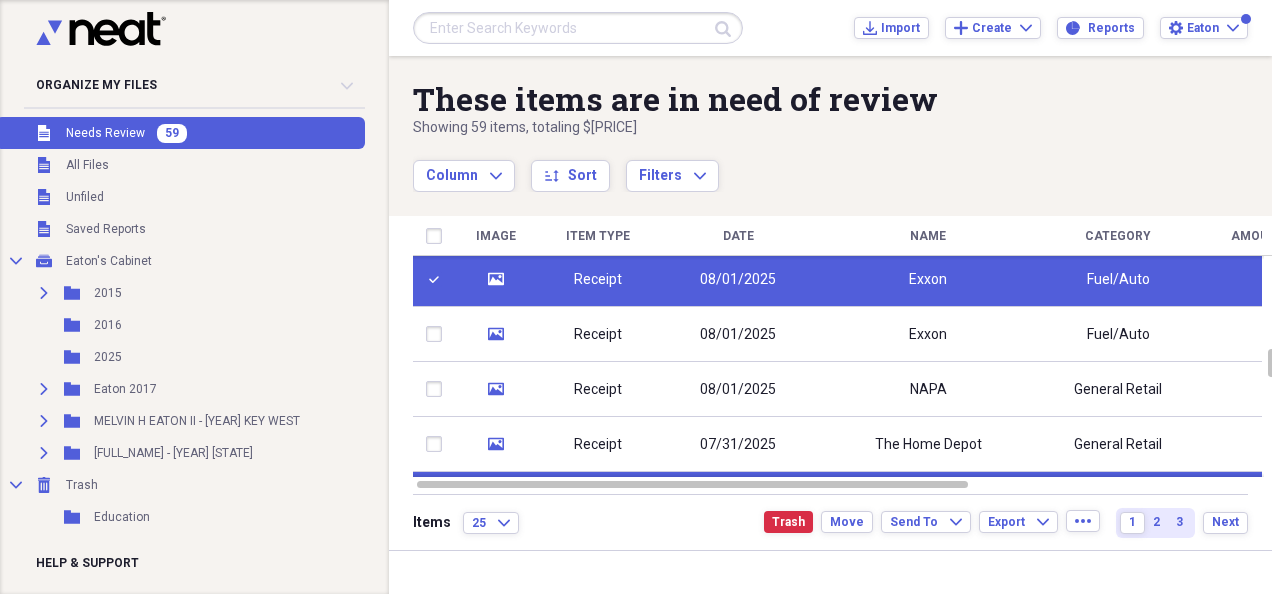 checkbox on "true" 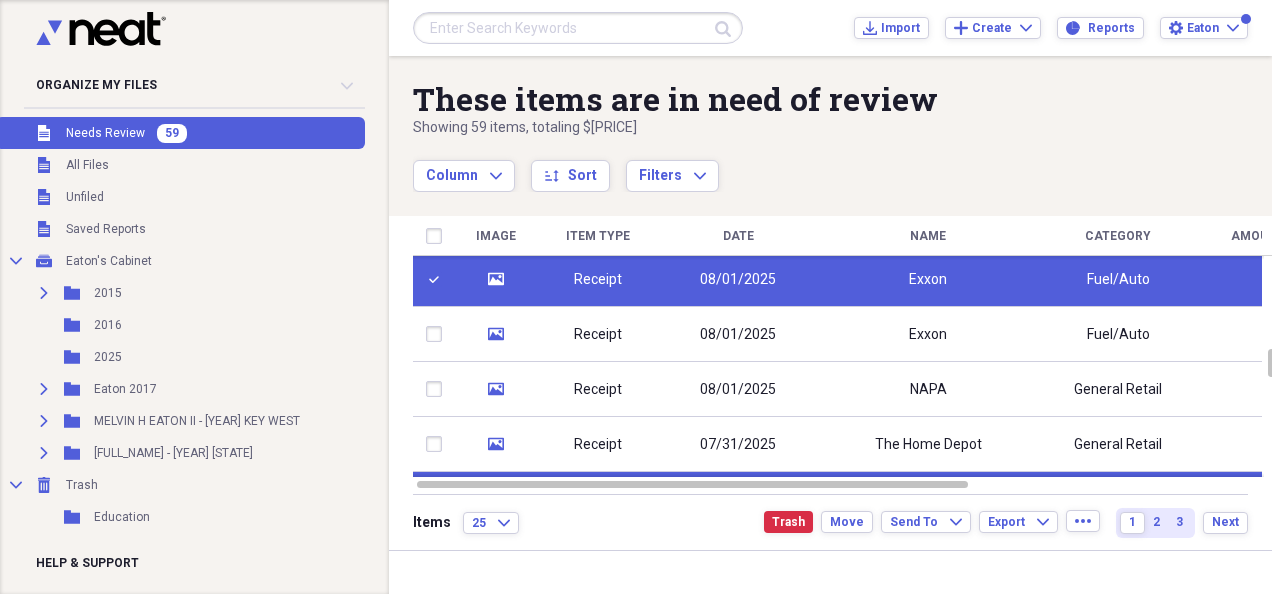 click at bounding box center (438, 444) 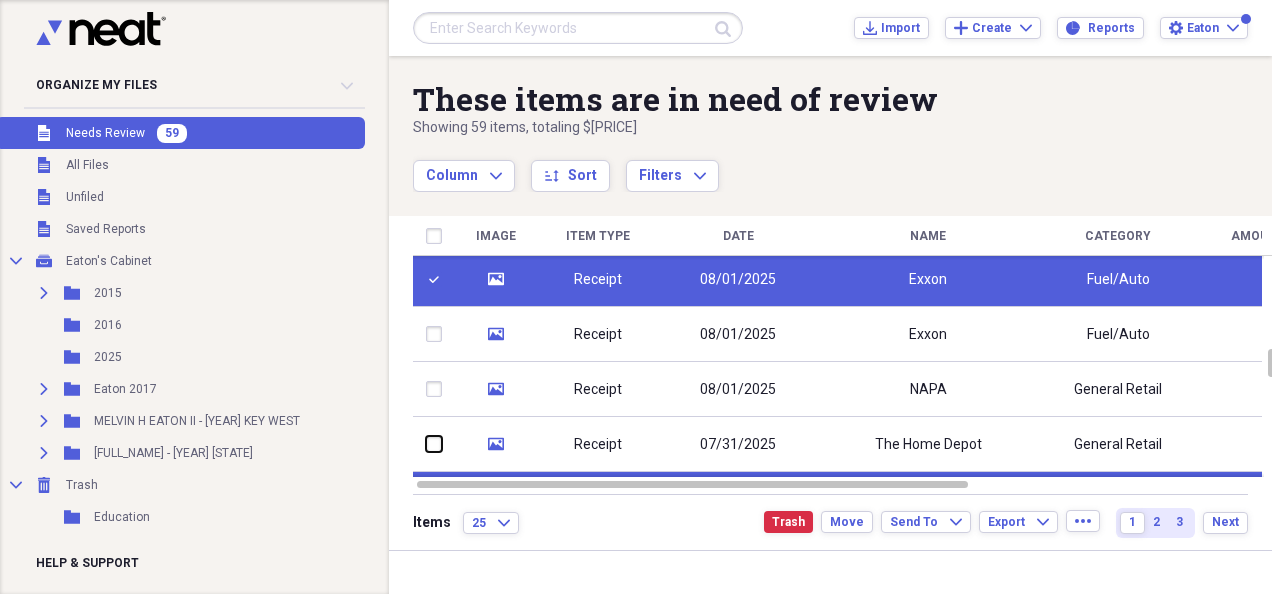 click at bounding box center [426, 444] 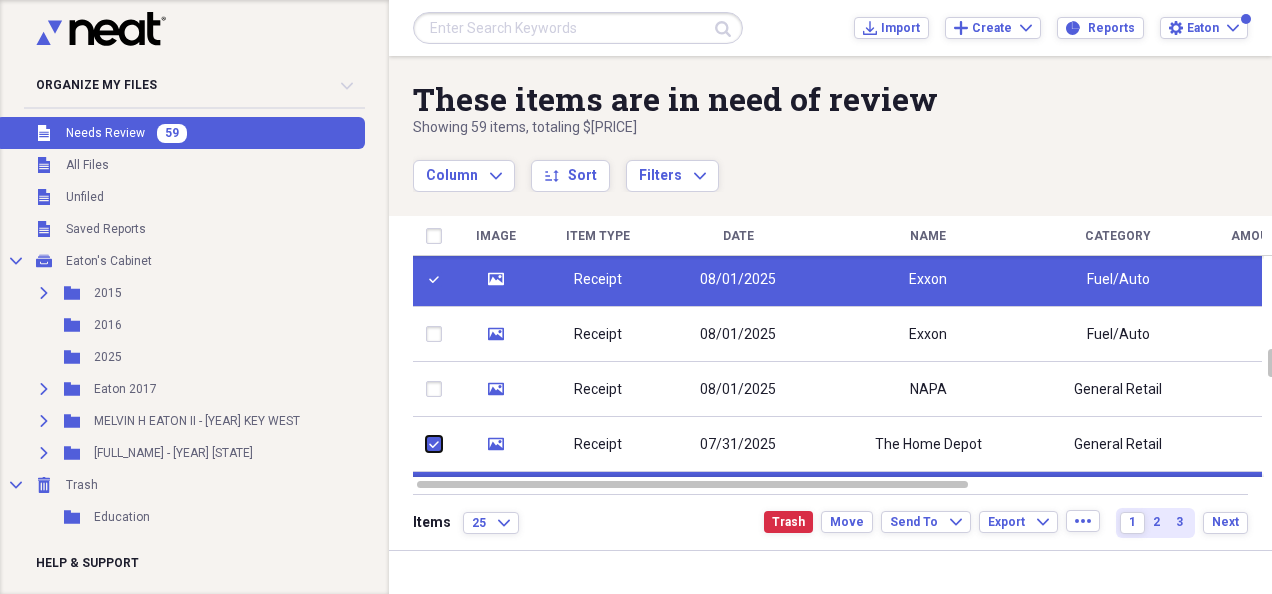 checkbox on "true" 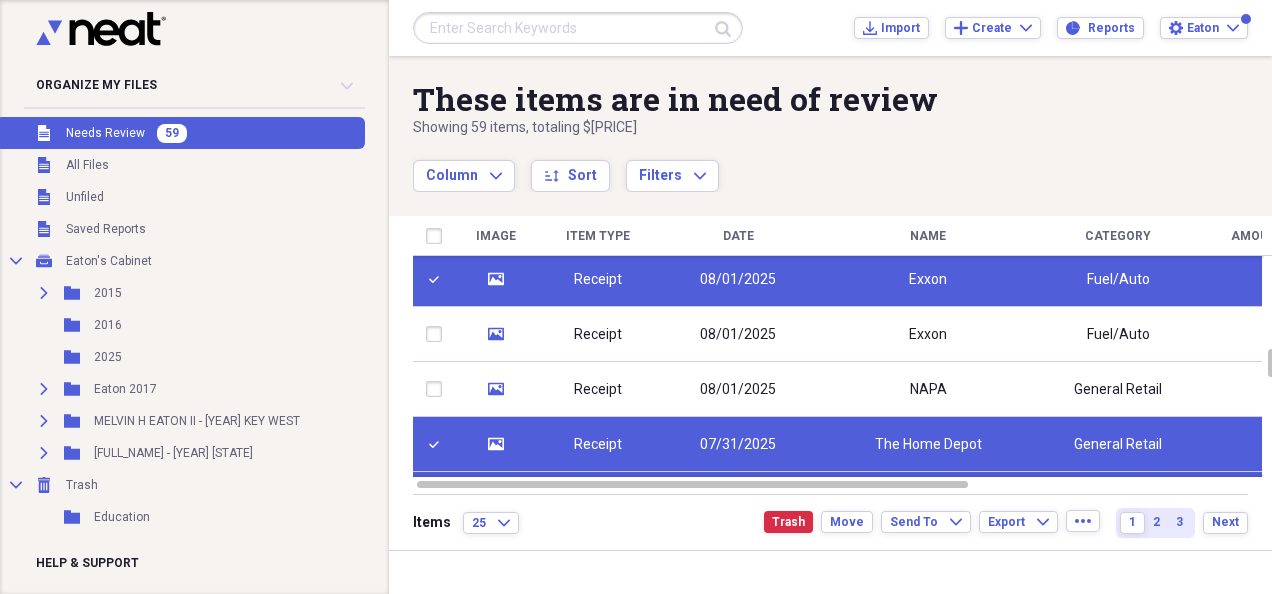 drag, startPoint x: 431, startPoint y: 392, endPoint x: 427, endPoint y: 378, distance: 14.56022 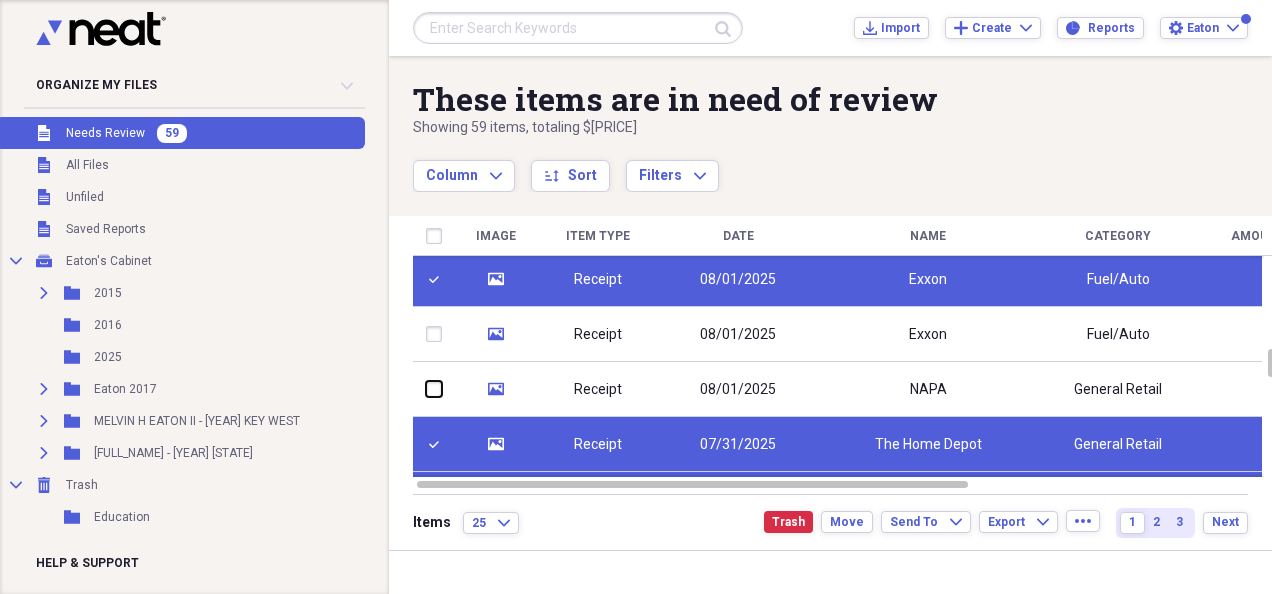 click at bounding box center [426, 389] 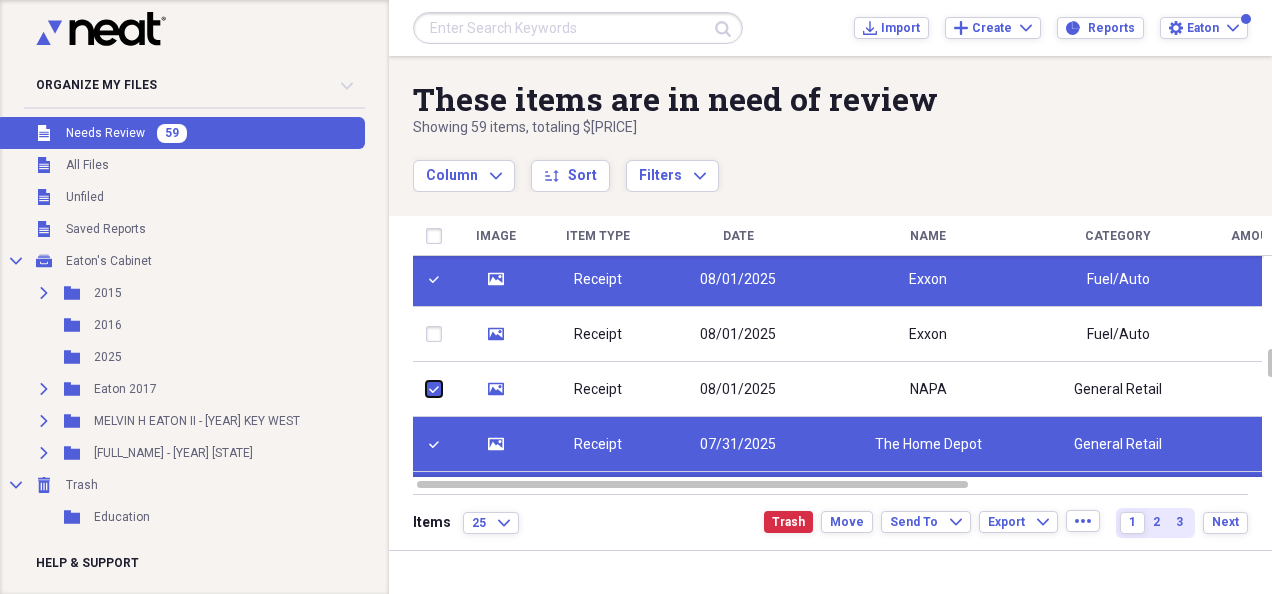 checkbox on "true" 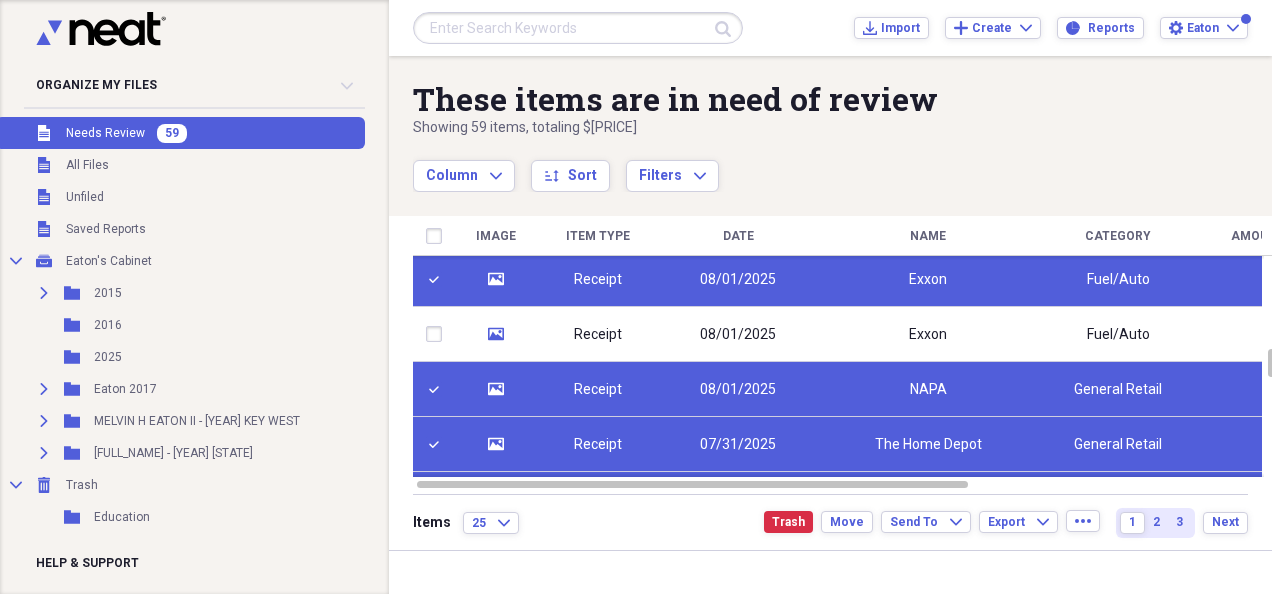 click at bounding box center (438, 334) 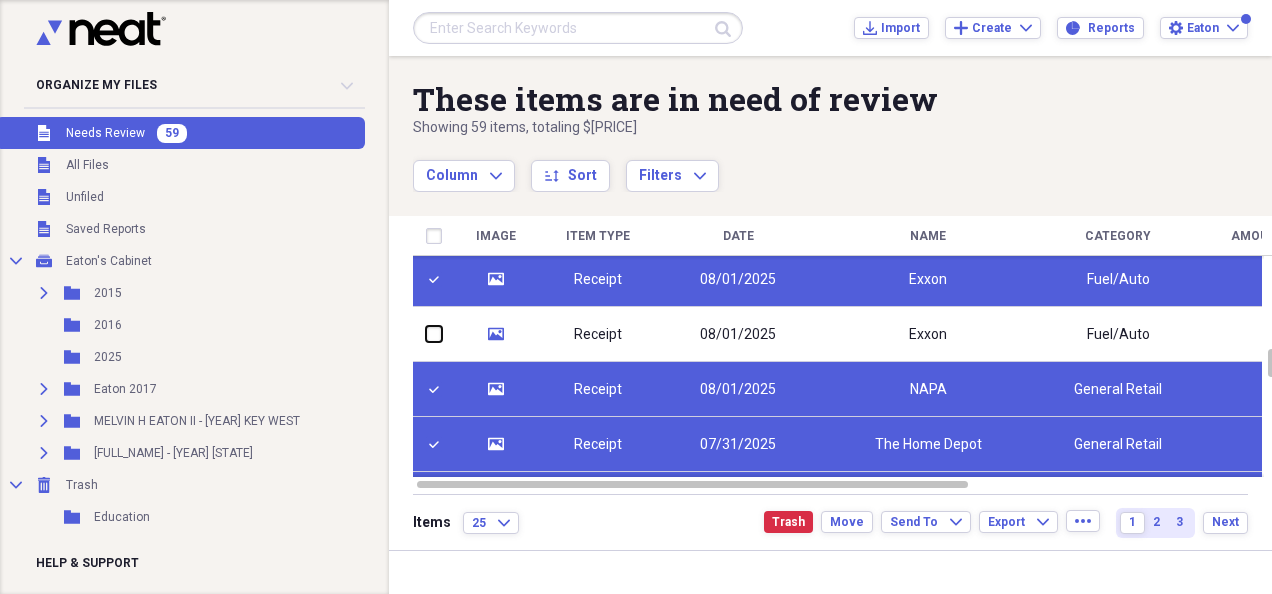 click at bounding box center (426, 334) 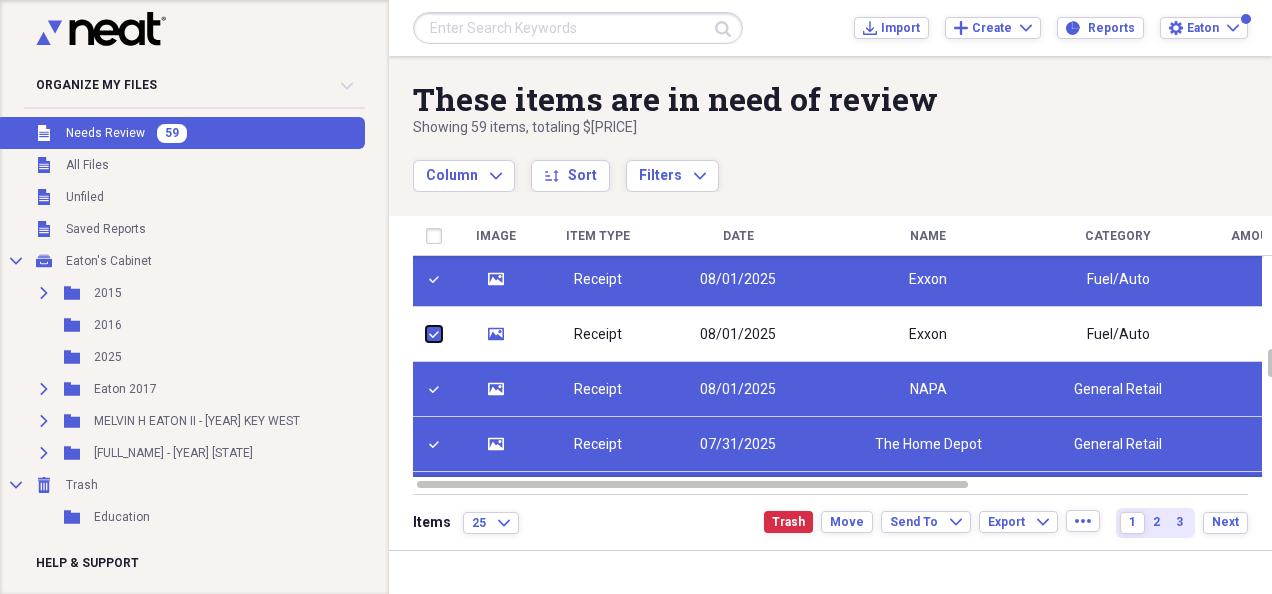 checkbox on "true" 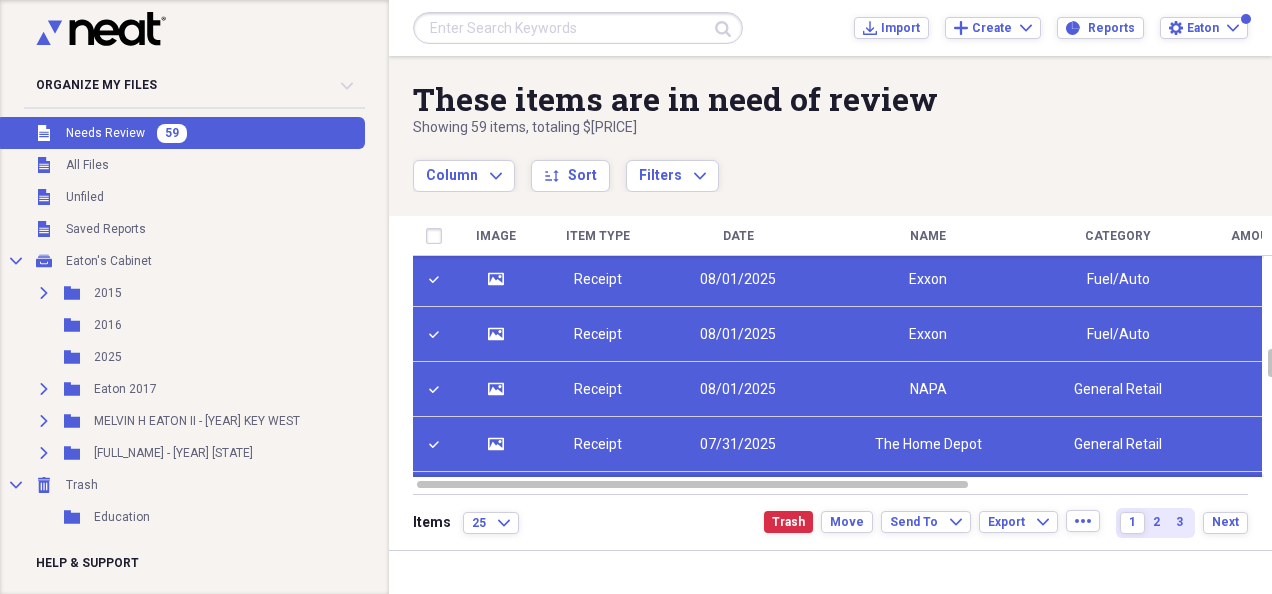 click 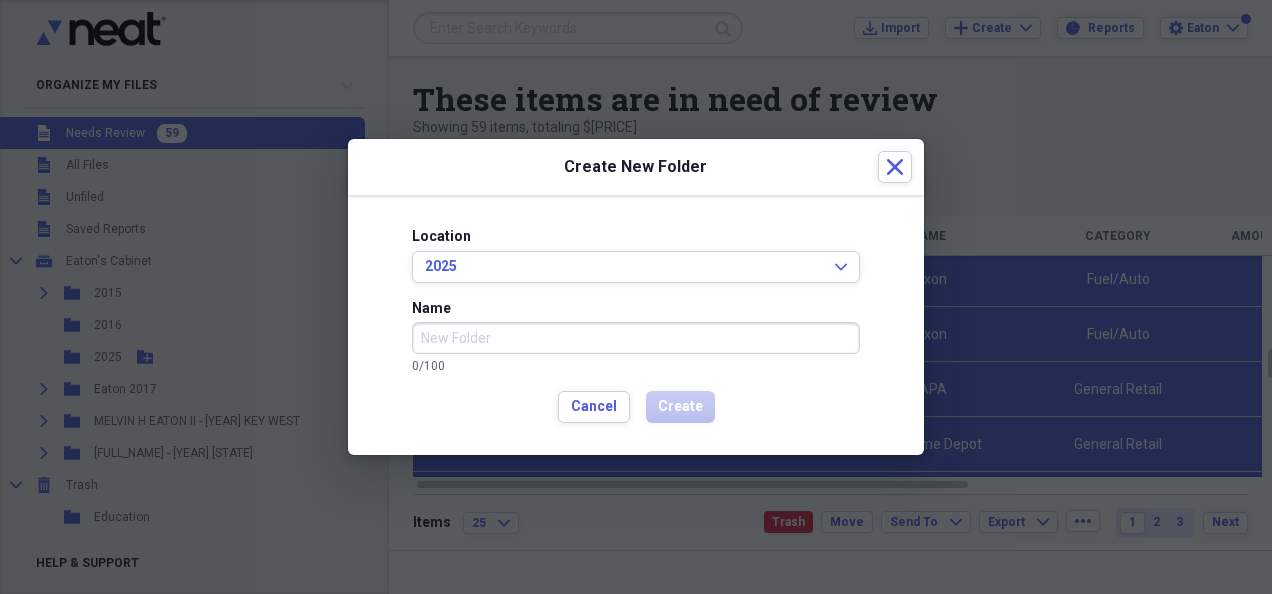 click at bounding box center (636, 297) 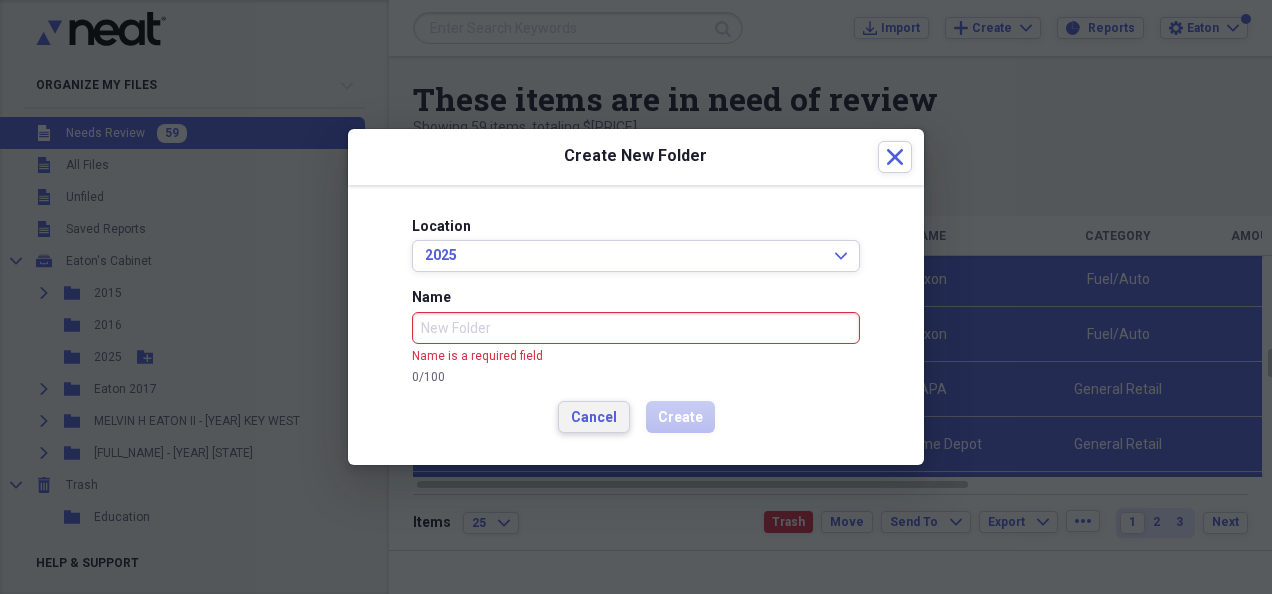 click on "Cancel" at bounding box center [594, 418] 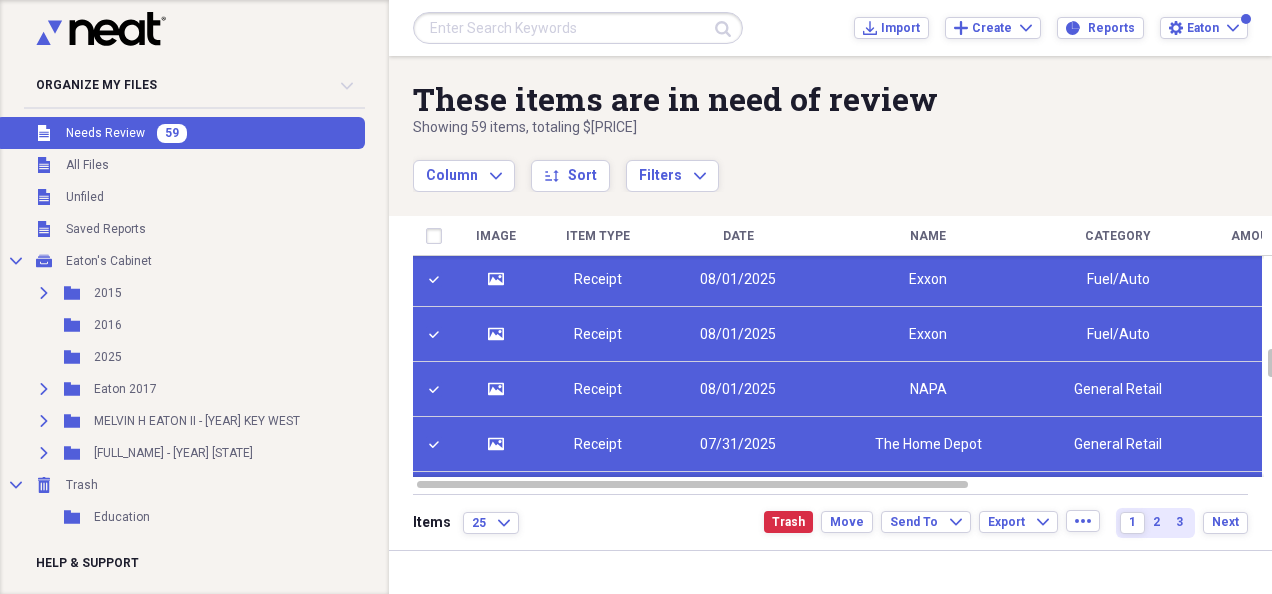 click on "Receipt" at bounding box center (598, 389) 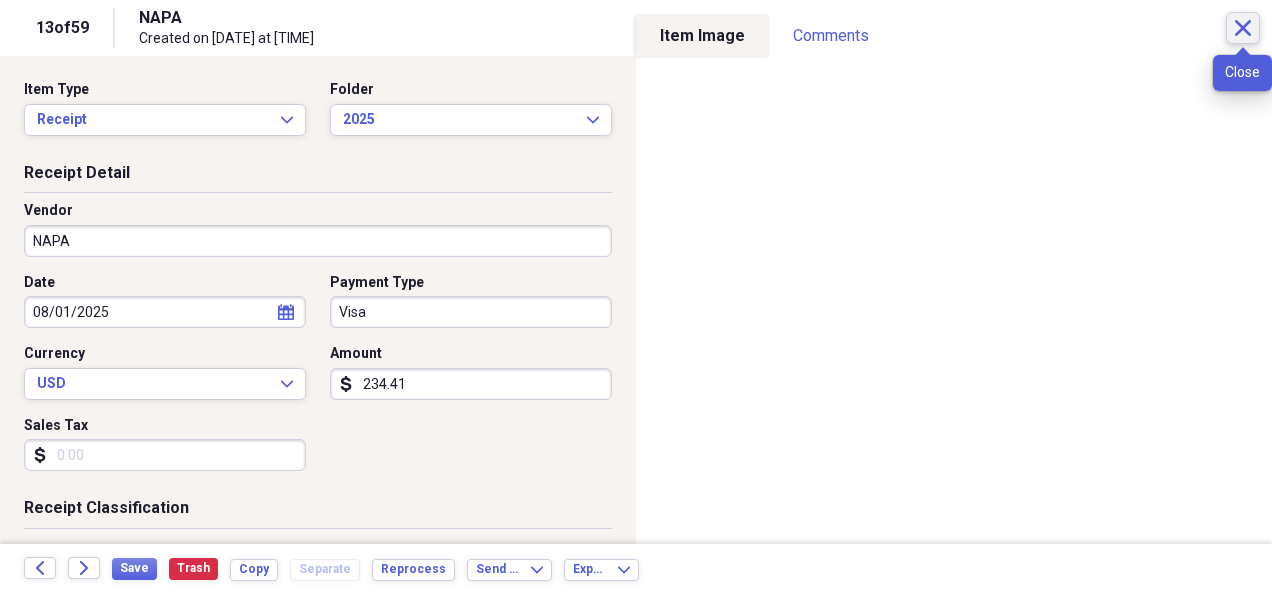 click 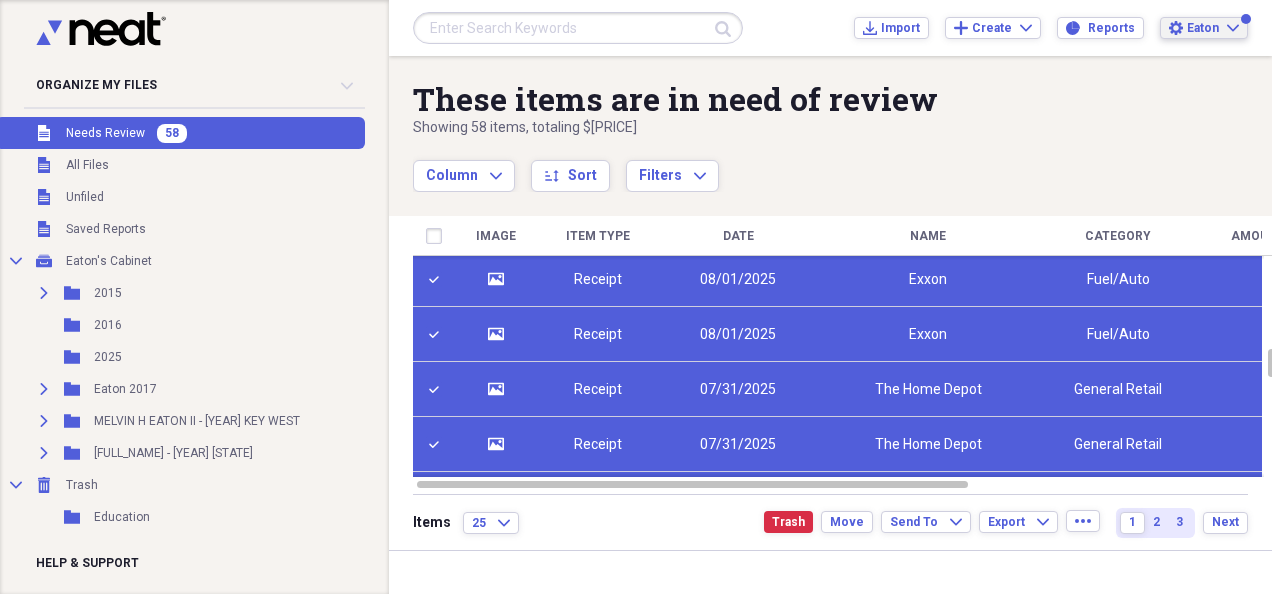 click on "Settings Eaton Expand" at bounding box center (1204, 28) 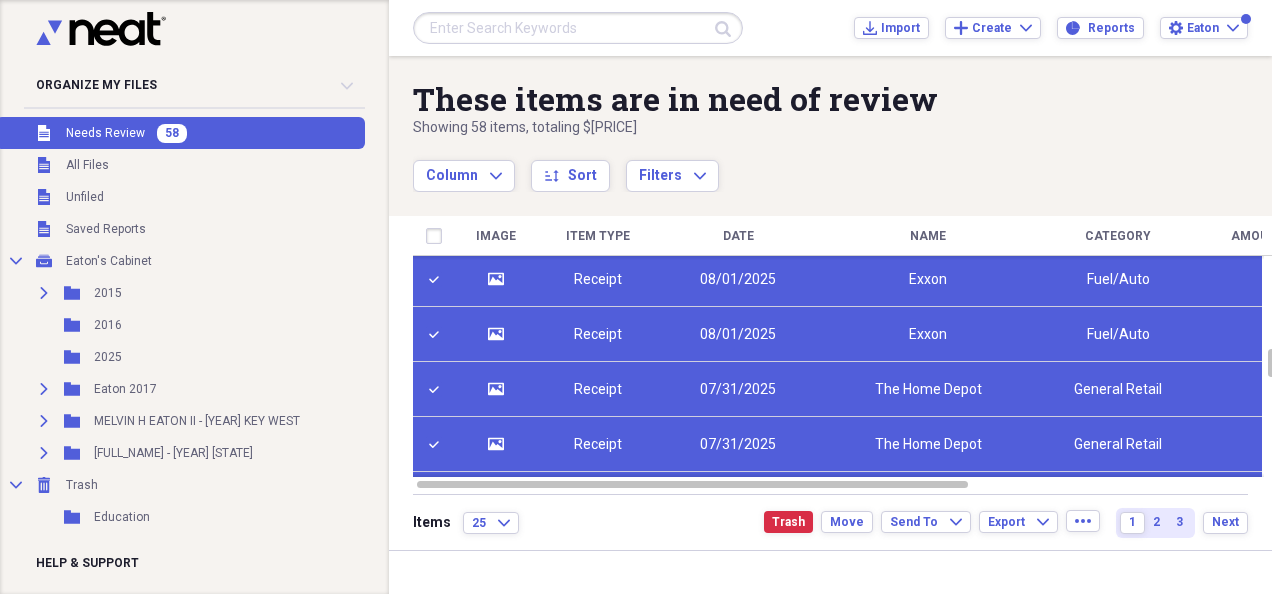click on "Showing 58 items , totaling $[PRICE]" at bounding box center (766, 128) 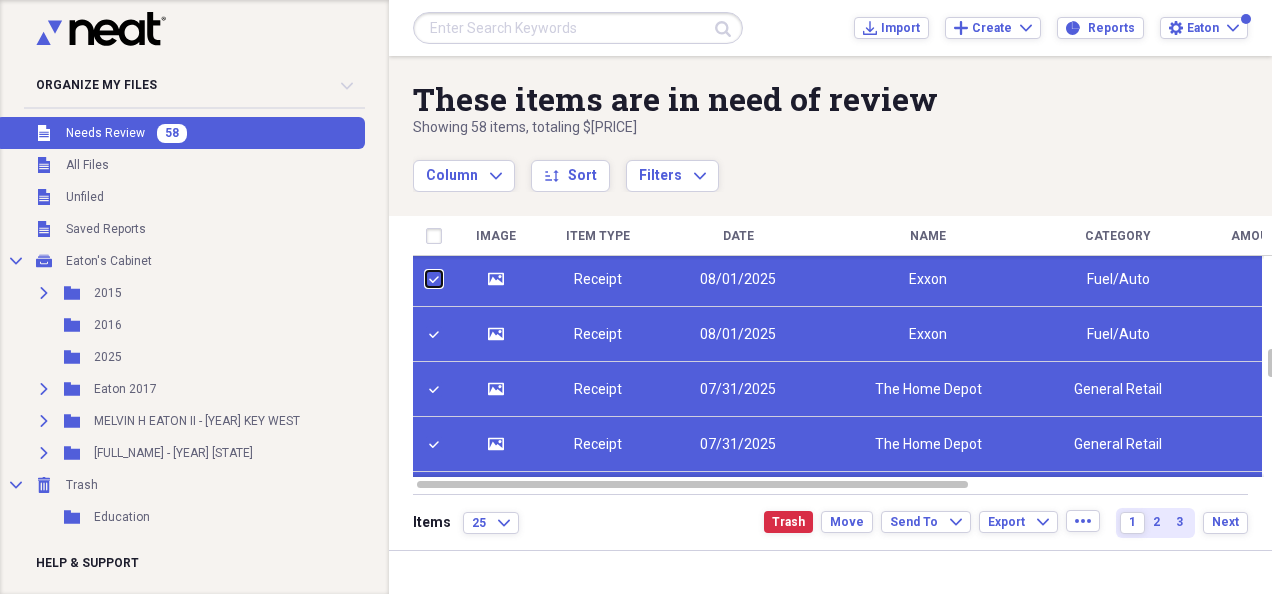 click at bounding box center [426, 279] 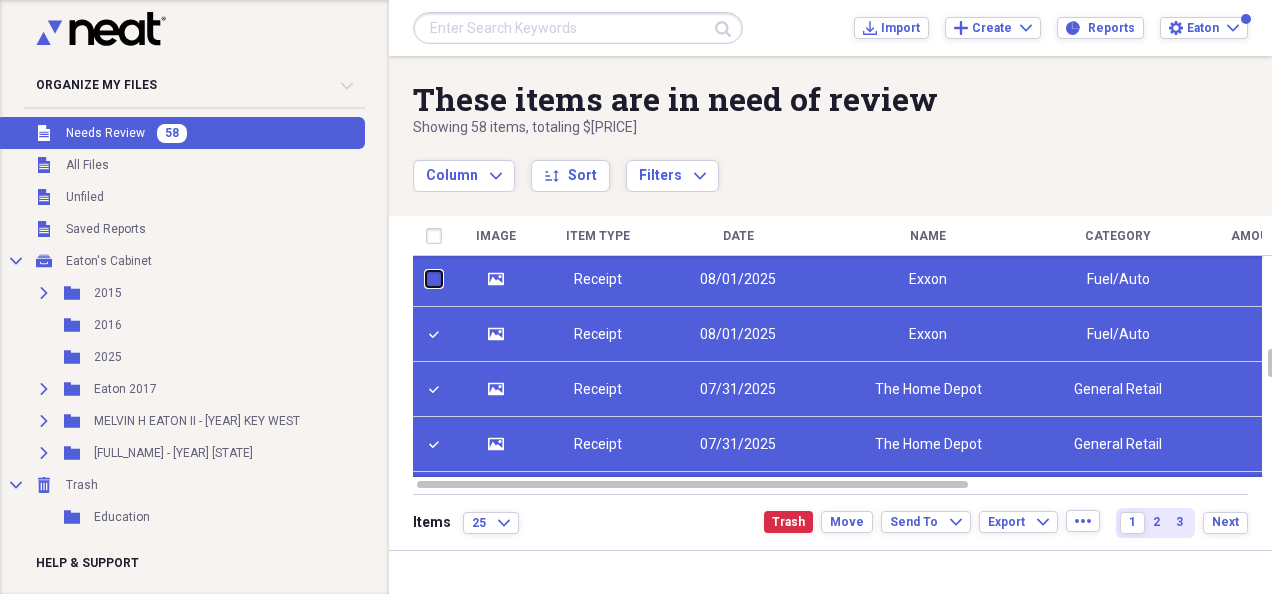 checkbox on "false" 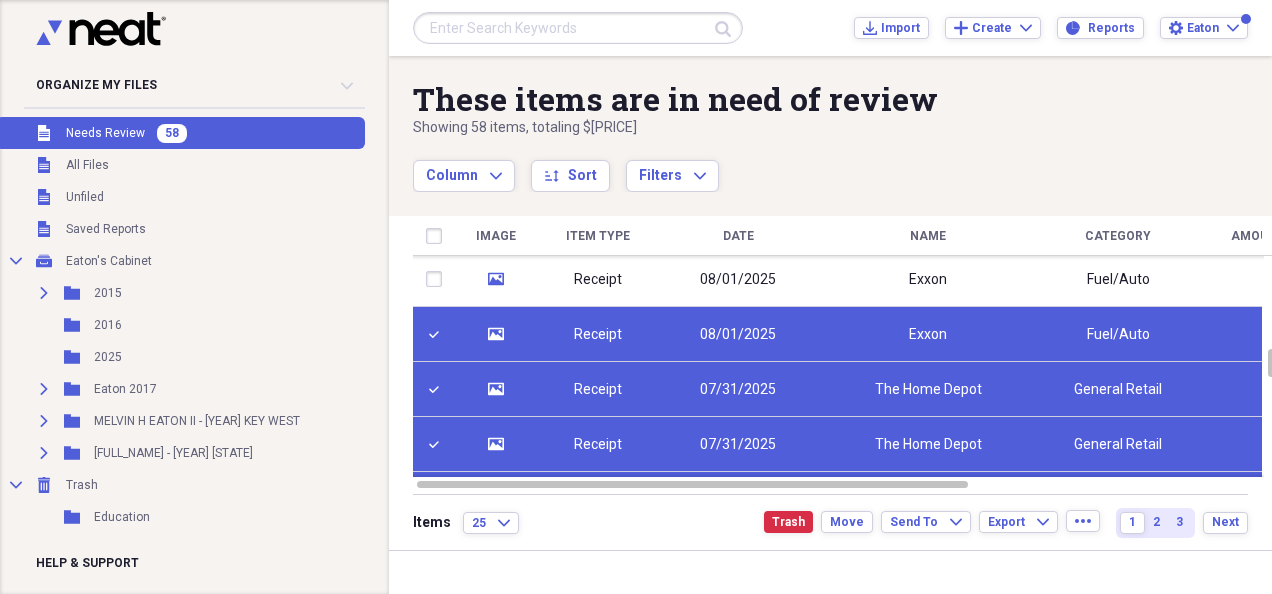 click at bounding box center (438, 334) 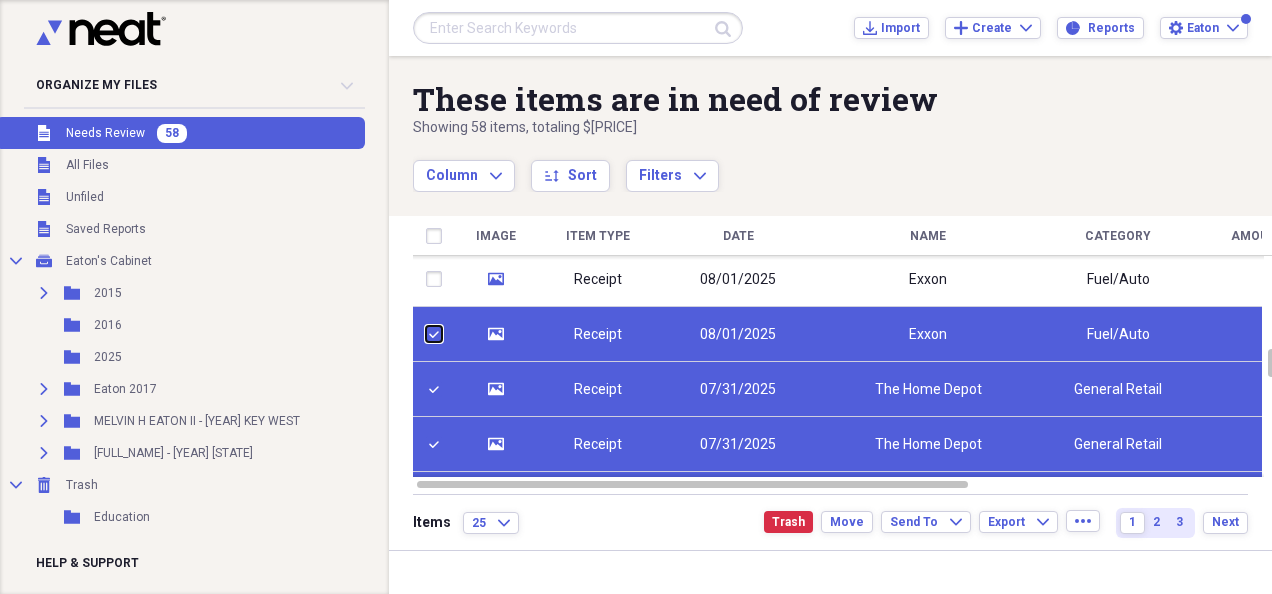 click at bounding box center [426, 334] 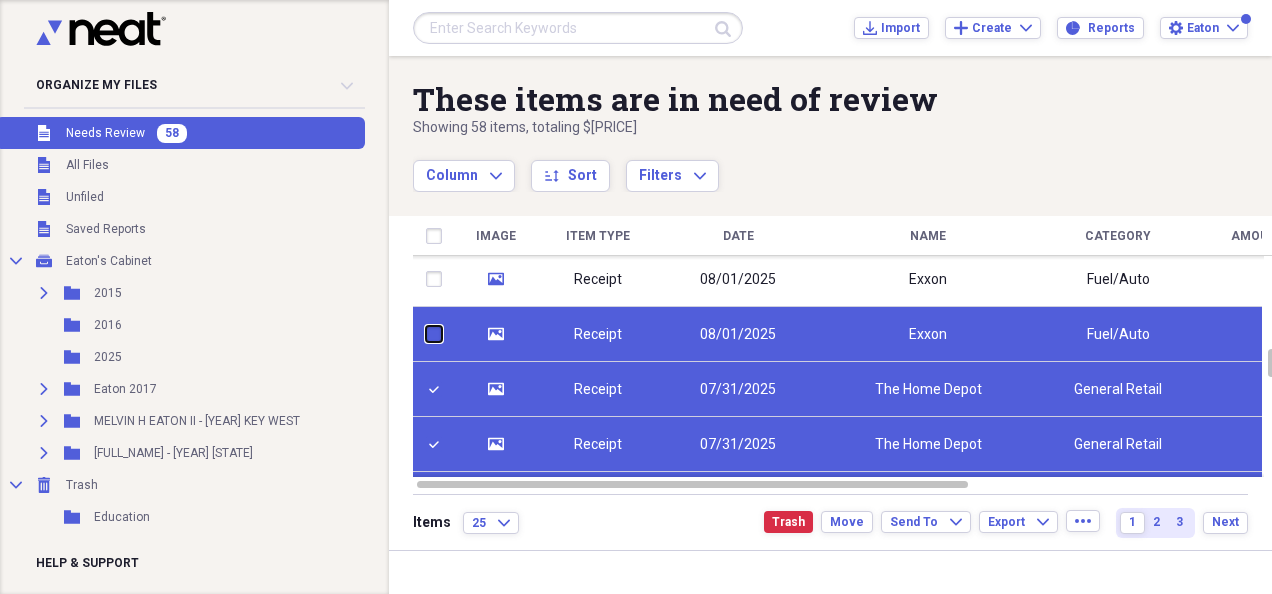 checkbox on "false" 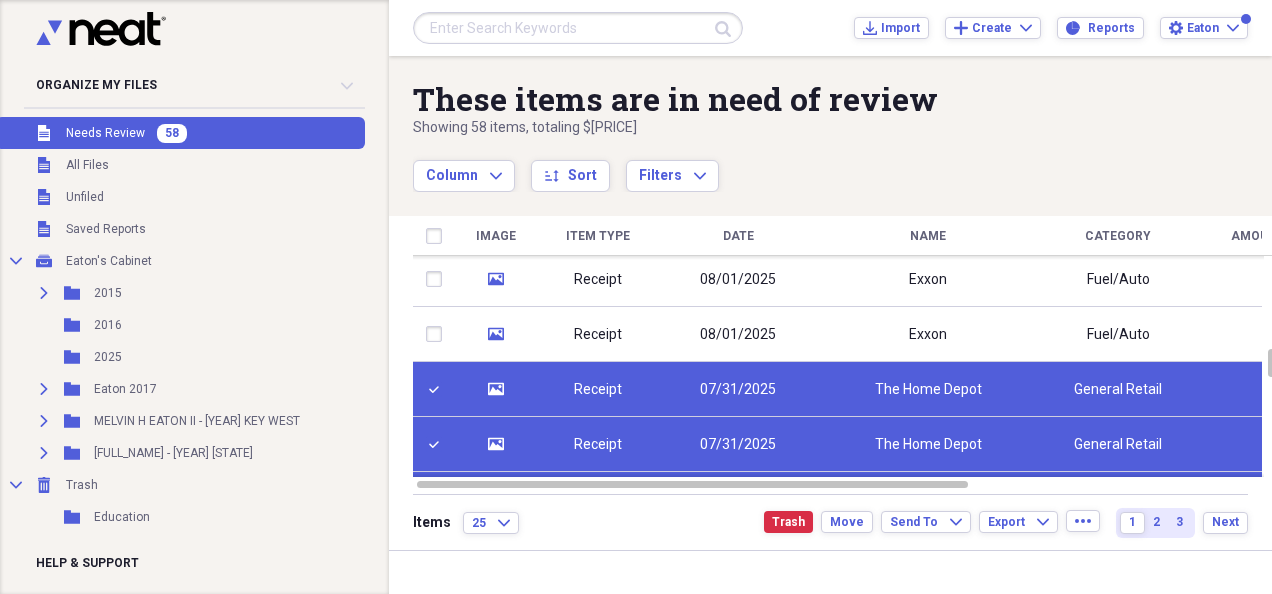 click at bounding box center (438, 389) 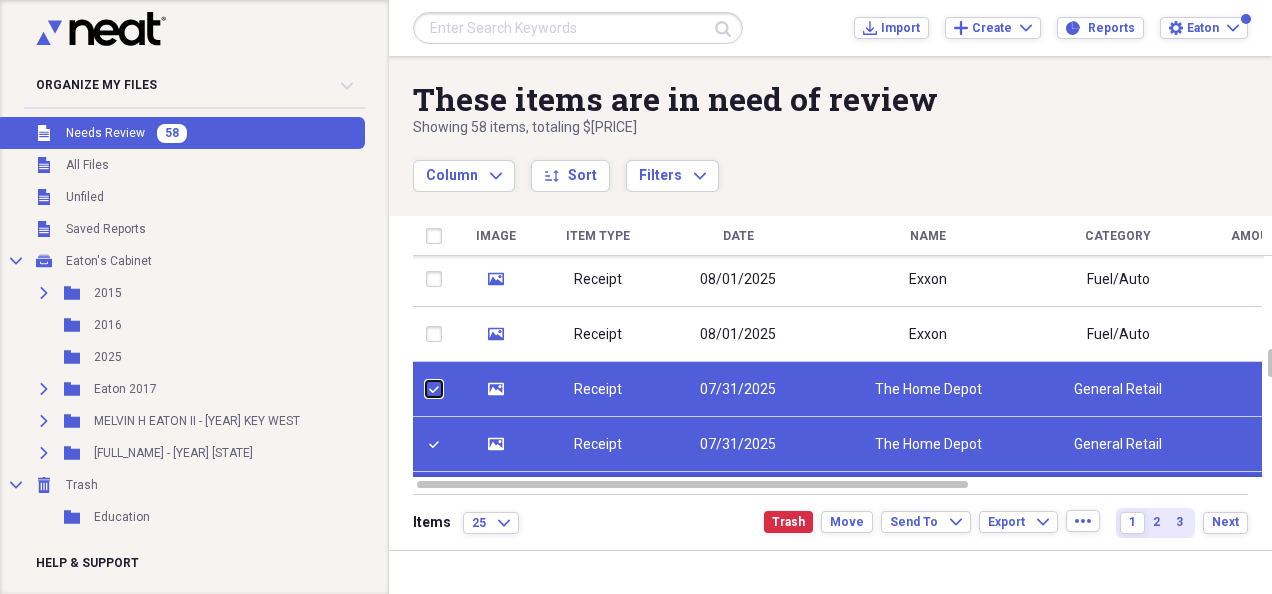 click at bounding box center (426, 389) 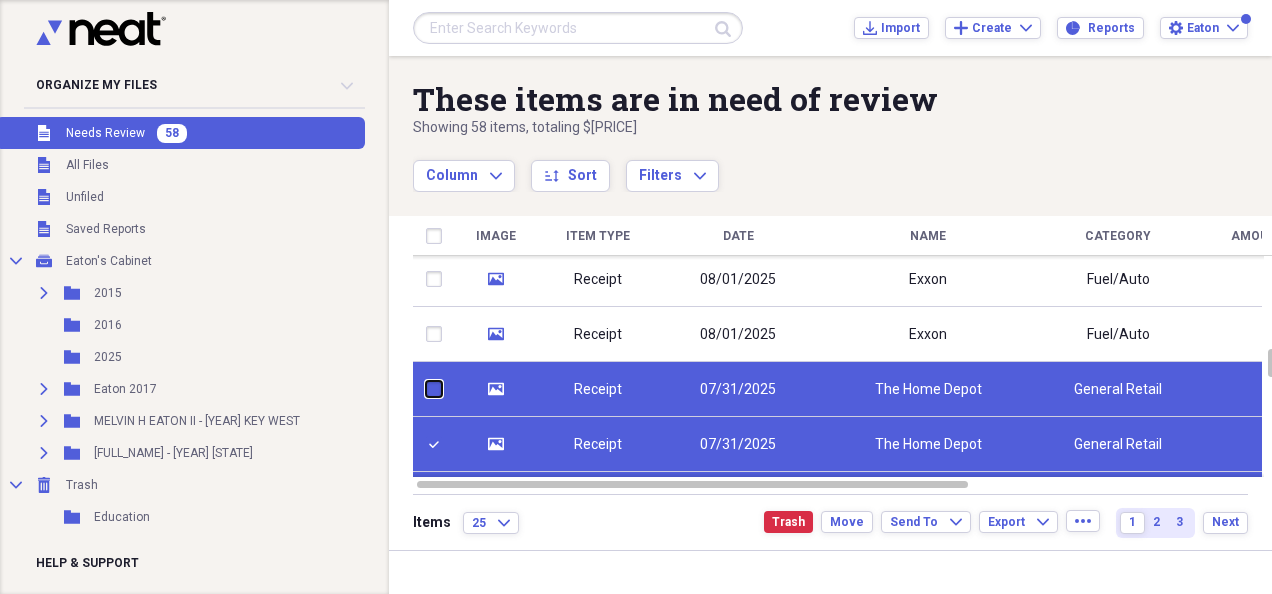 checkbox on "false" 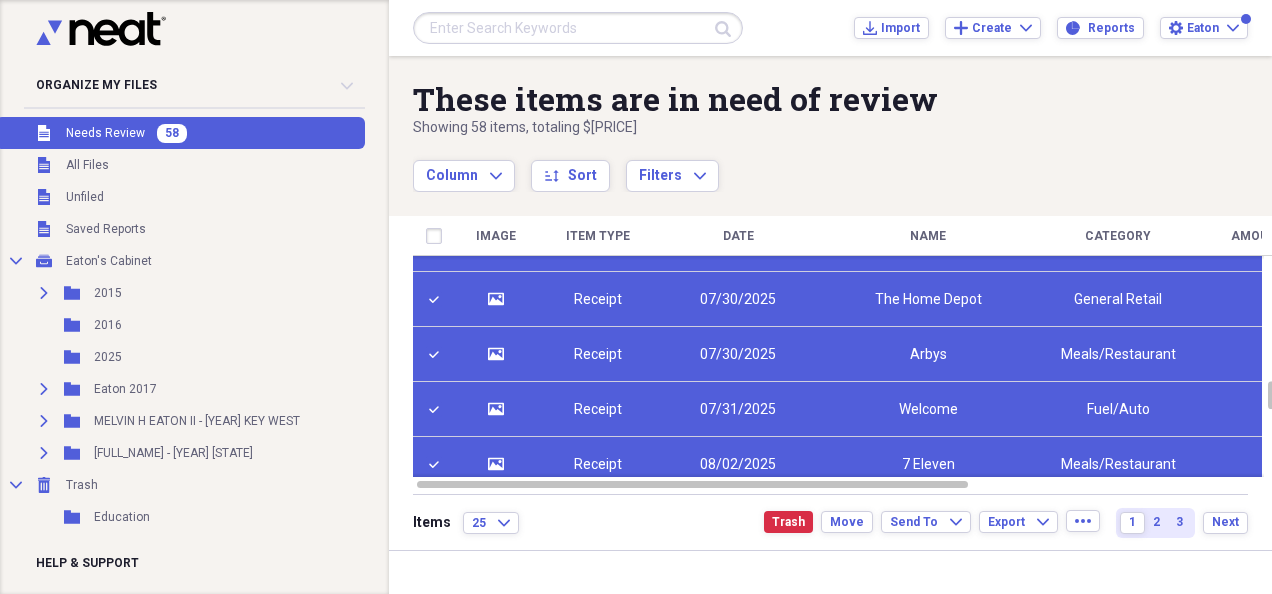 checkbox on "false" 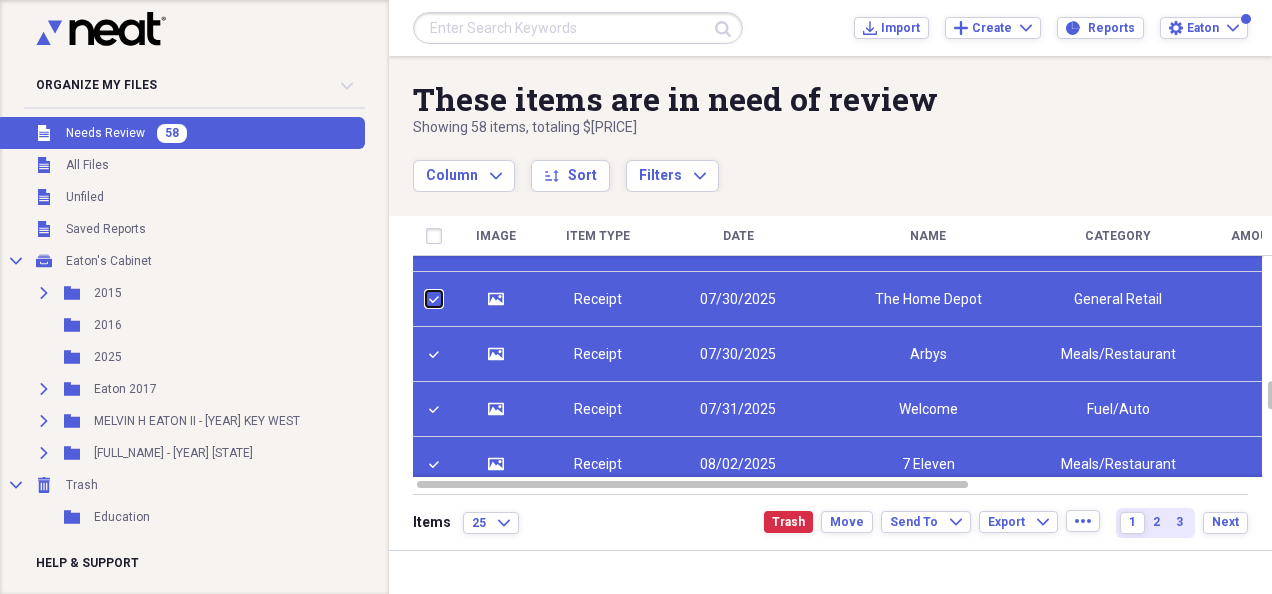 click at bounding box center (426, 299) 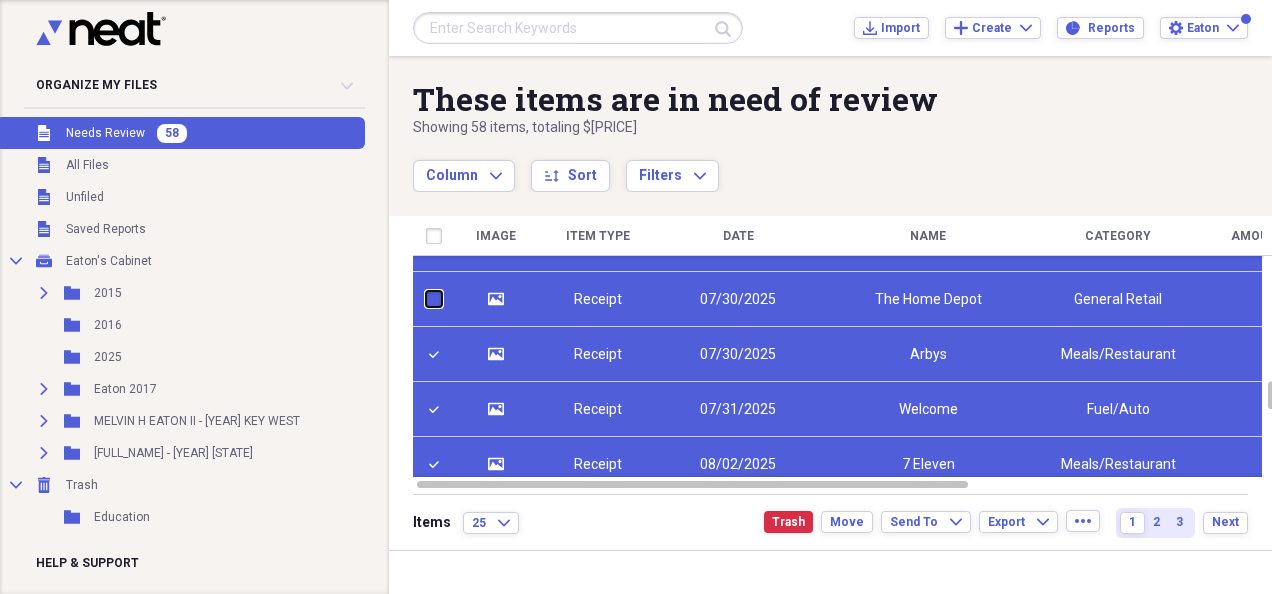 checkbox on "false" 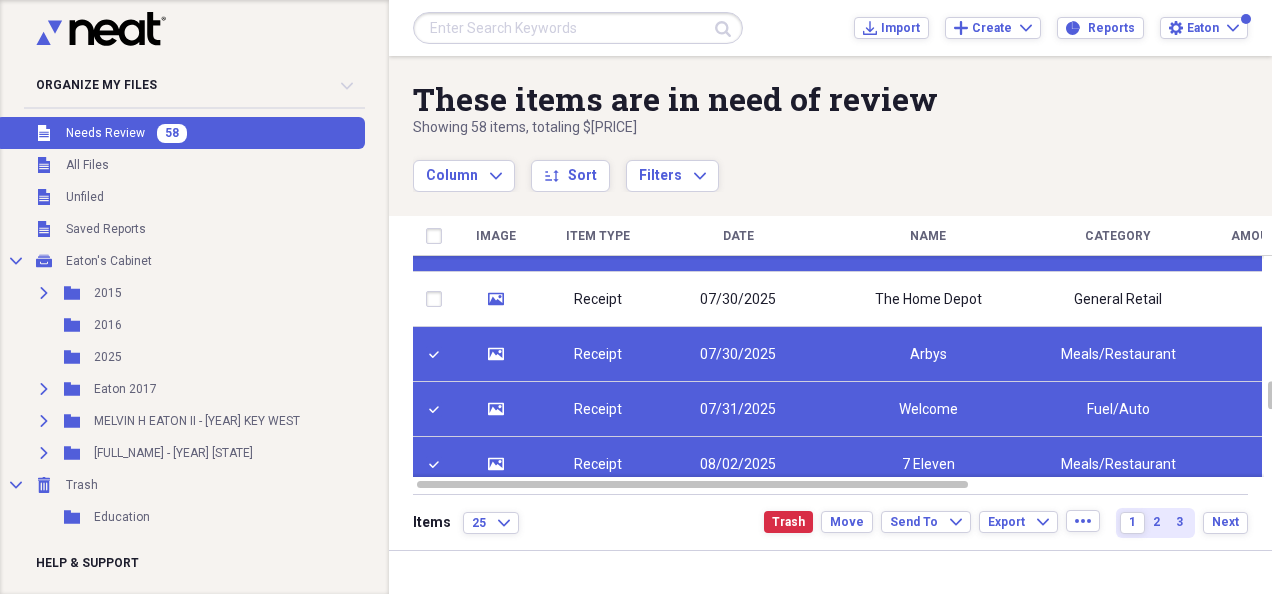 click at bounding box center (438, 354) 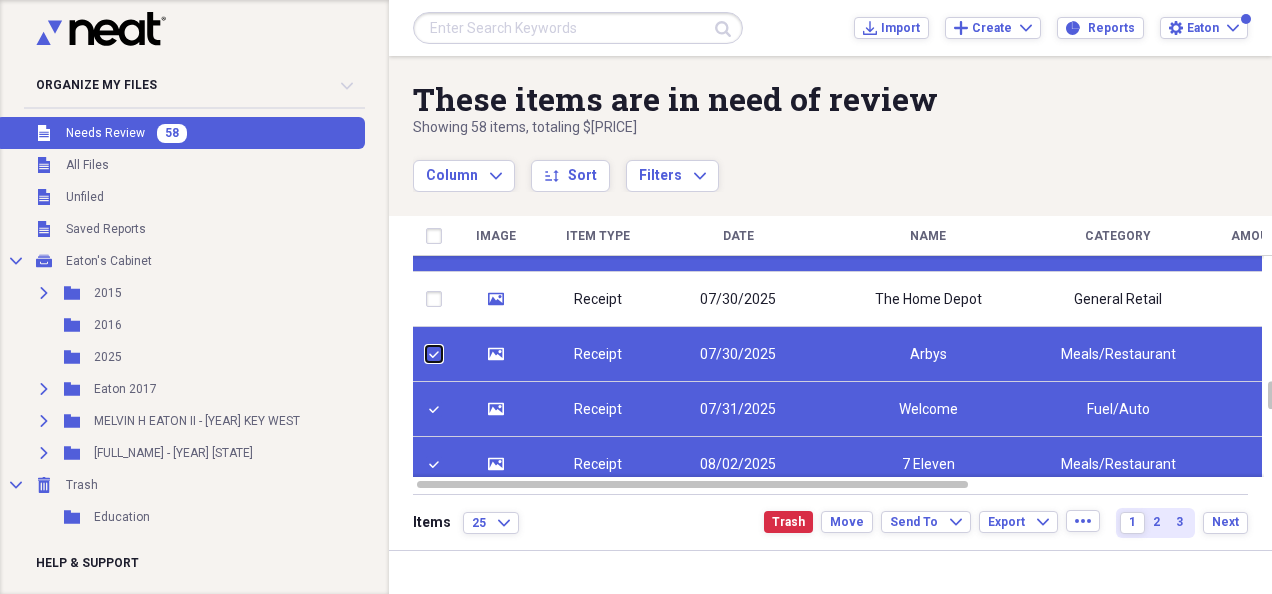 click at bounding box center [426, 354] 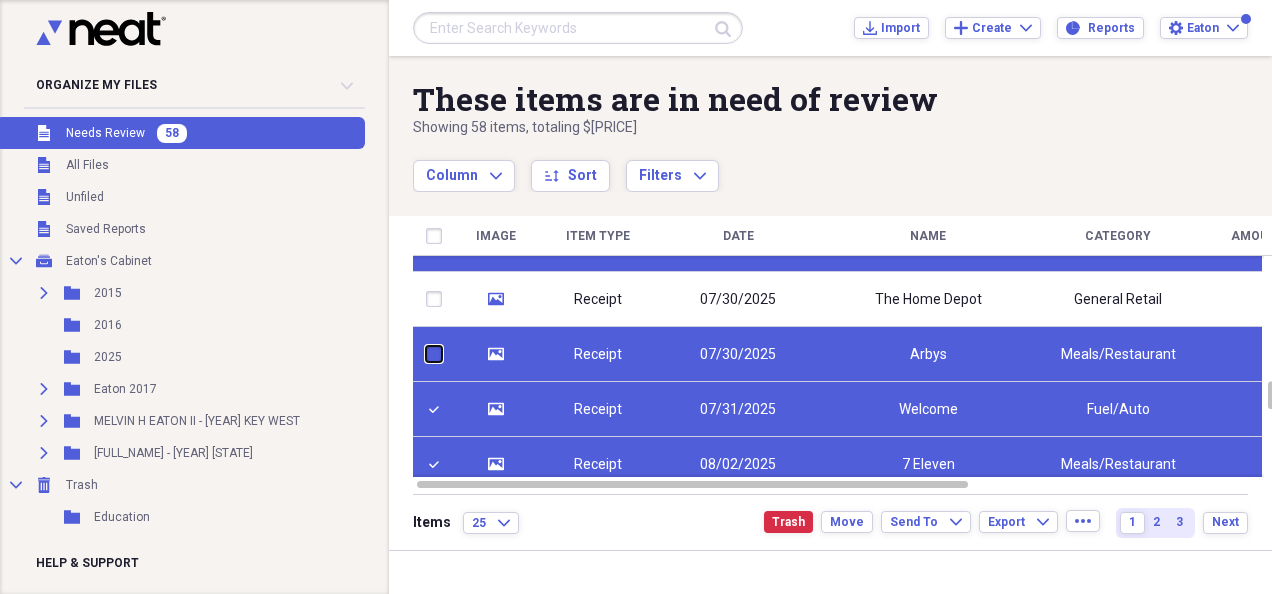 checkbox on "false" 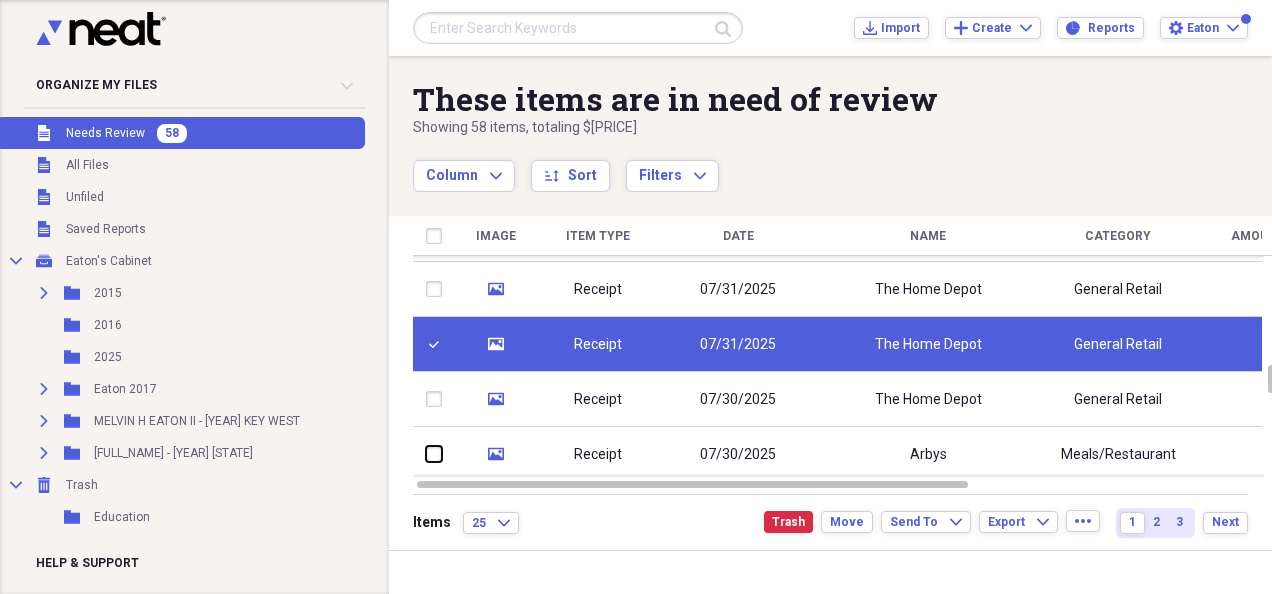 checkbox on "true" 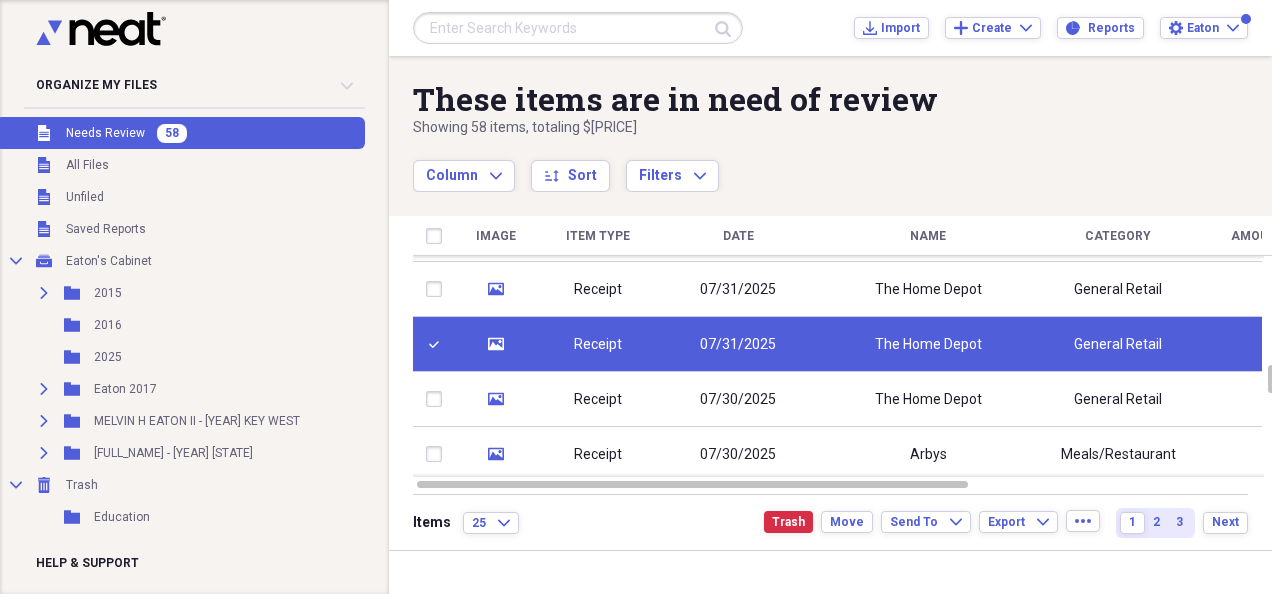 click at bounding box center [438, 344] 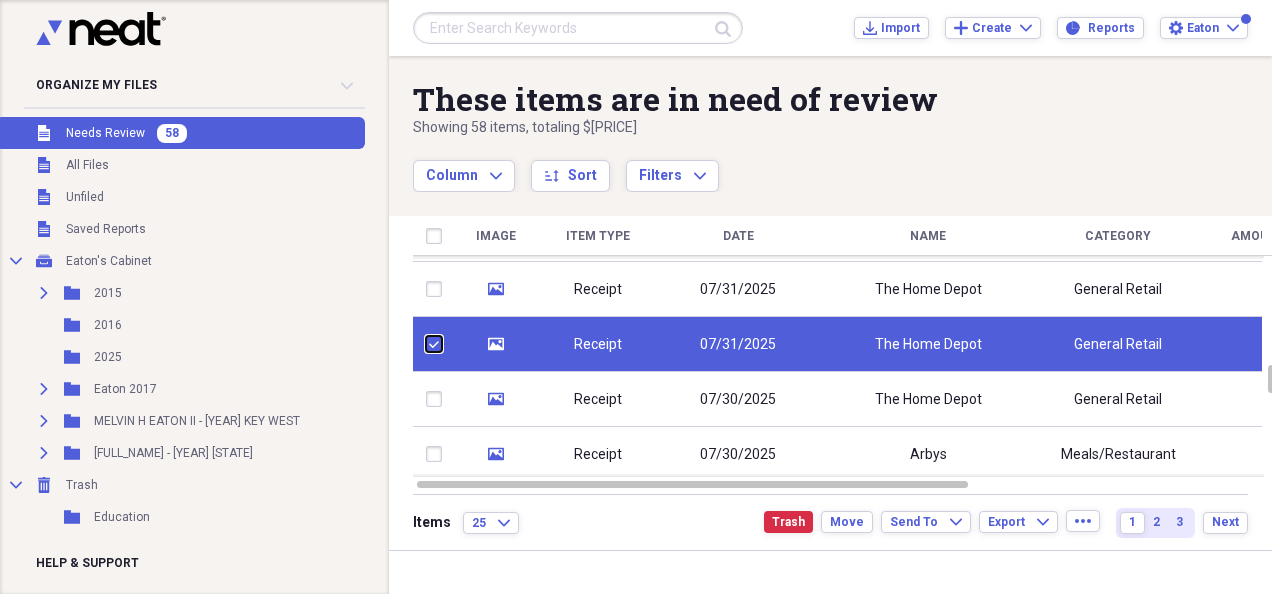 click at bounding box center [426, 344] 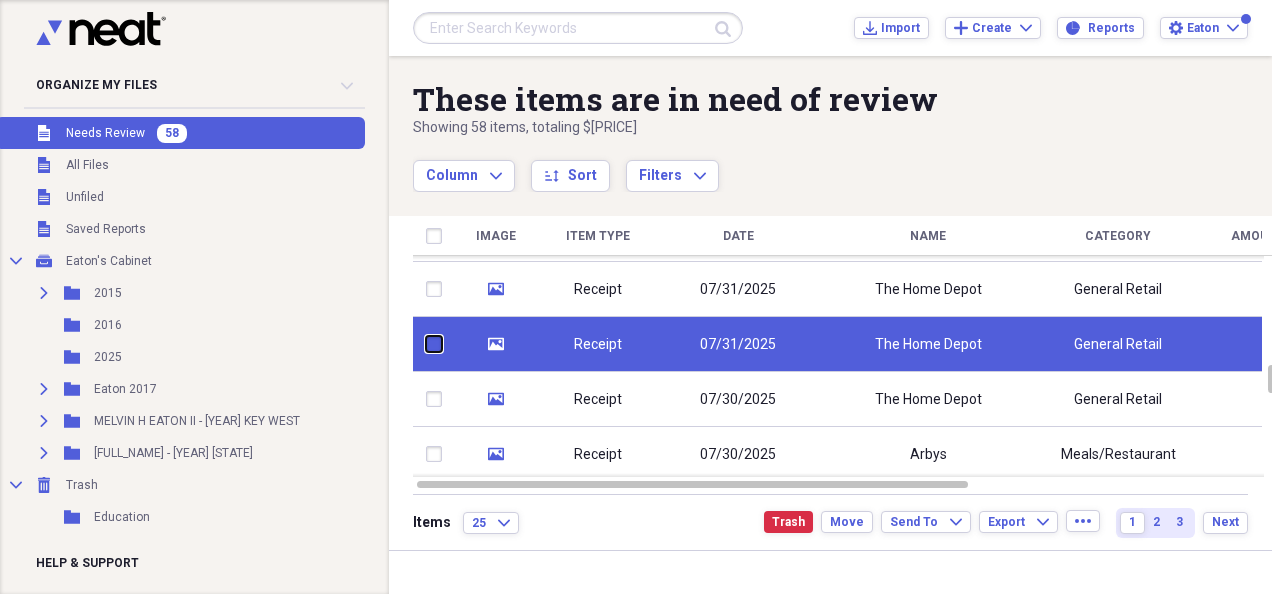 checkbox on "false" 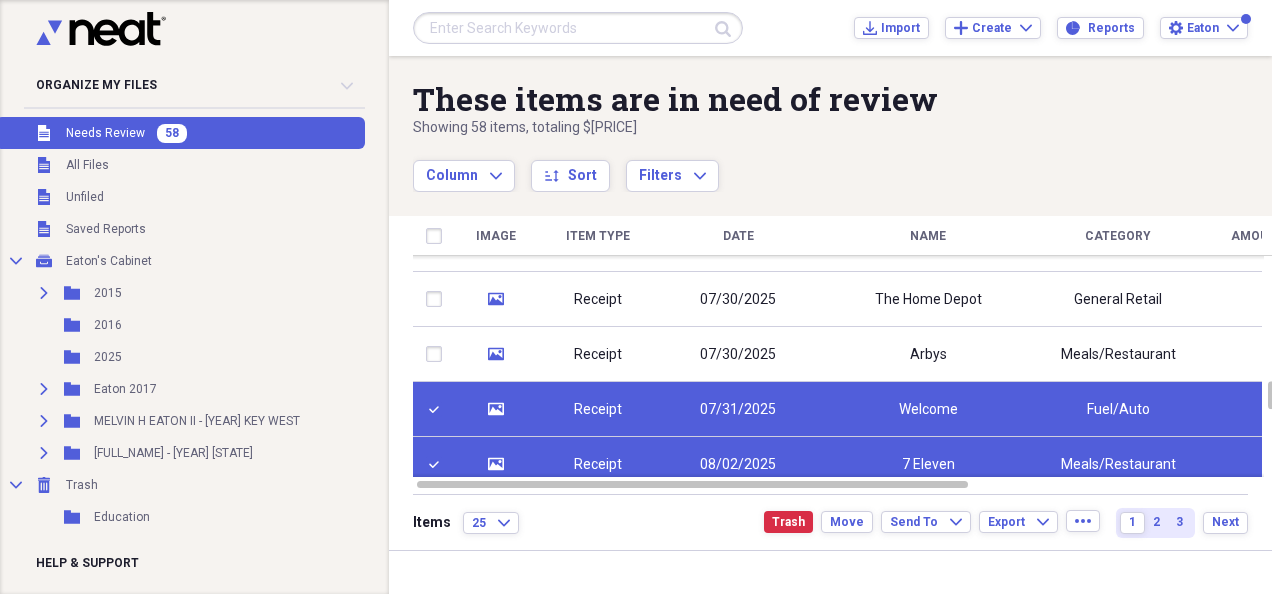 checkbox on "false" 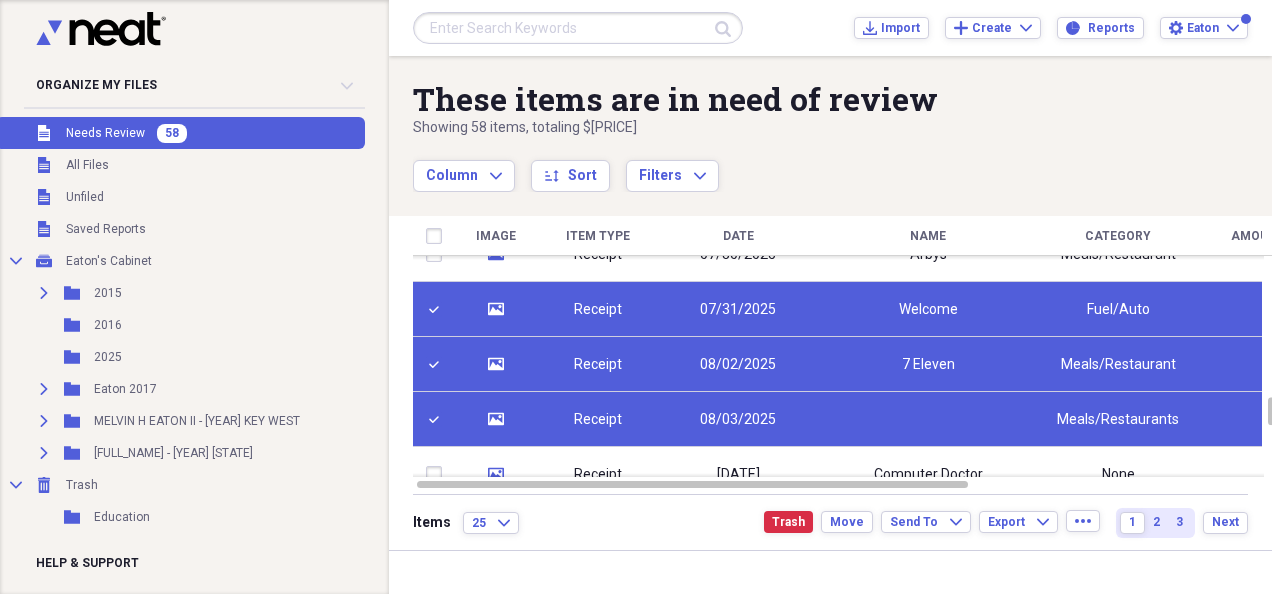 click at bounding box center [438, 309] 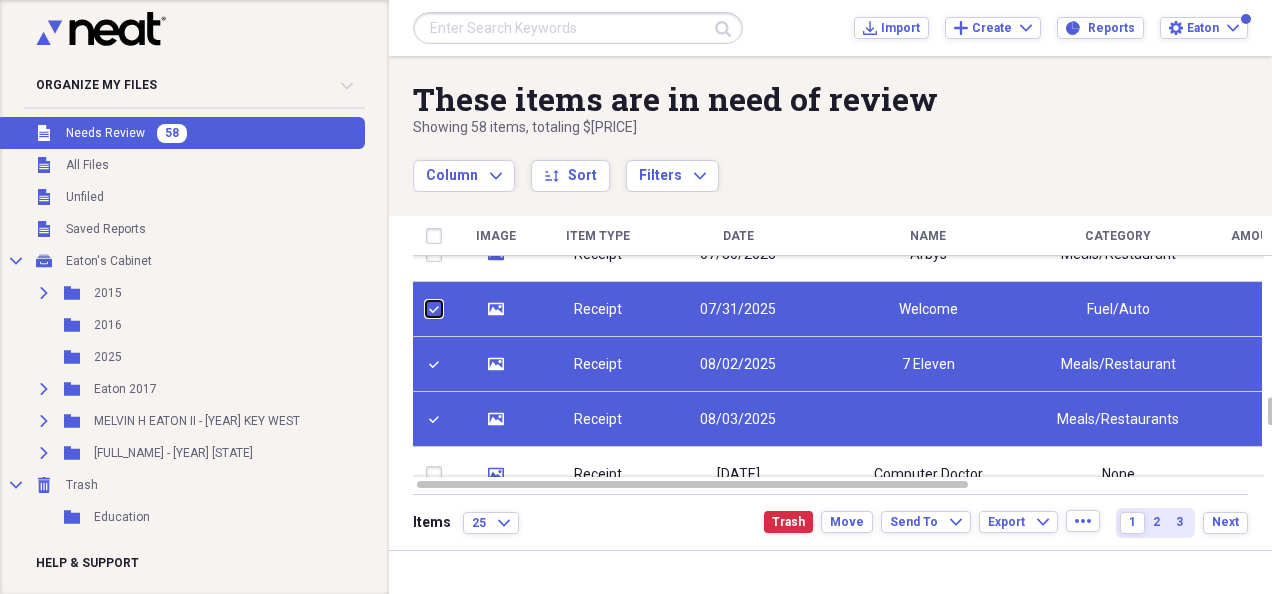 click at bounding box center (426, 309) 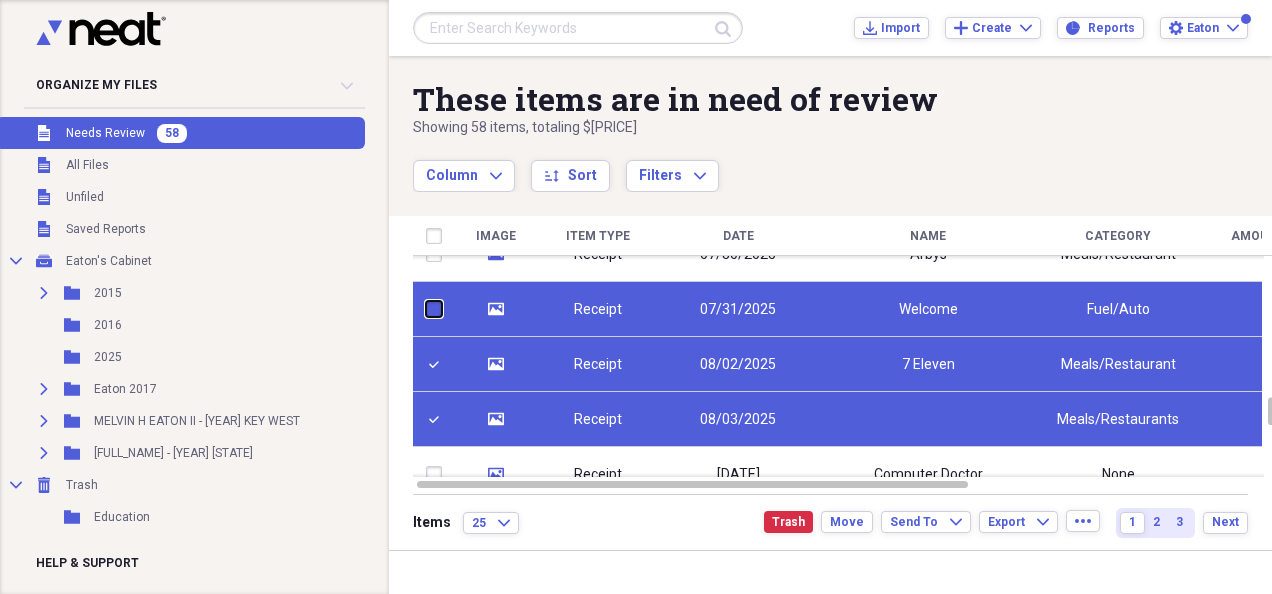 checkbox on "false" 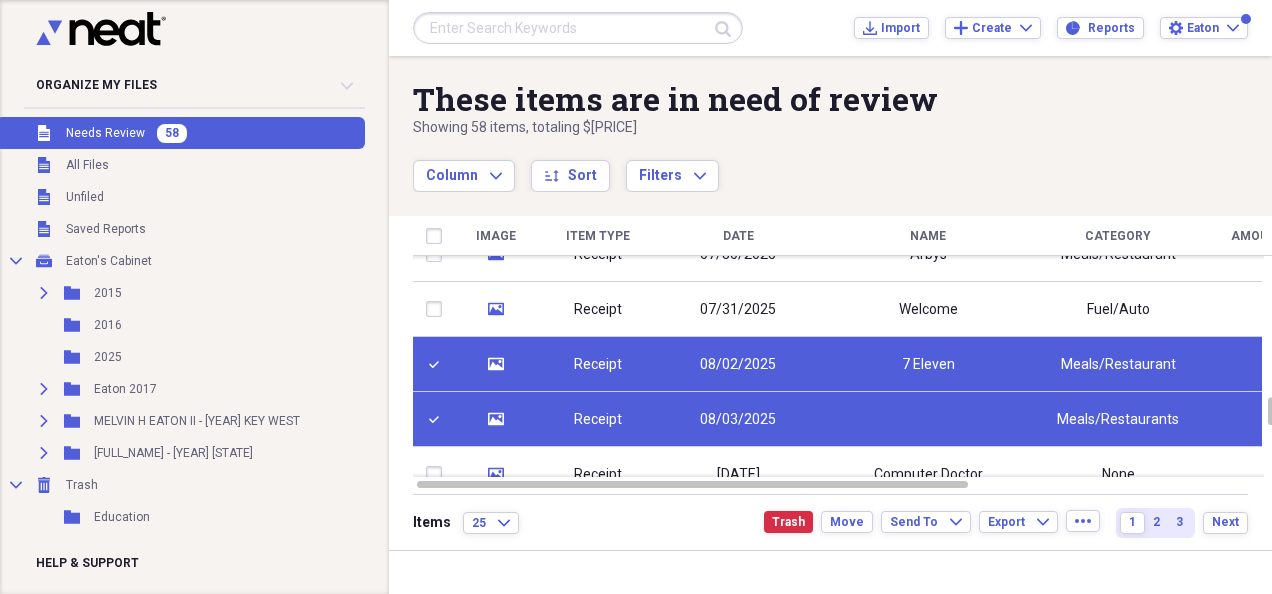 click at bounding box center [438, 364] 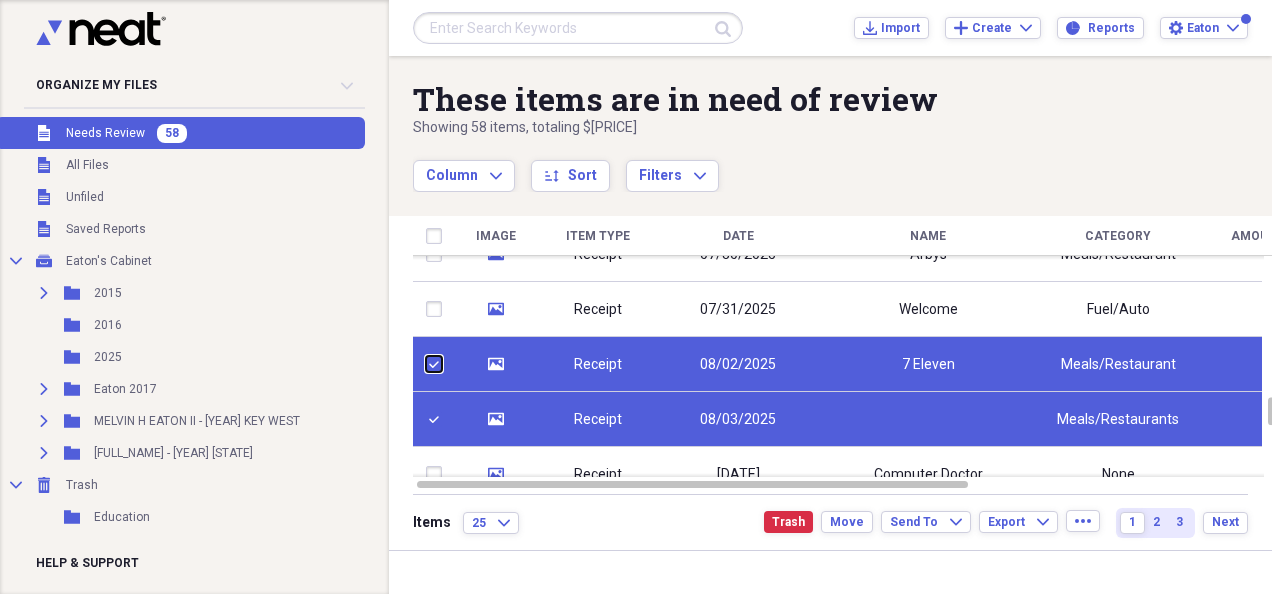 click at bounding box center [426, 364] 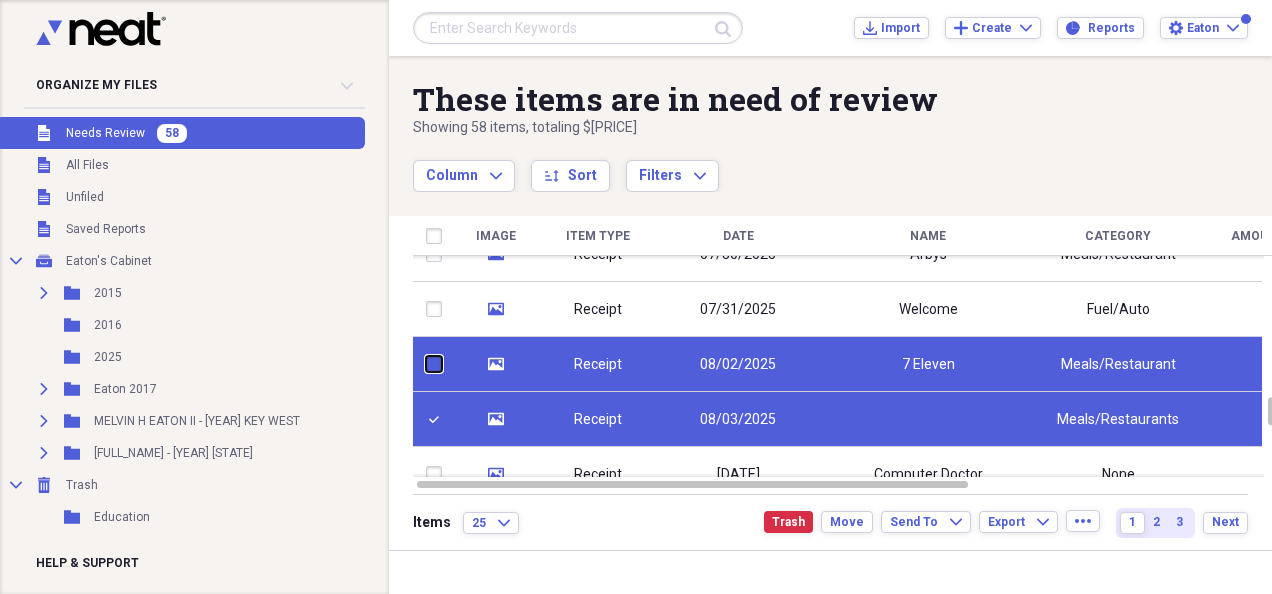 checkbox on "false" 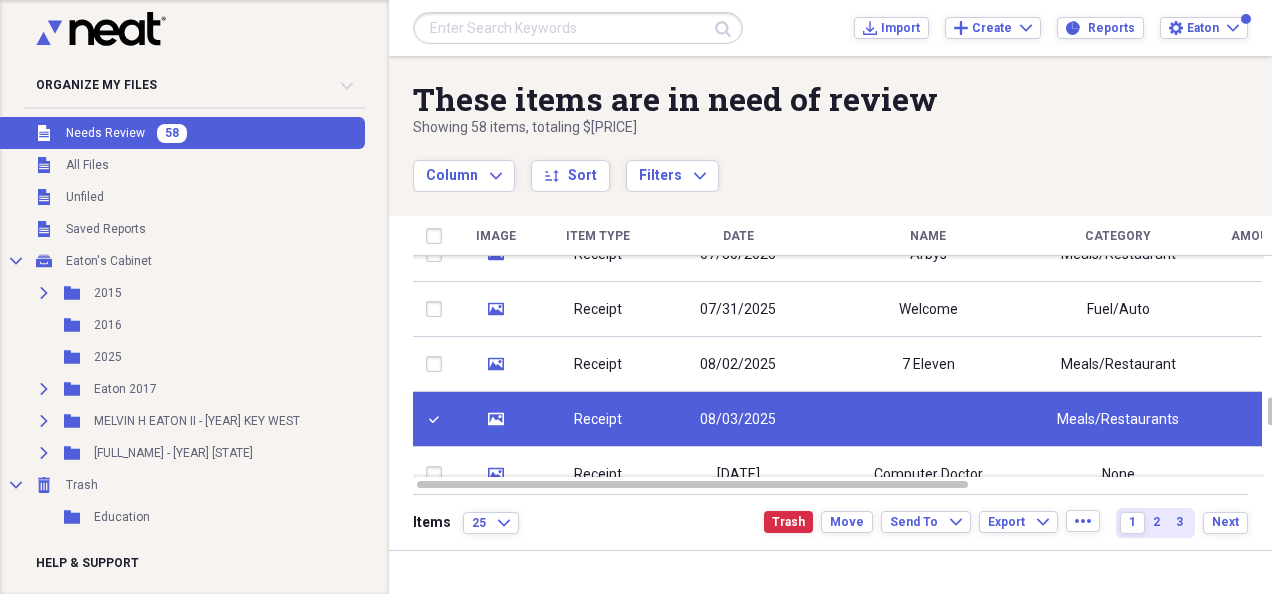 click at bounding box center (438, 419) 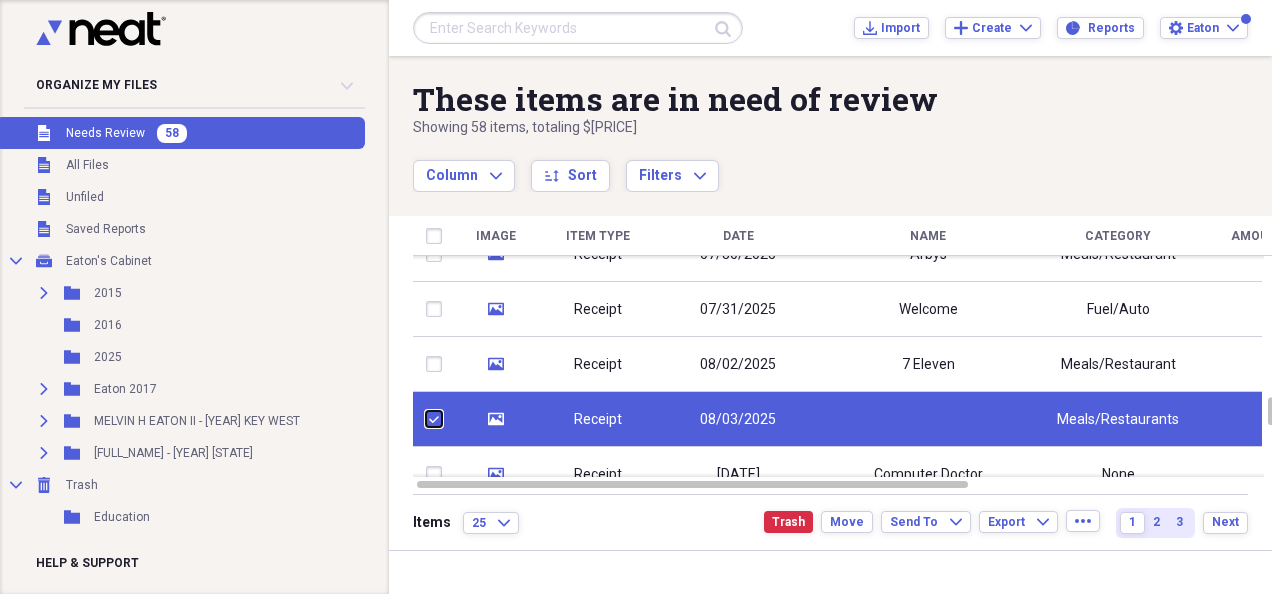 click at bounding box center (426, 419) 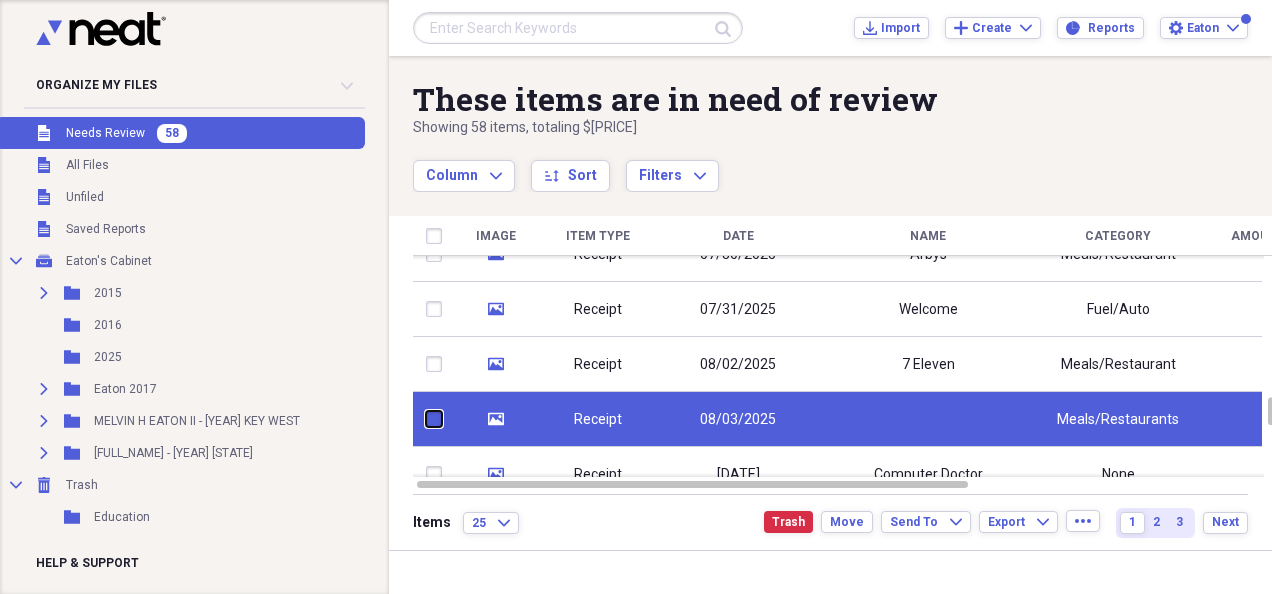 checkbox on "false" 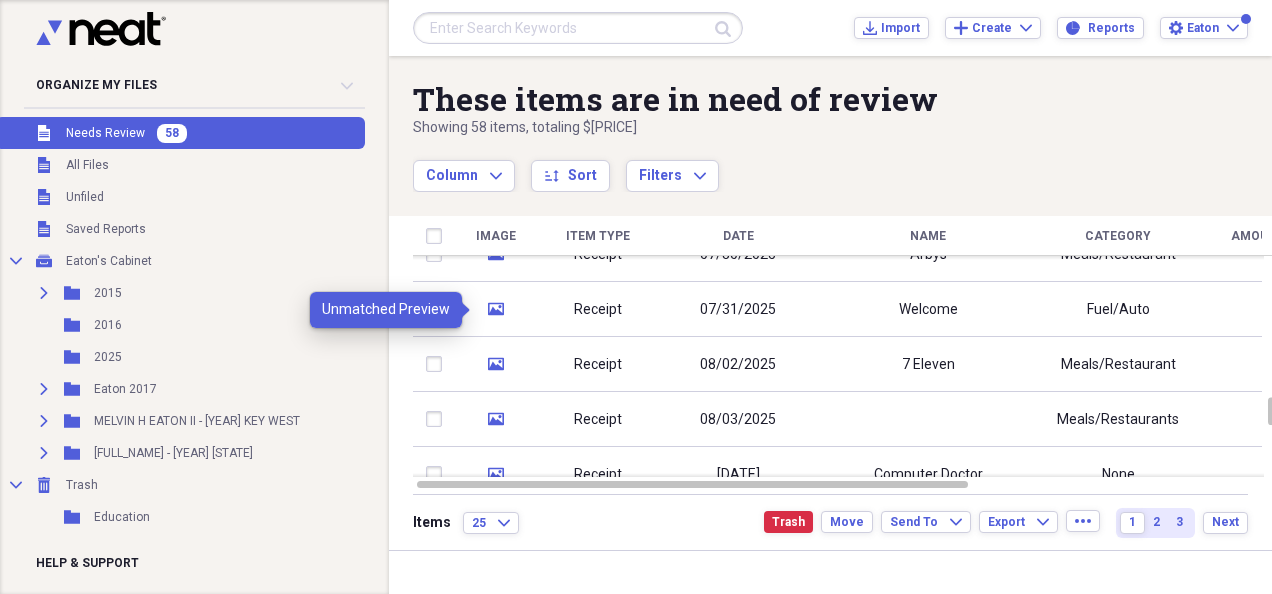 click 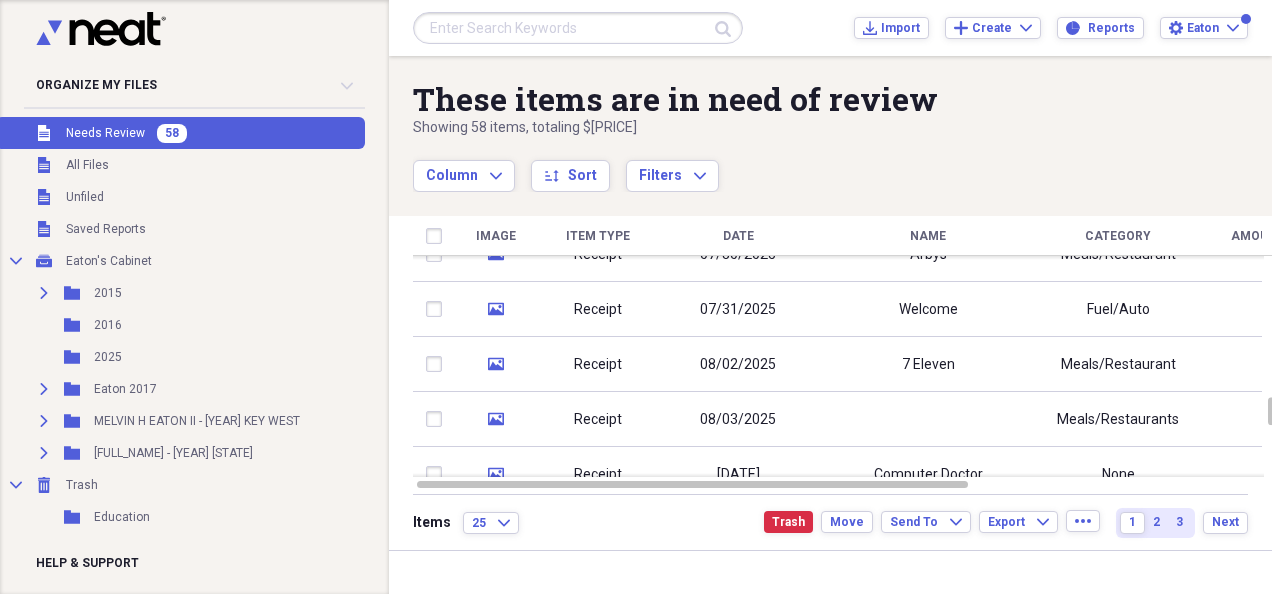 click at bounding box center [438, 309] 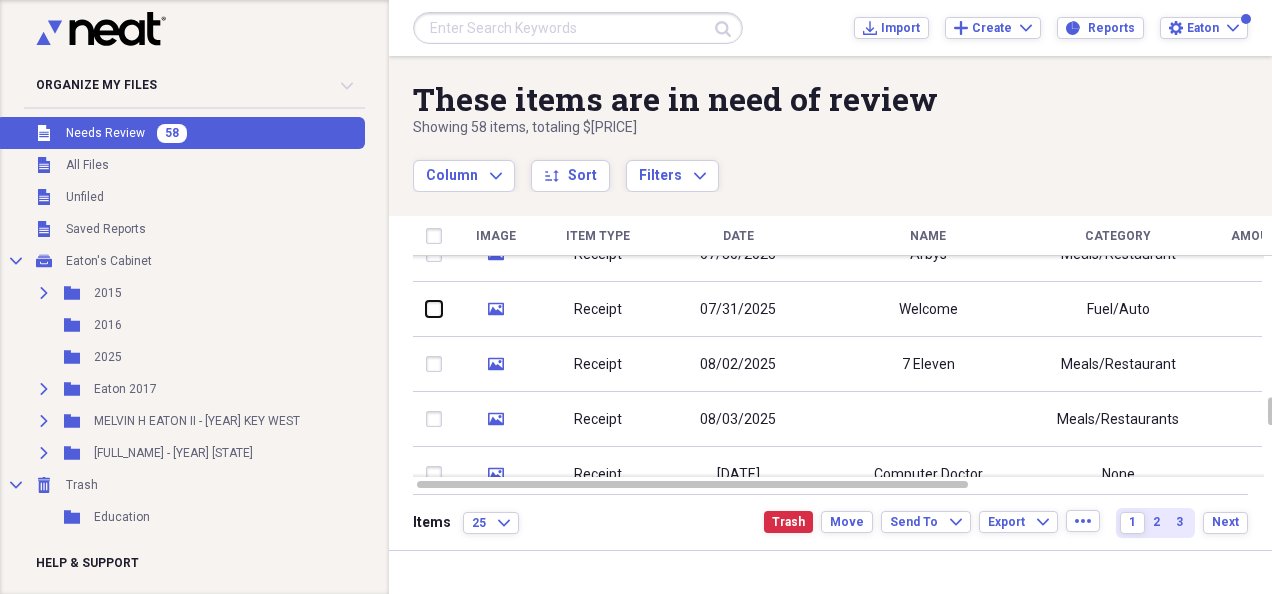 click at bounding box center [426, 309] 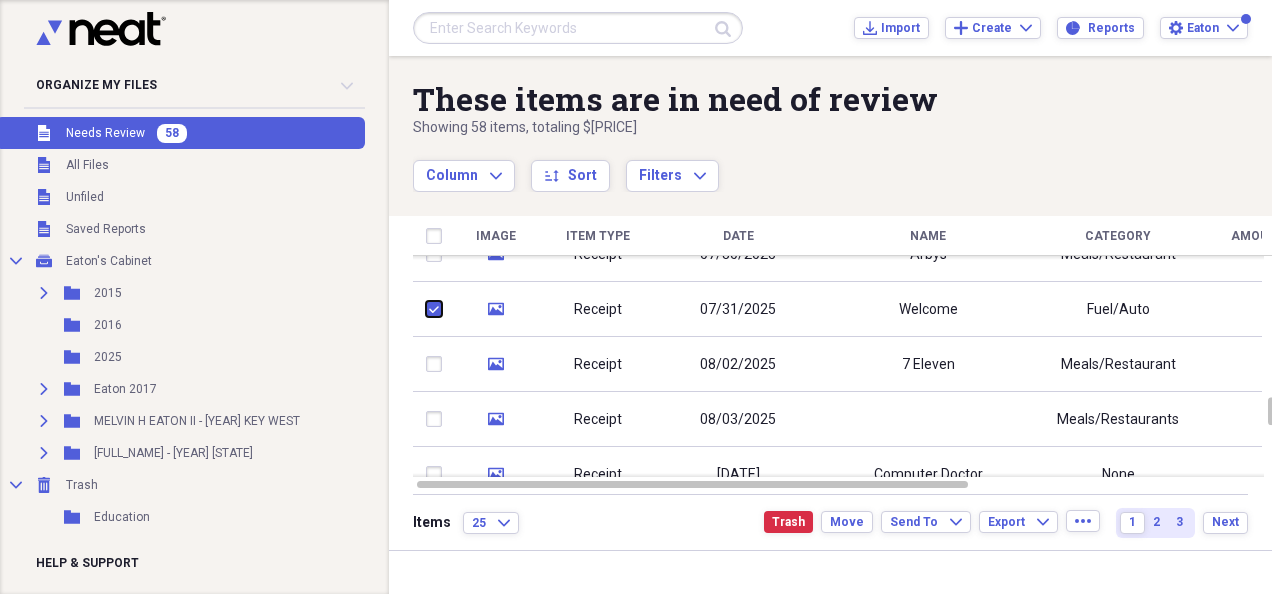 checkbox on "true" 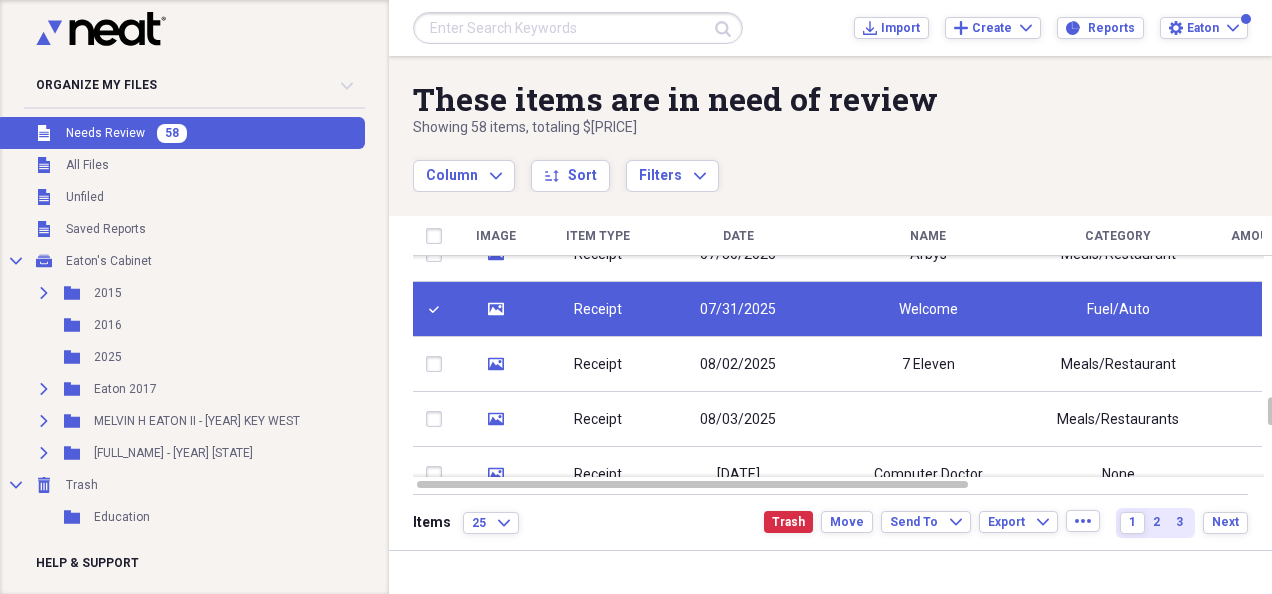 click on "Folder 2025 Add Folder" at bounding box center (180, 357) 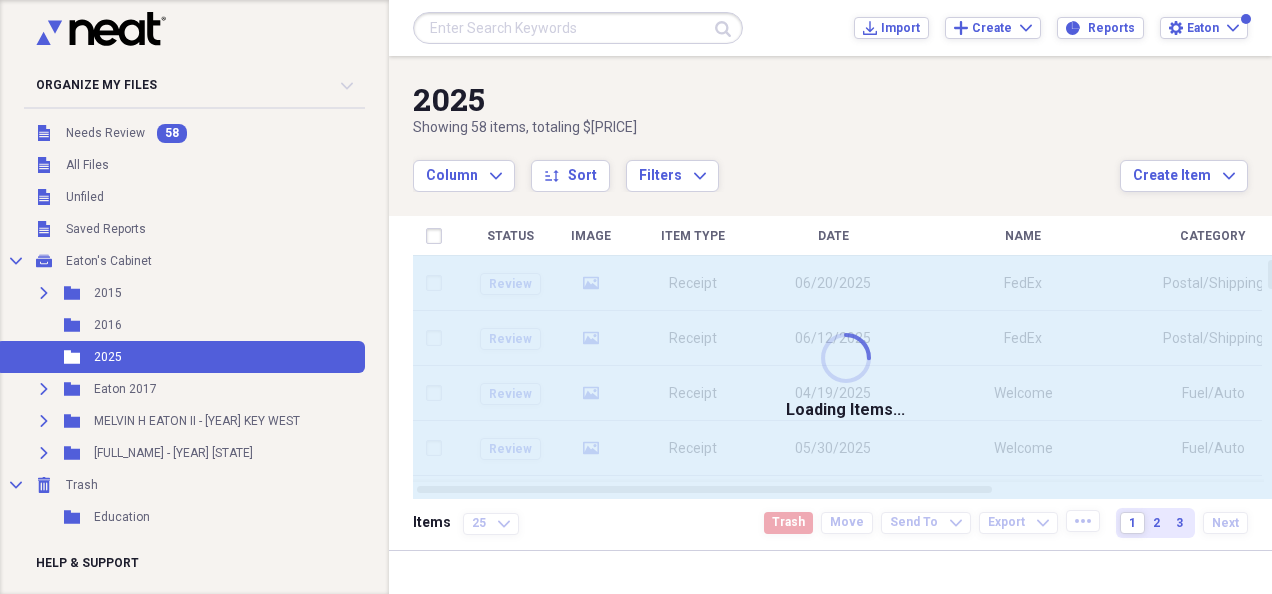 click on "Folder 2025 Add Folder" at bounding box center [180, 357] 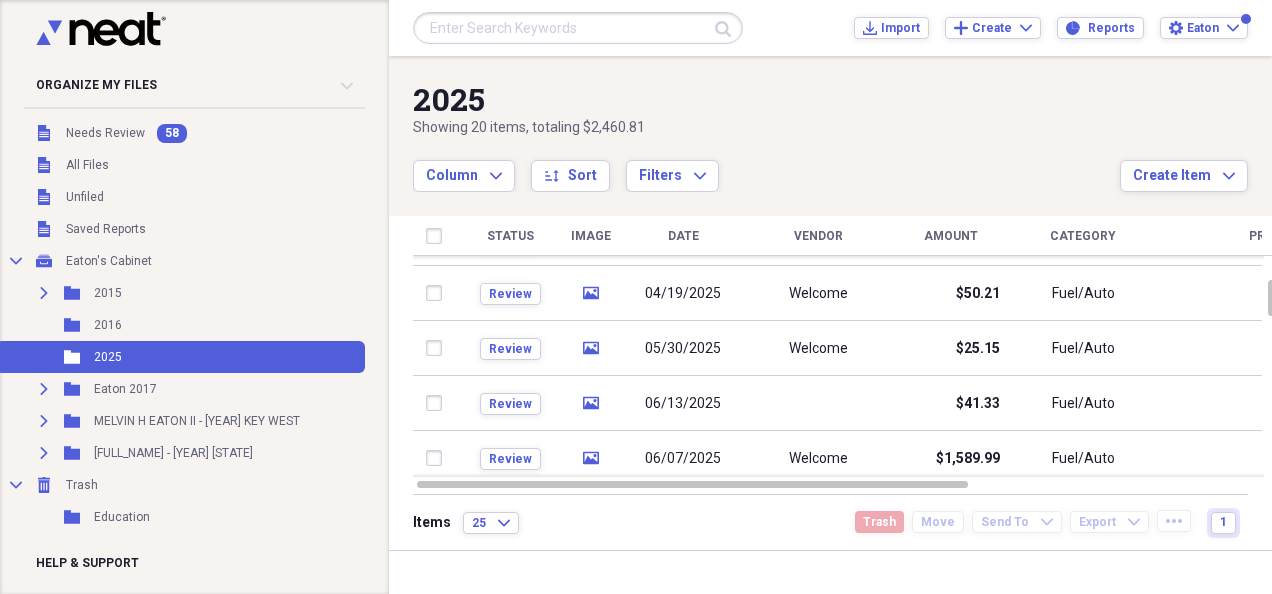 click on "Folder 2025 Add Folder" at bounding box center [180, 357] 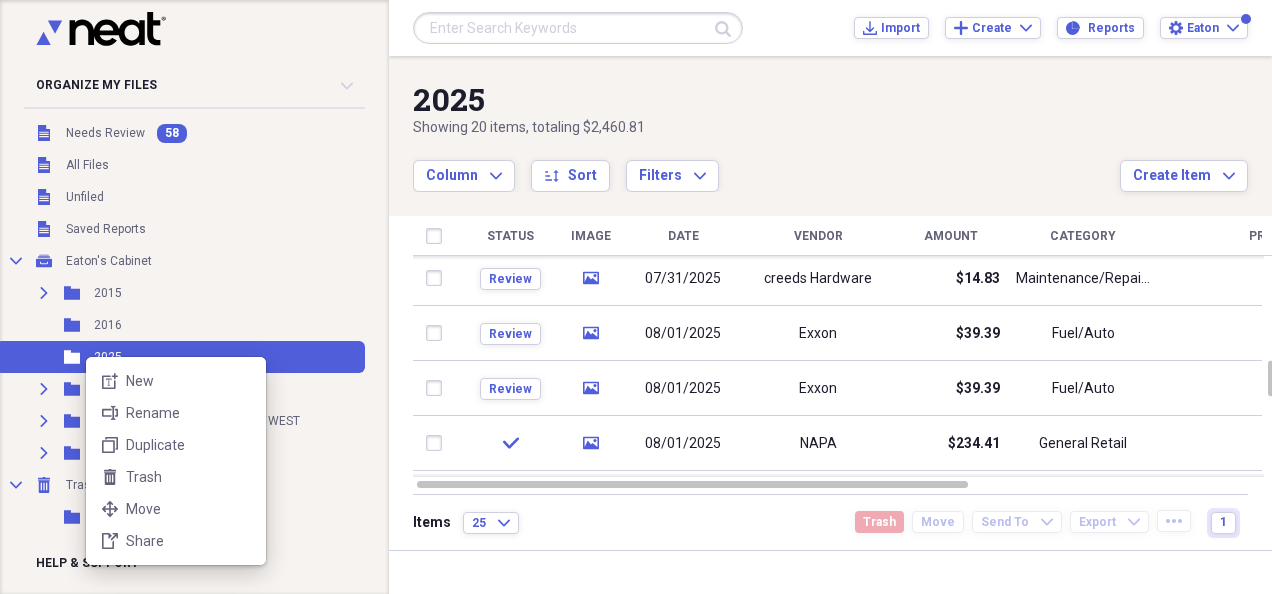 click 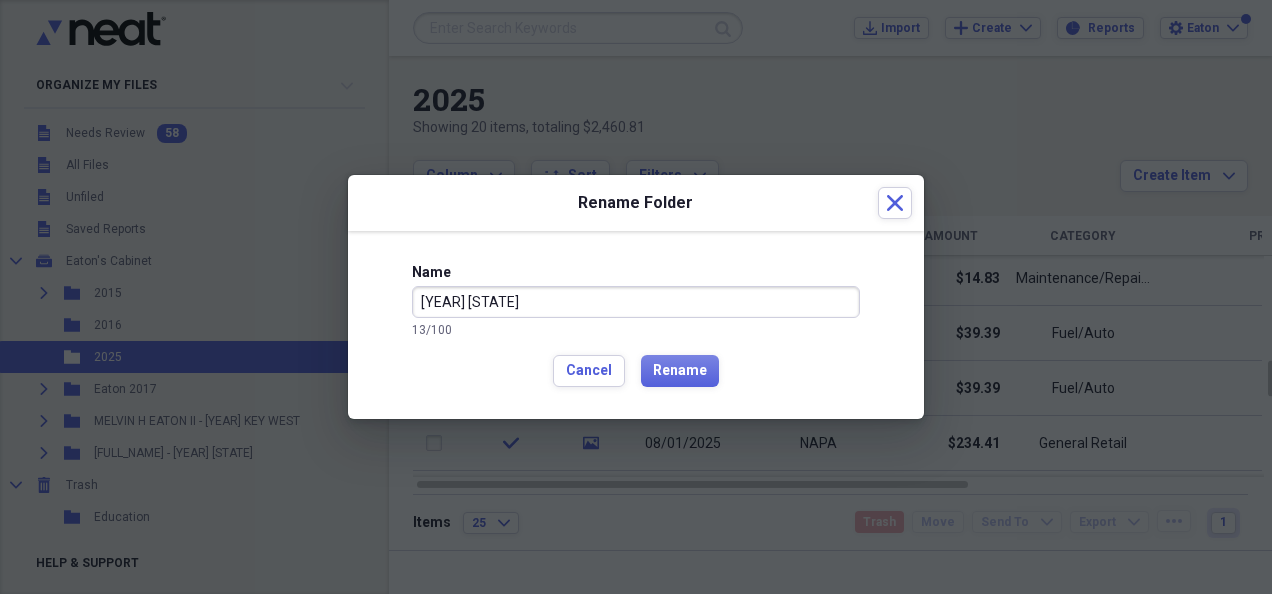 type on "[YEAR] [STATE]" 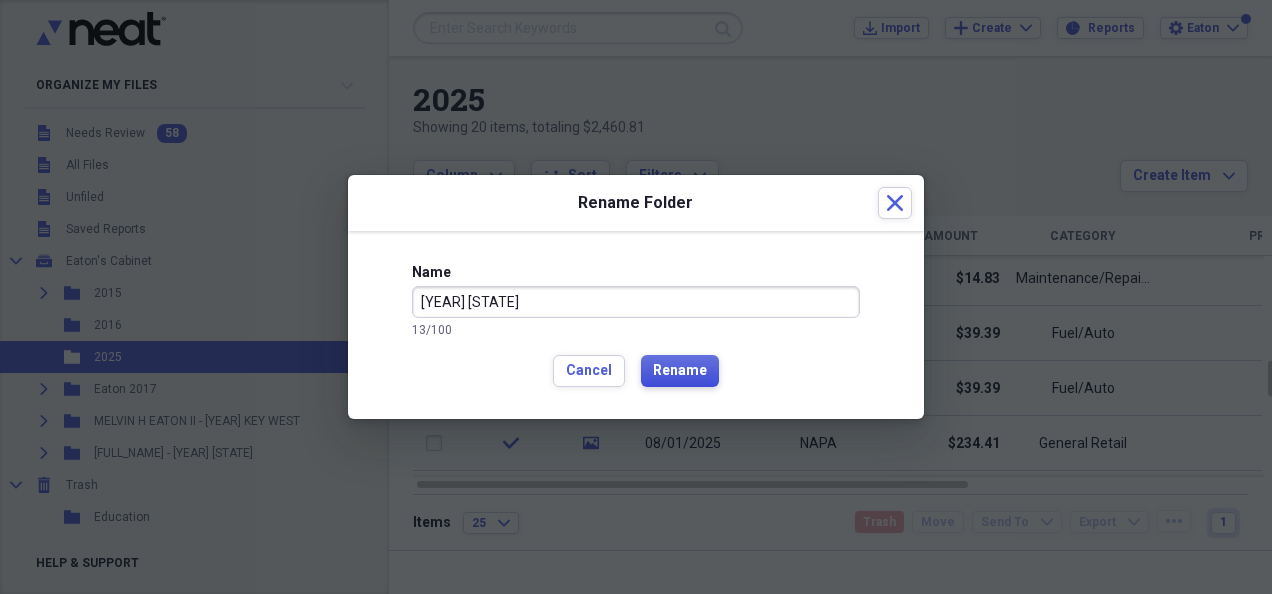 click on "Rename" at bounding box center [680, 371] 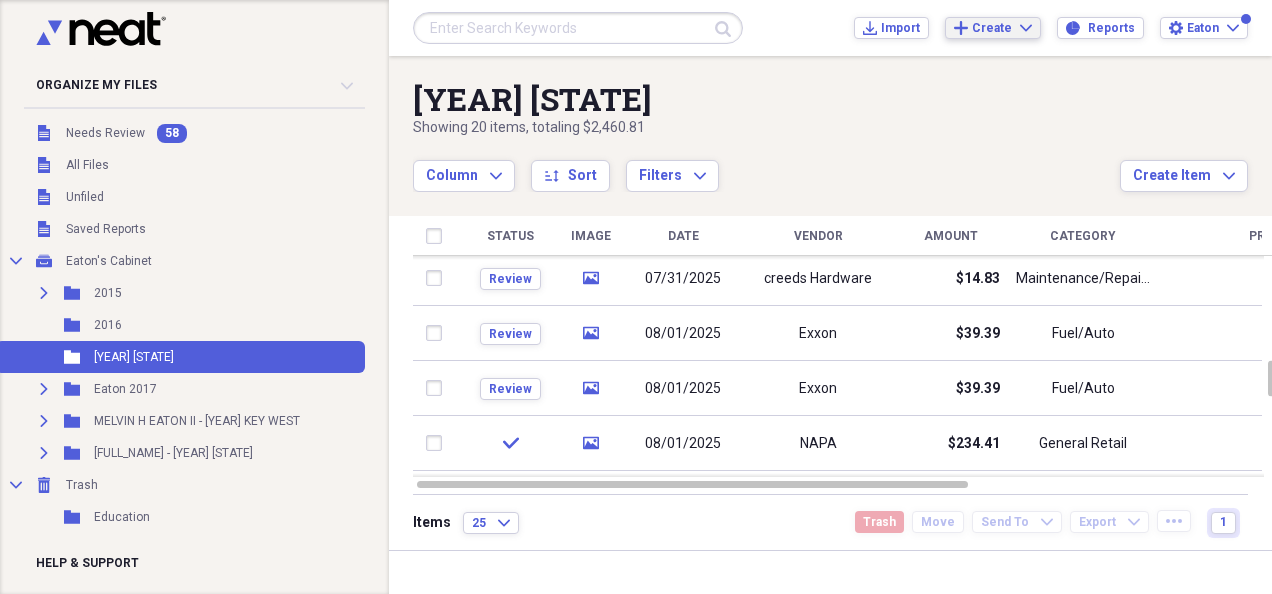 click on "Create" at bounding box center [992, 28] 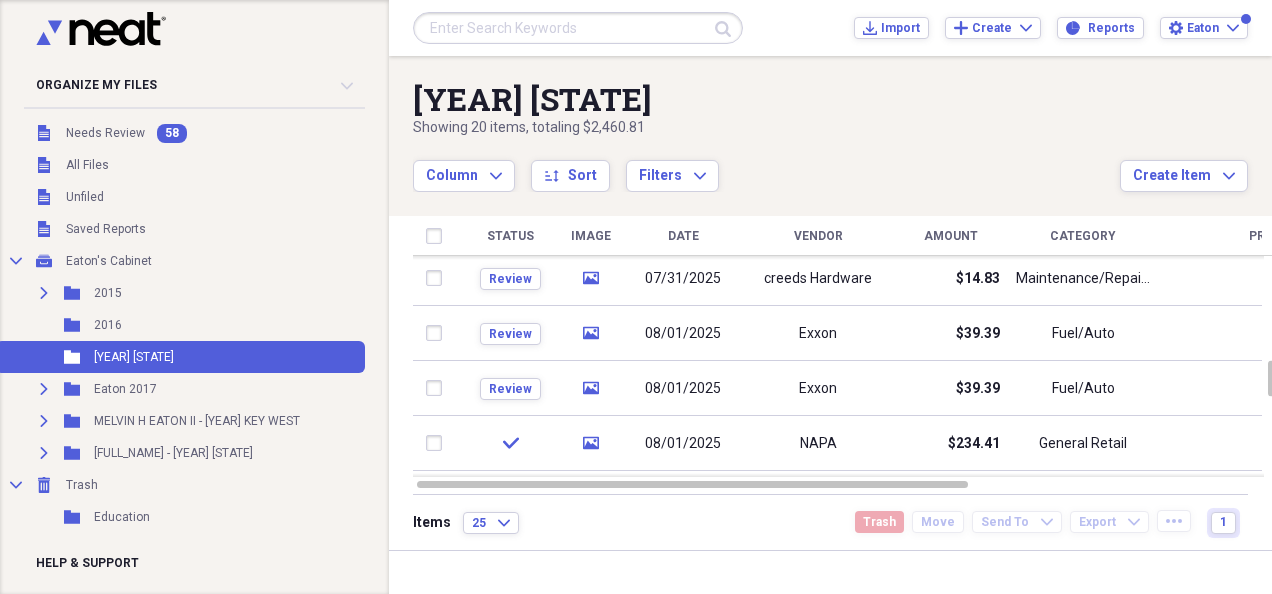 click on "Eaton's Cabinet" at bounding box center [109, 261] 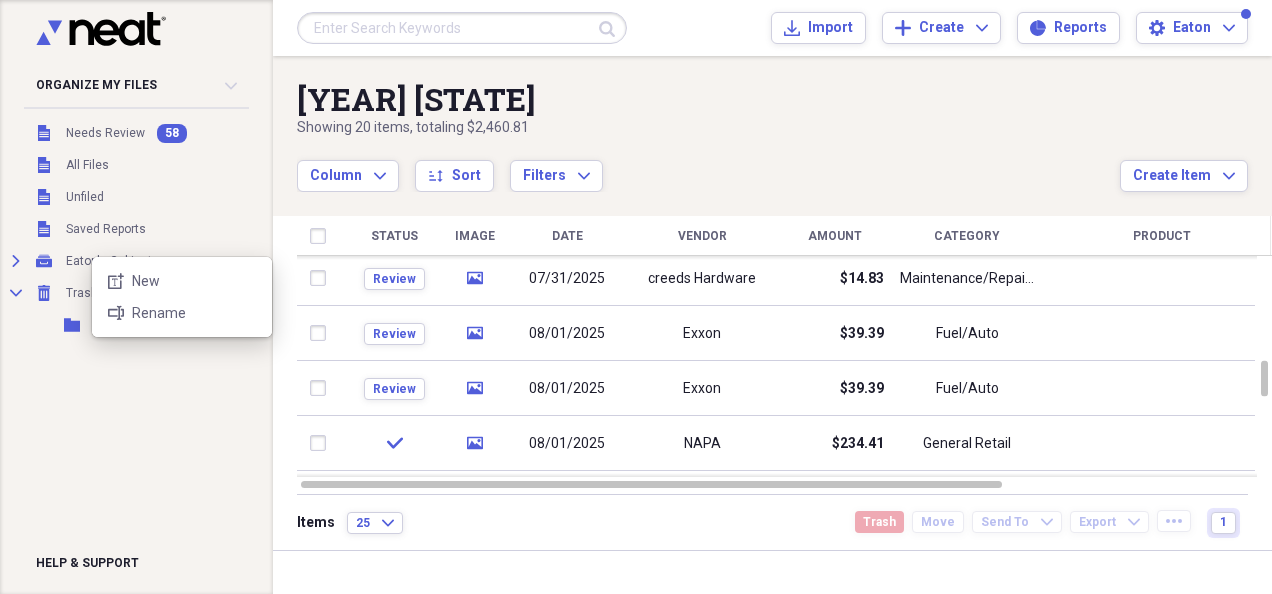 click on "new-textbox New" at bounding box center (182, 281) 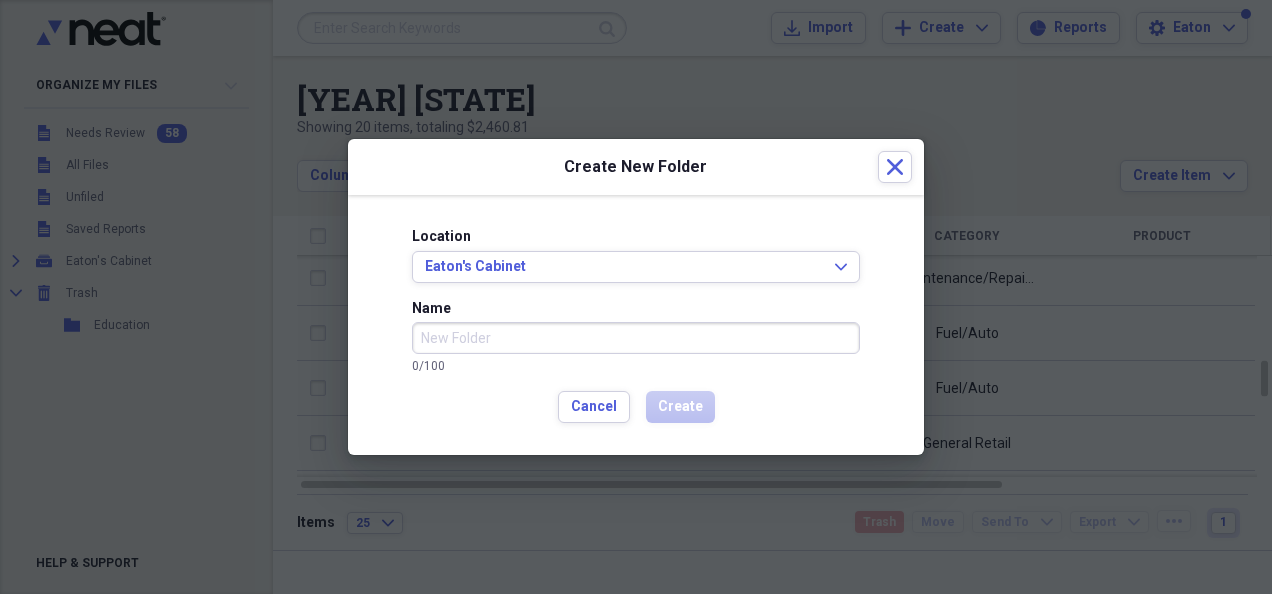 click on "Name" at bounding box center [636, 338] 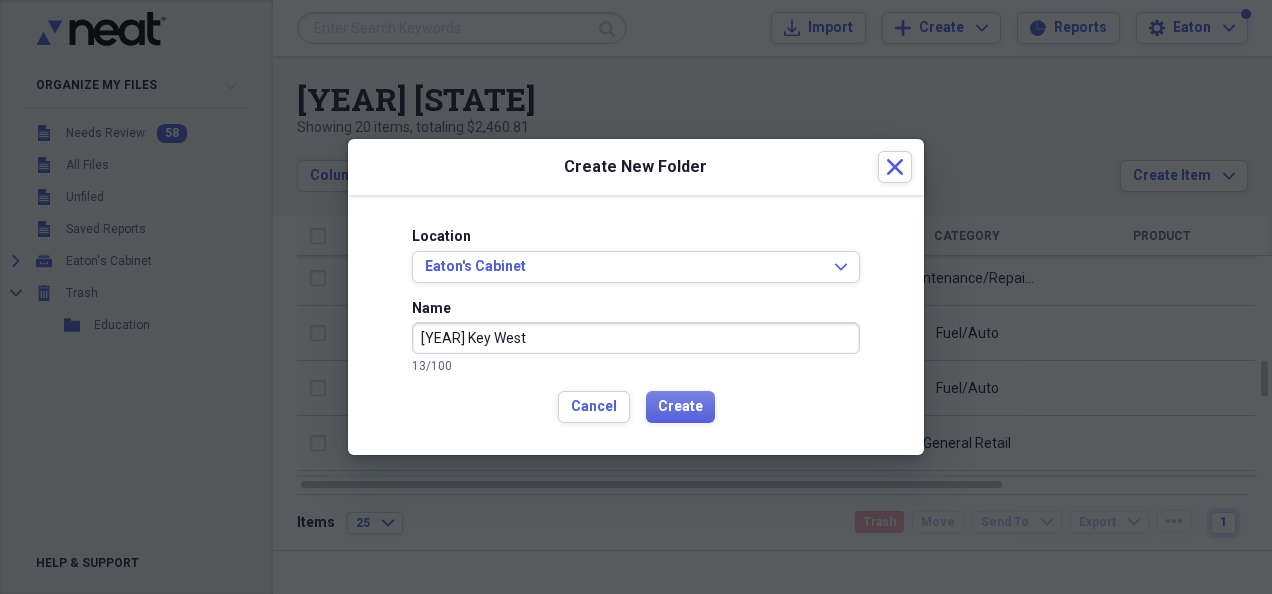 type on "[YEAR] Key West" 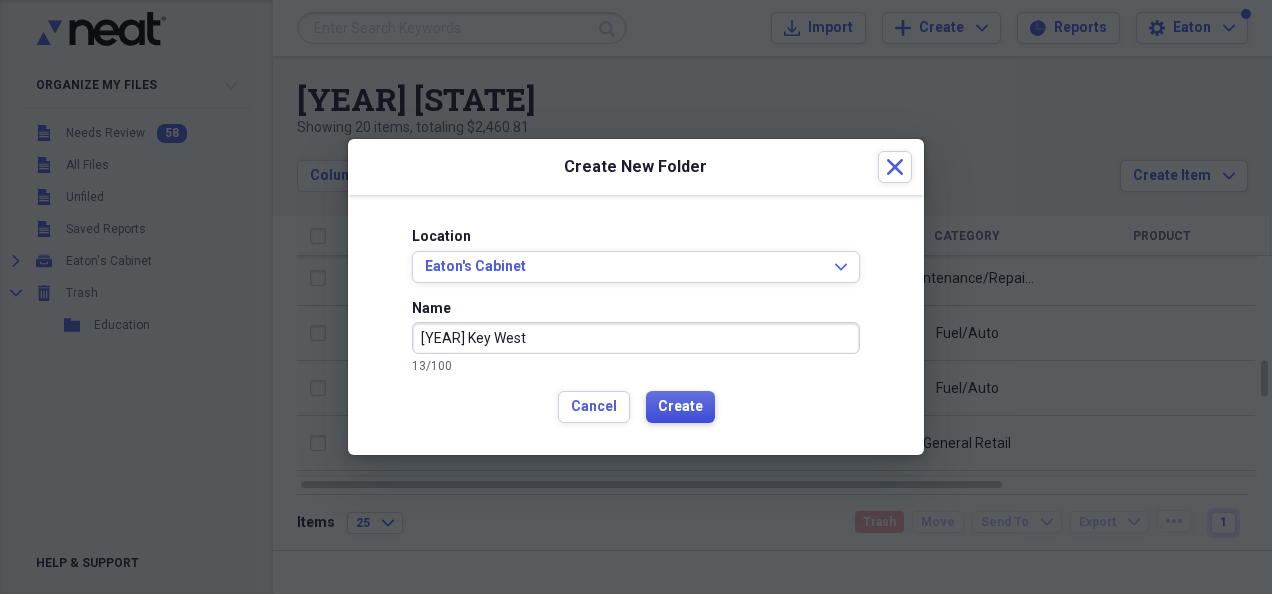 click on "Create" at bounding box center [680, 407] 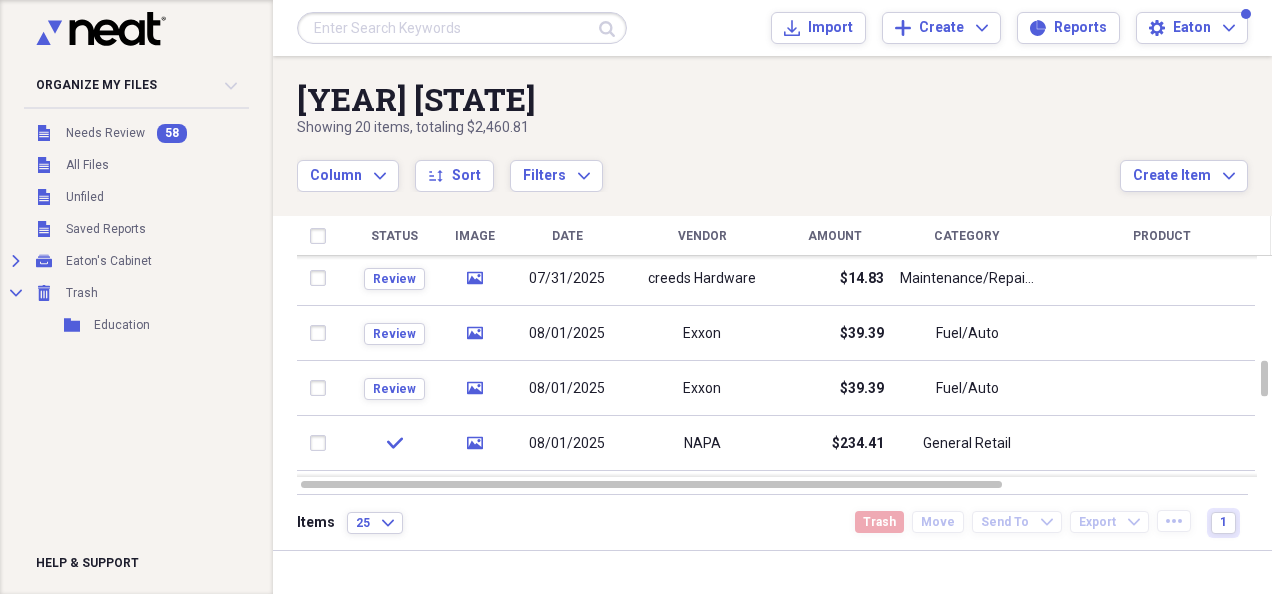click on "Unfiled All Files" at bounding box center [122, 165] 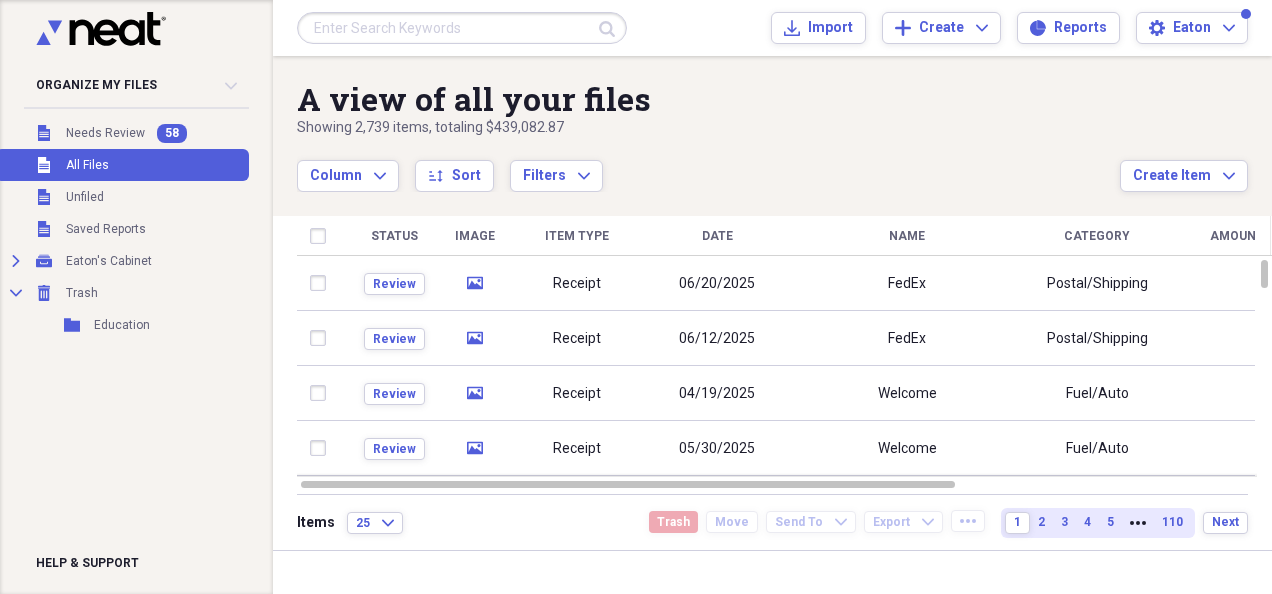 click 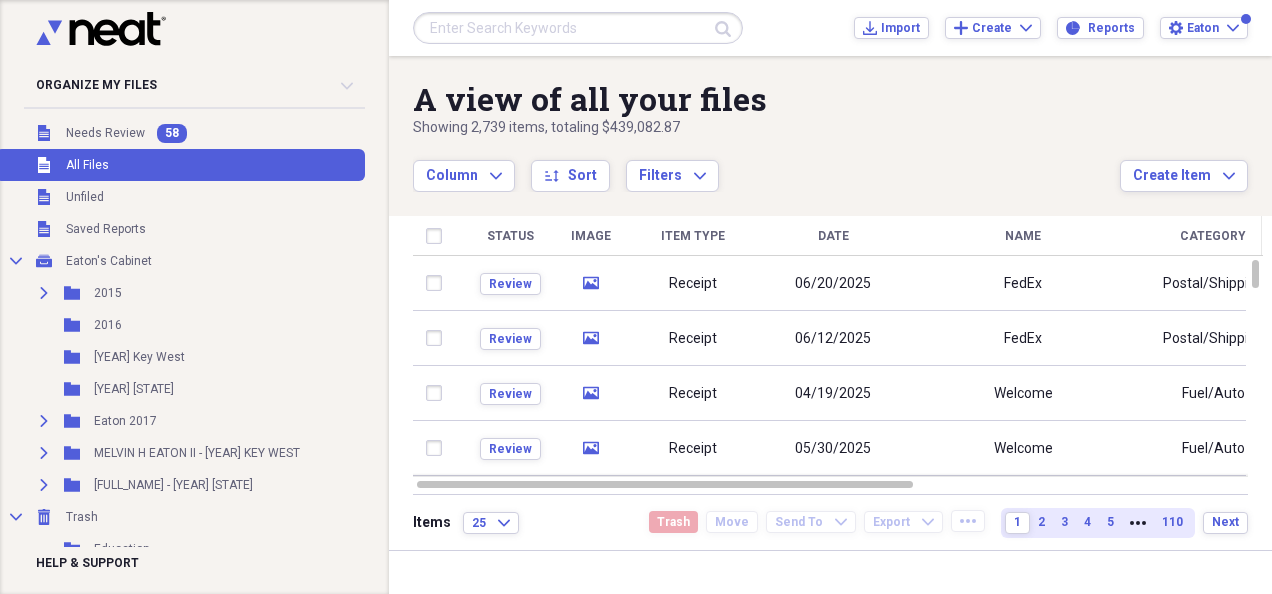 click on "[YEAR] [STATE]" at bounding box center (134, 389) 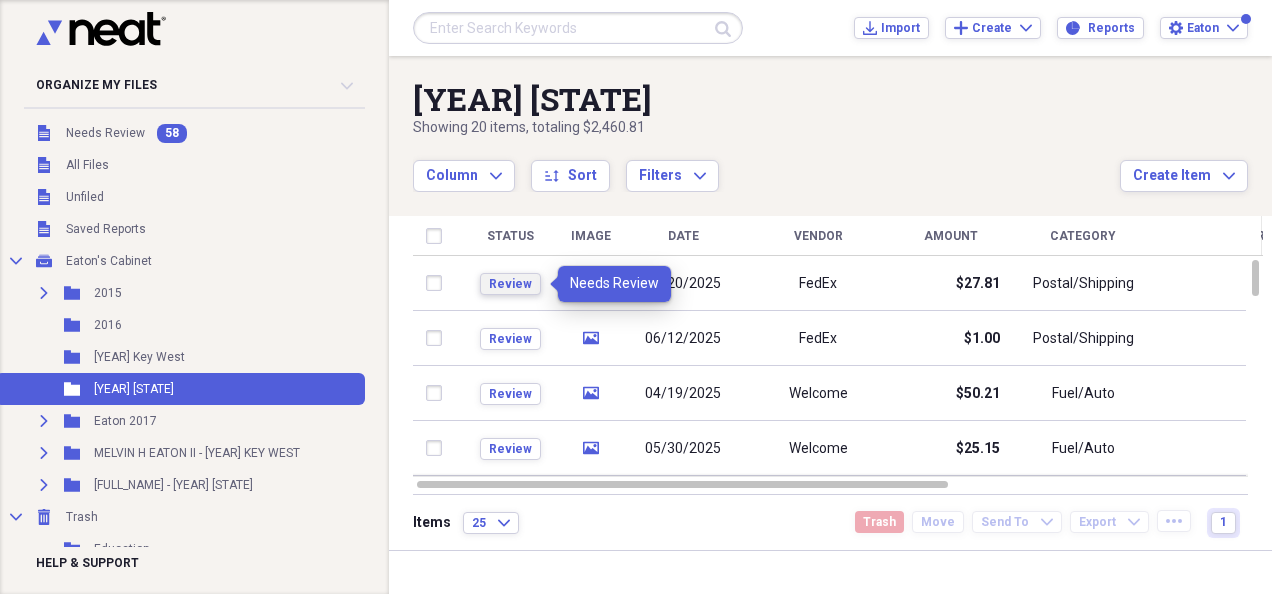 click on "Review" at bounding box center (510, 284) 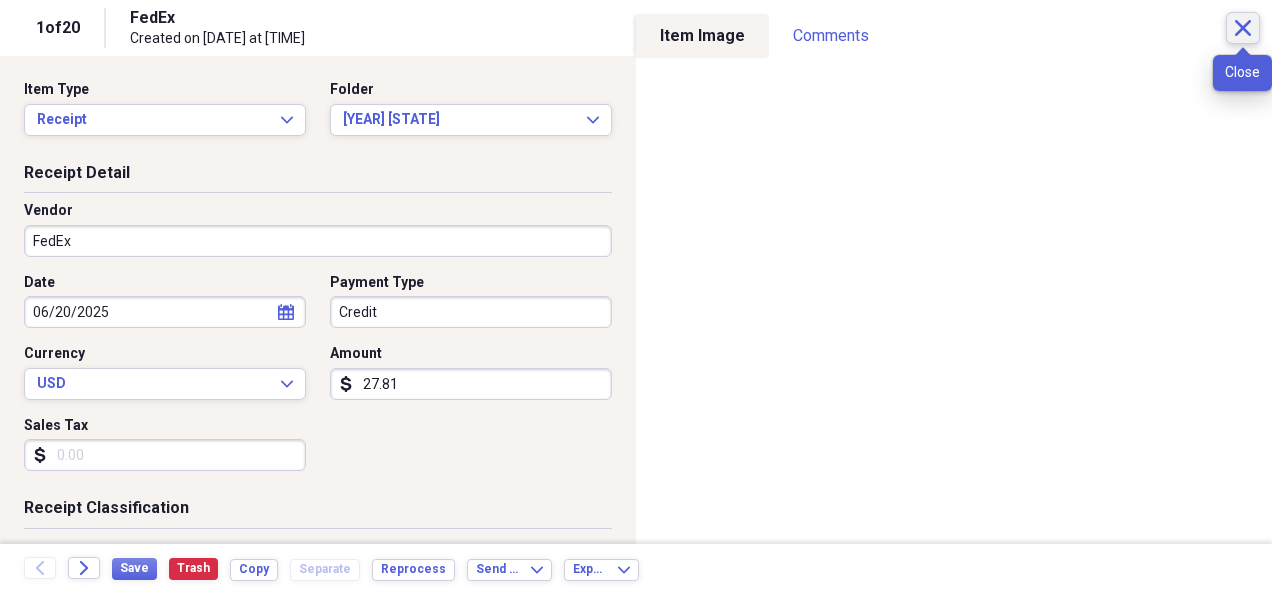 click 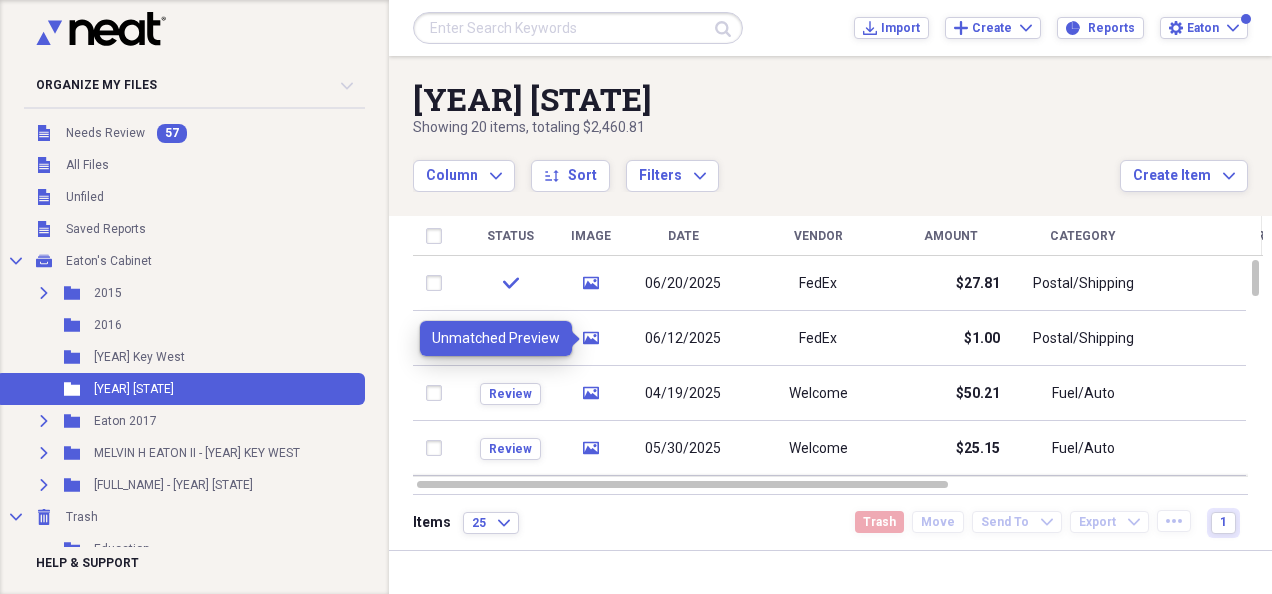 click on "media" 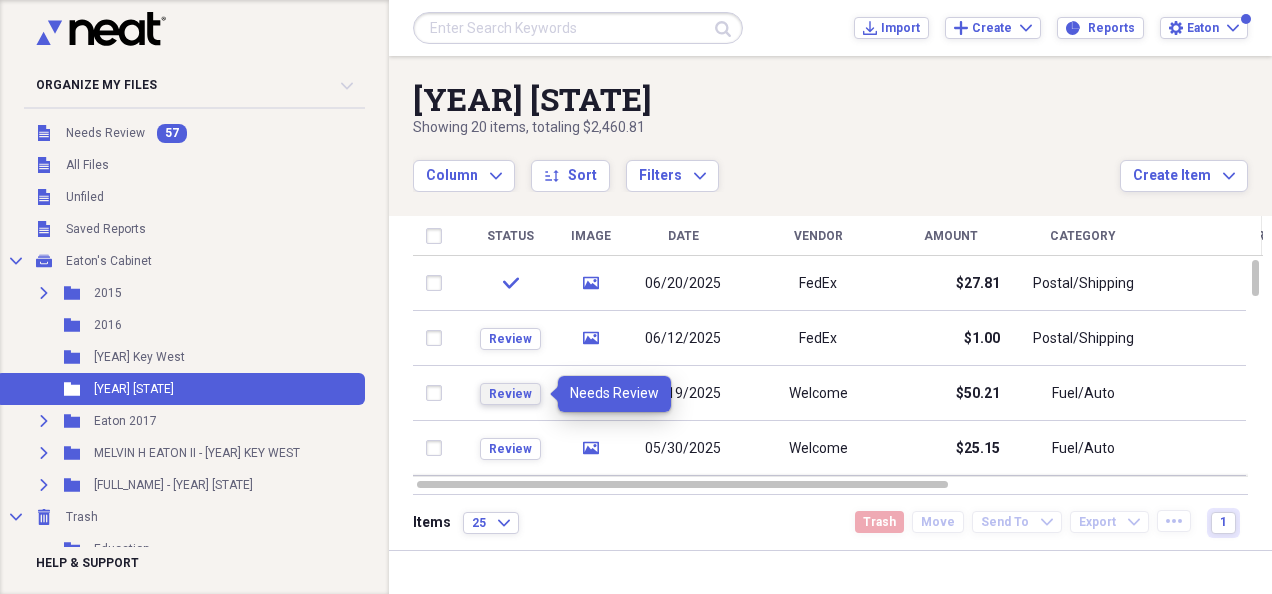 click on "Review" at bounding box center [510, 394] 